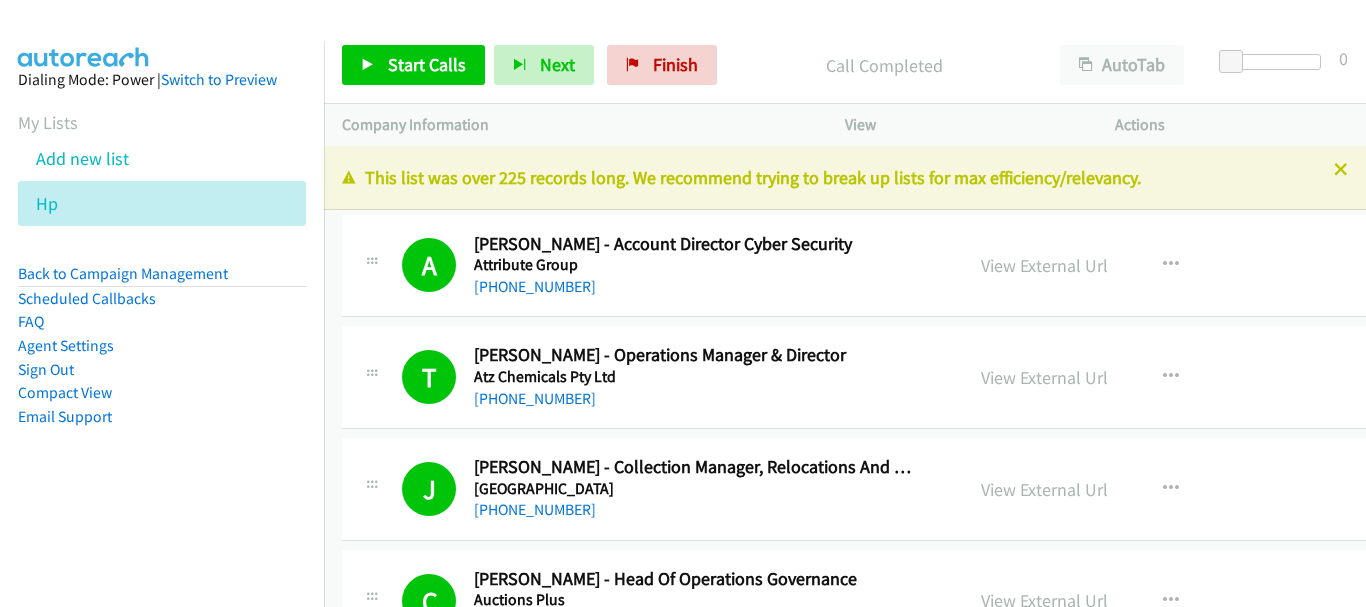 scroll, scrollTop: 0, scrollLeft: 0, axis: both 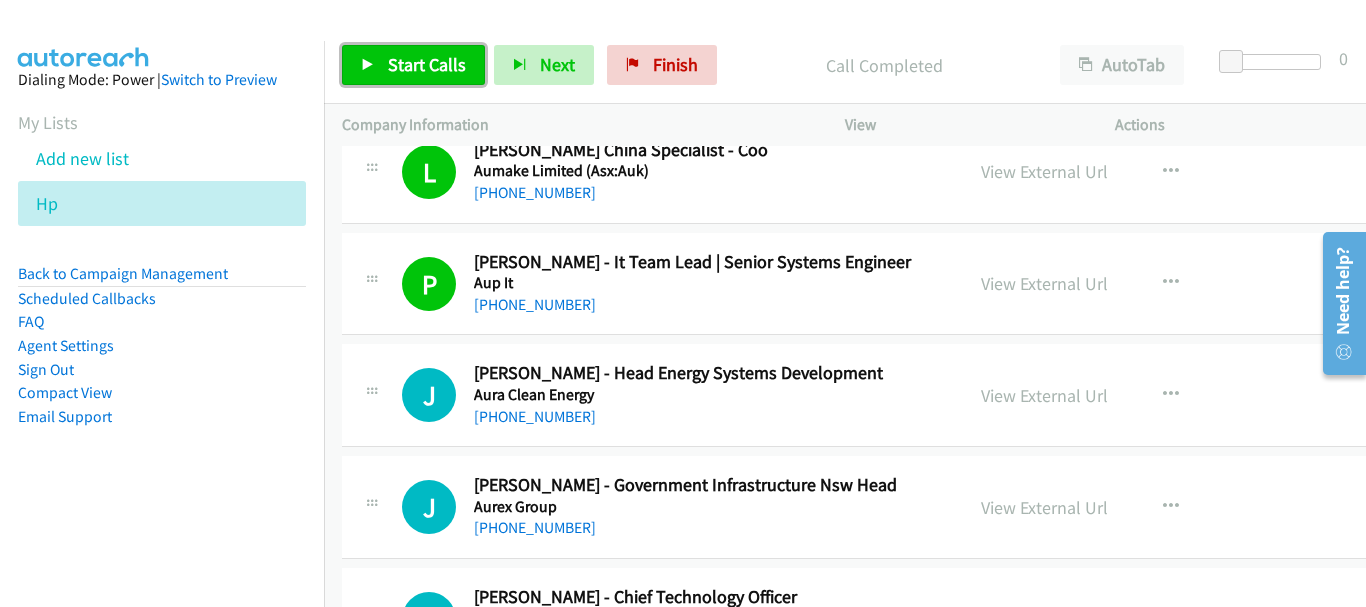 click on "Start Calls" at bounding box center (427, 64) 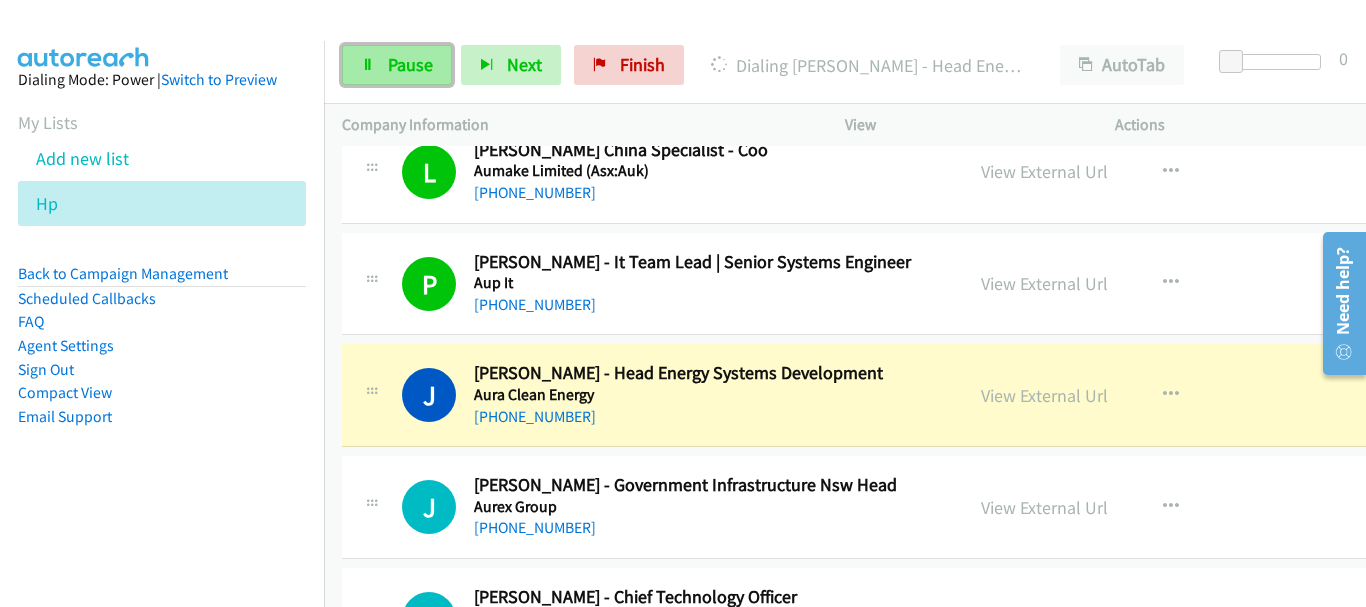 click on "Pause" at bounding box center (410, 64) 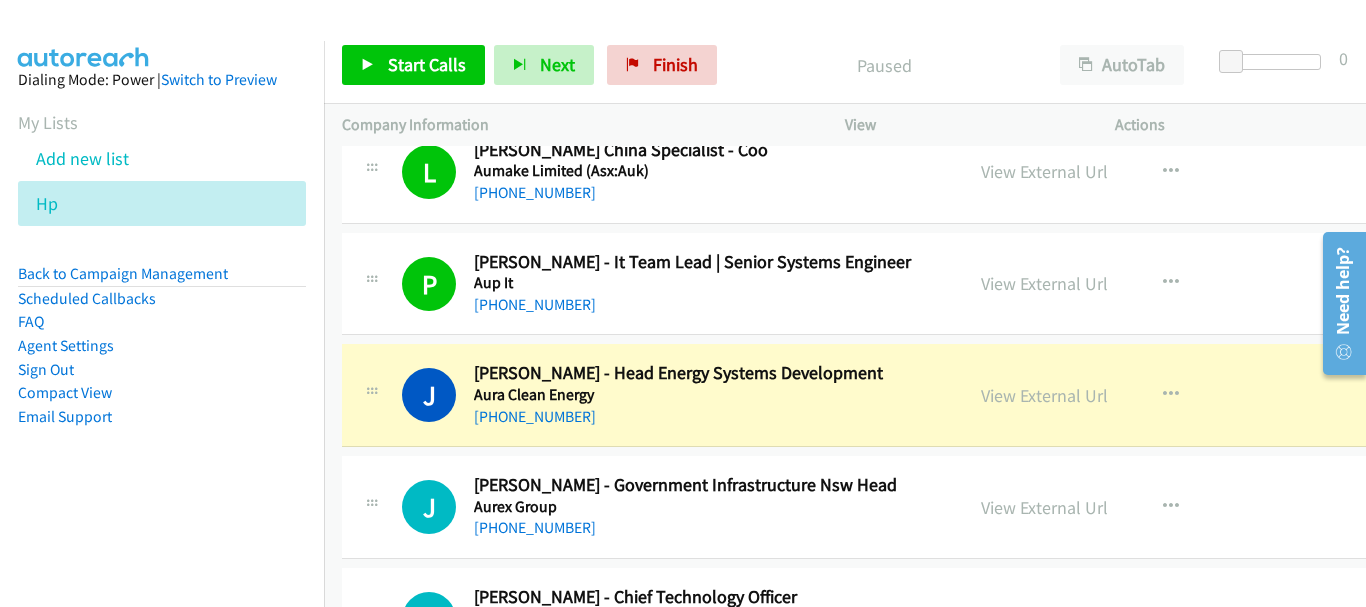 scroll, scrollTop: 1200, scrollLeft: 0, axis: vertical 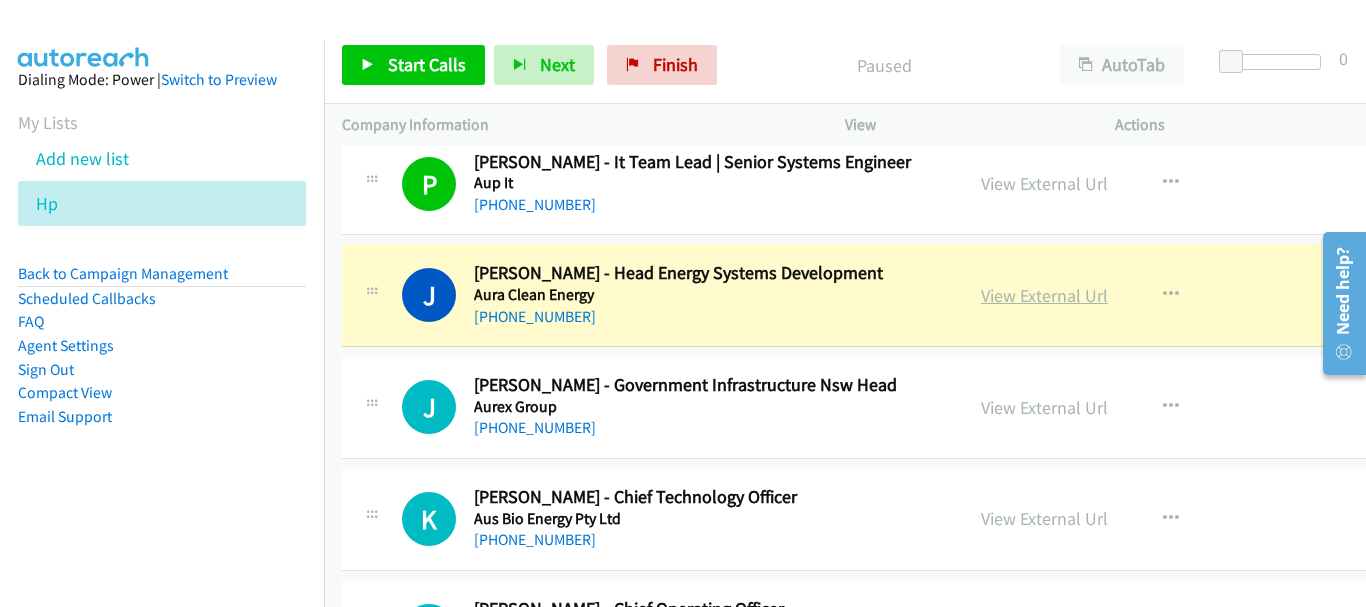 click on "View External Url" at bounding box center [1044, 295] 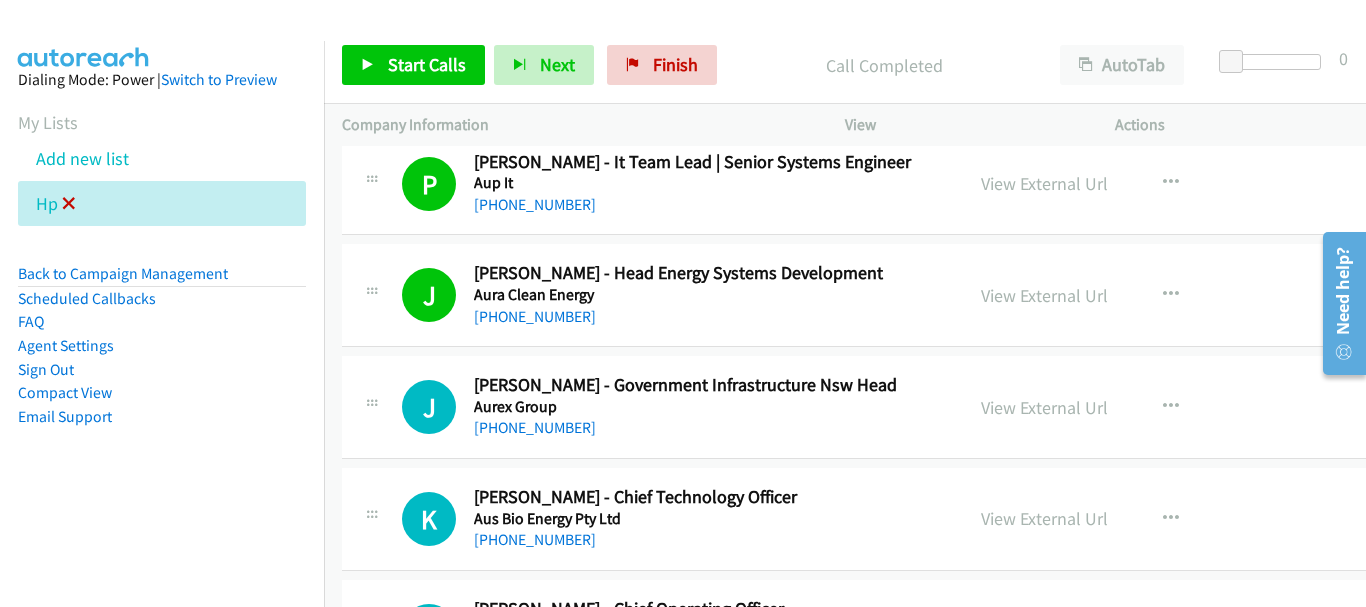 click at bounding box center (69, 205) 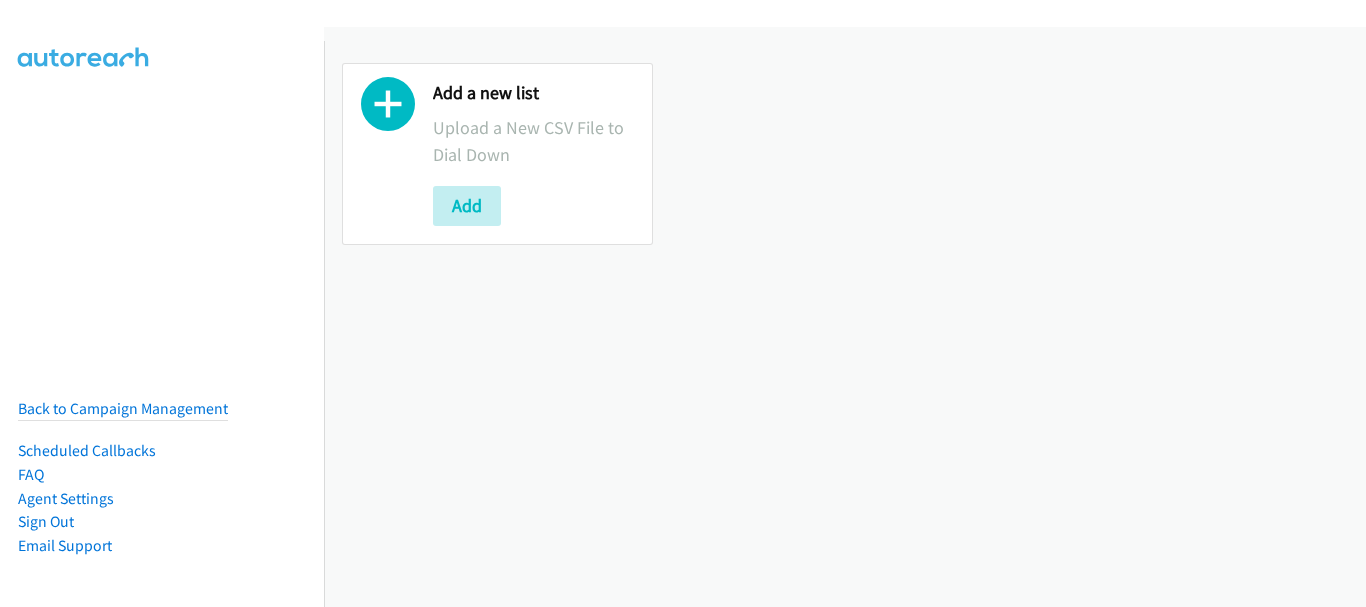 scroll, scrollTop: 0, scrollLeft: 0, axis: both 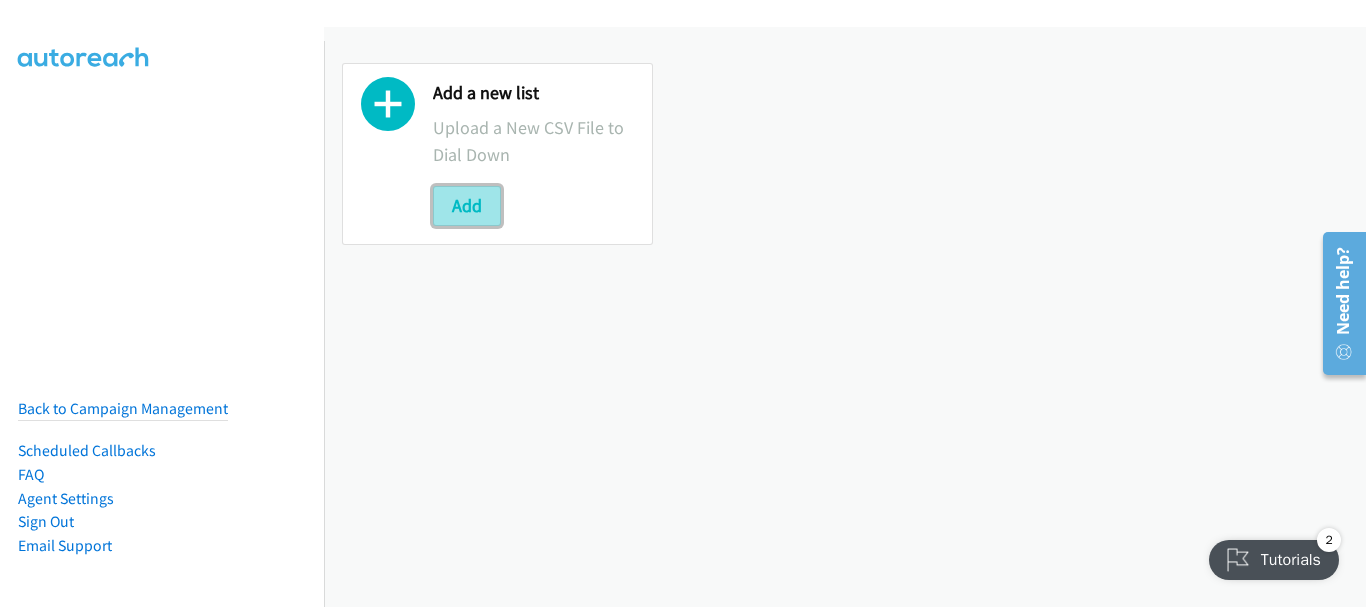 click on "Add" at bounding box center [467, 206] 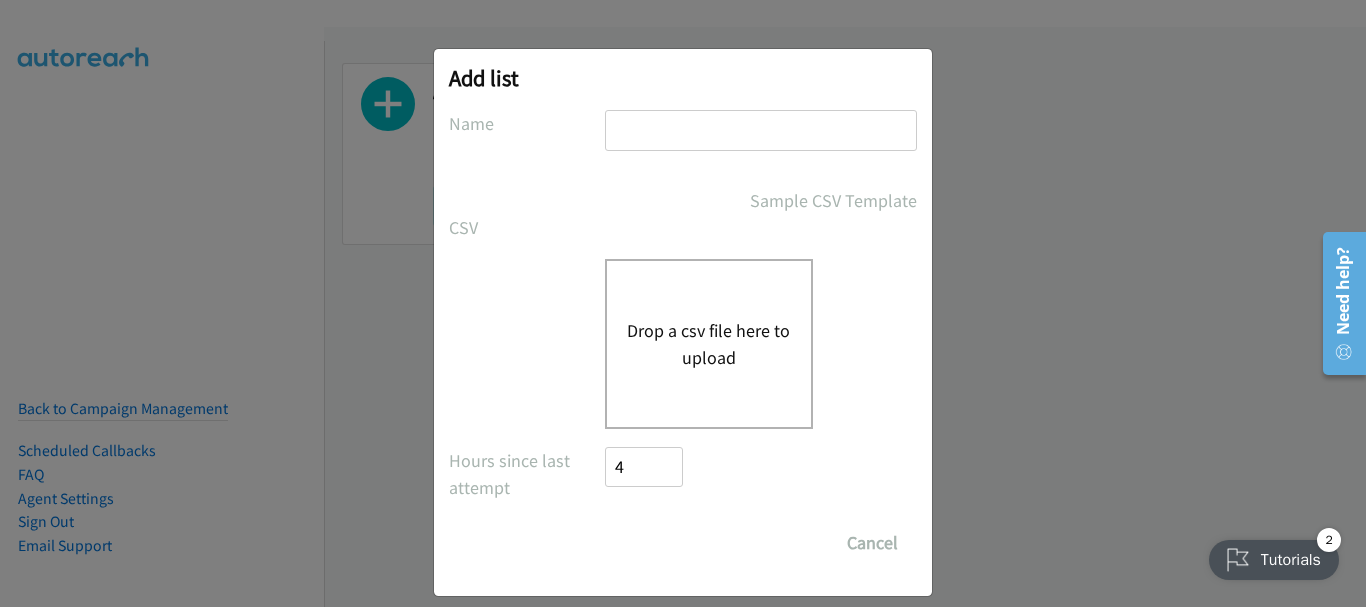 click at bounding box center [761, 130] 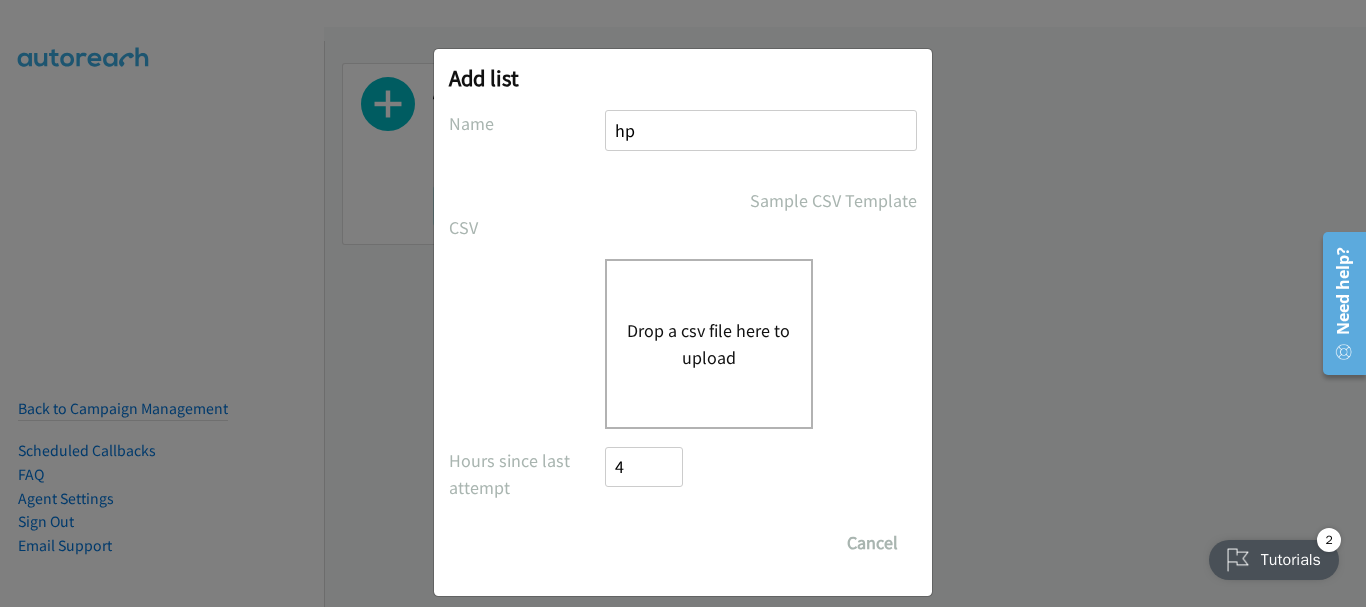 click on "Drop a csv file here to upload" at bounding box center (709, 344) 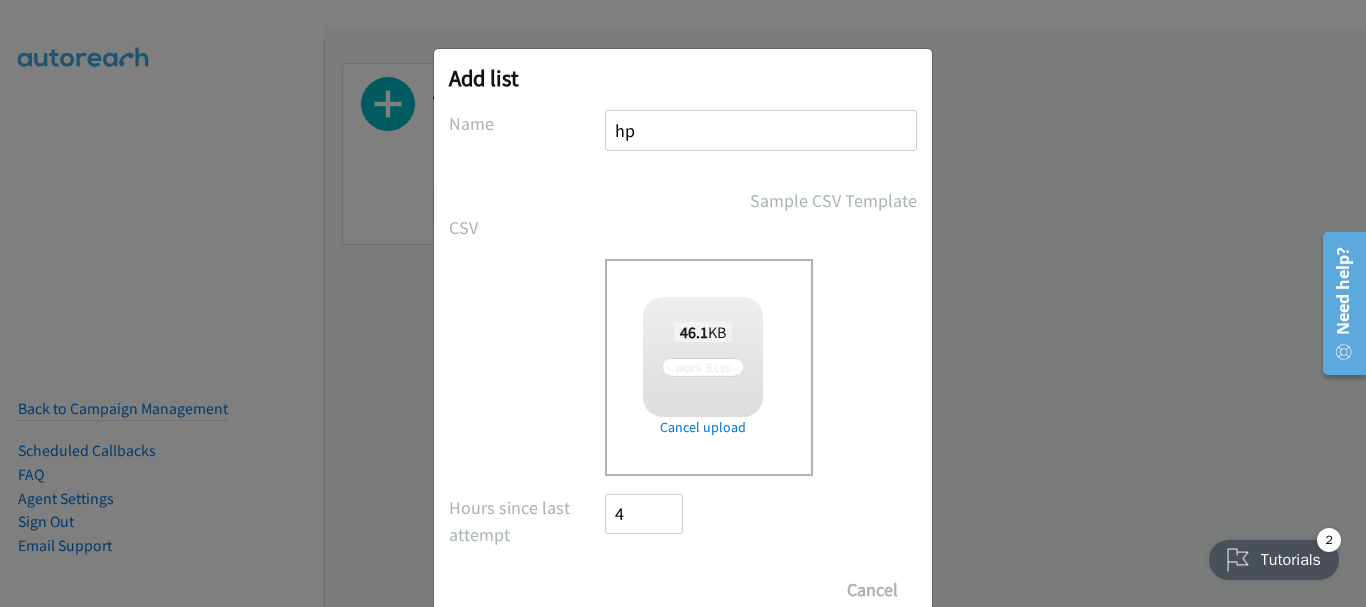 scroll, scrollTop: 67, scrollLeft: 0, axis: vertical 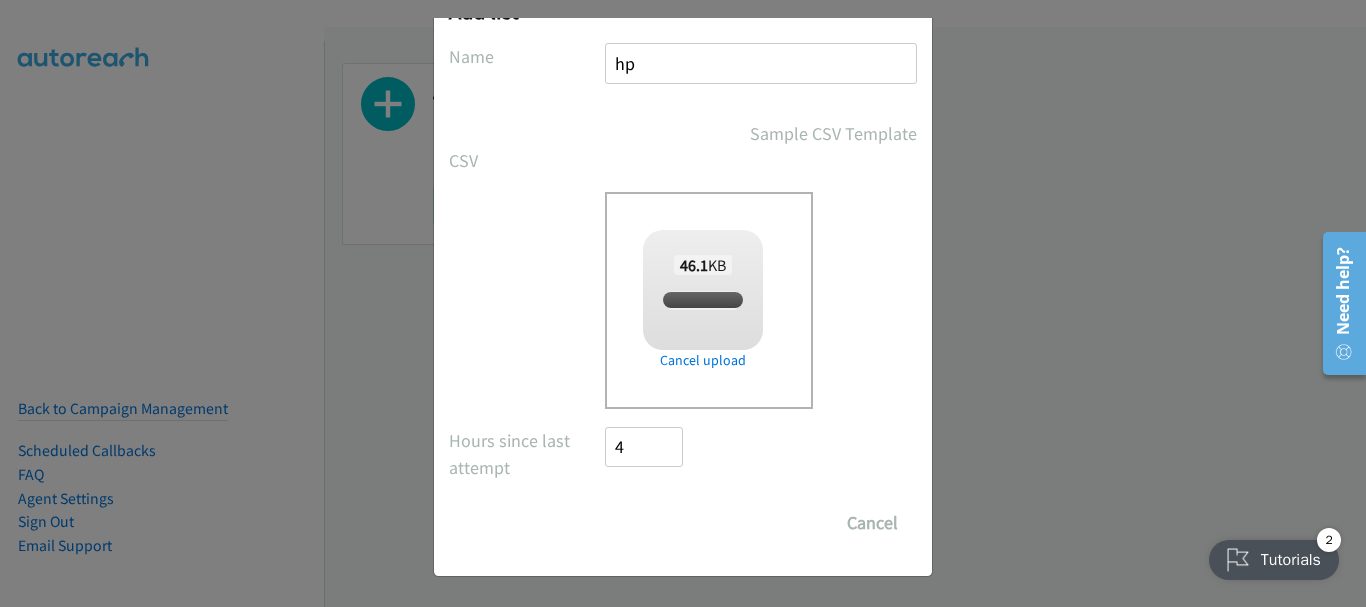 checkbox on "true" 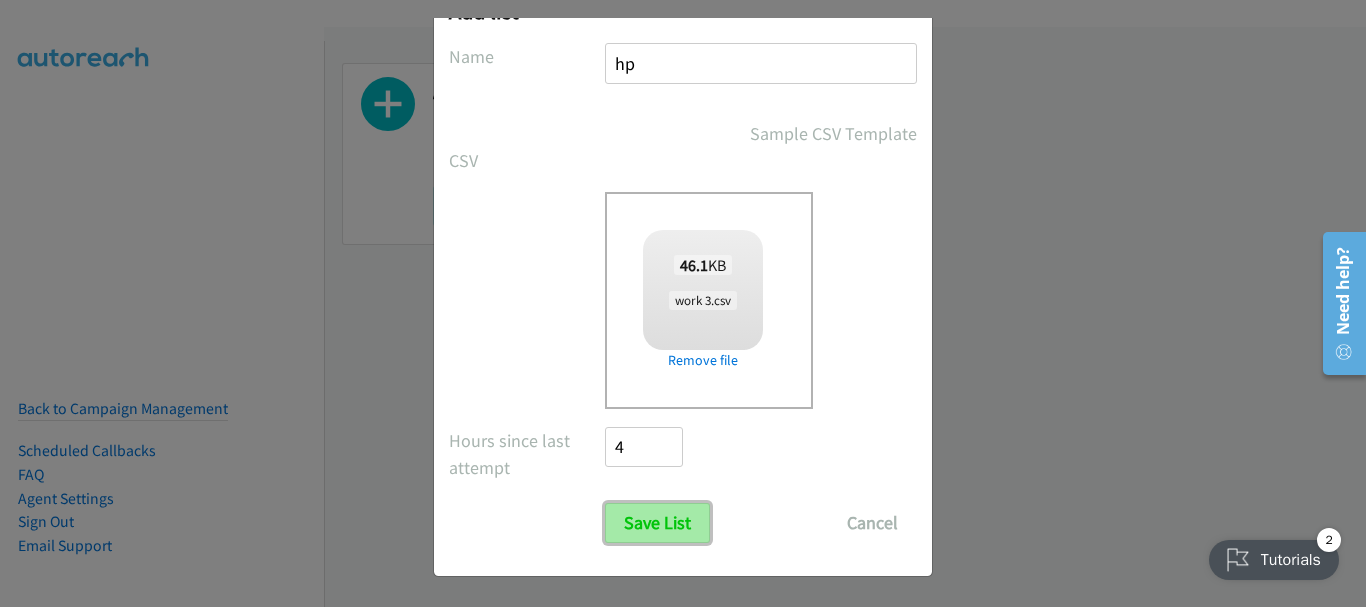 click on "Save List" at bounding box center (657, 523) 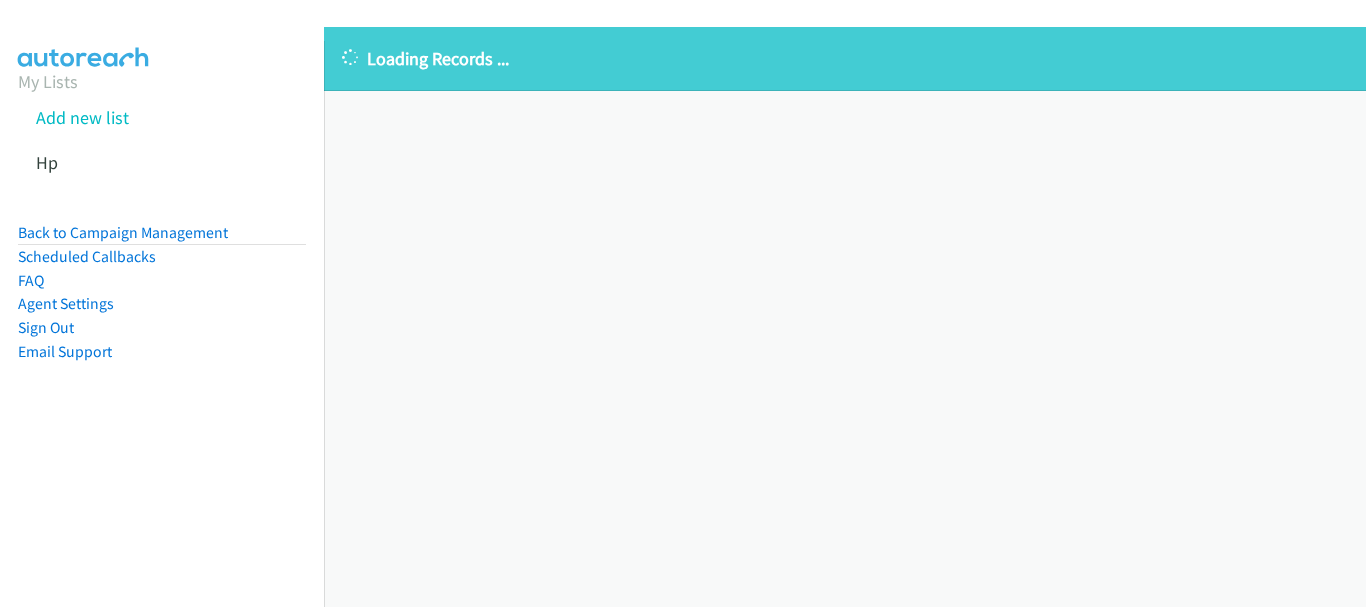 scroll, scrollTop: 0, scrollLeft: 0, axis: both 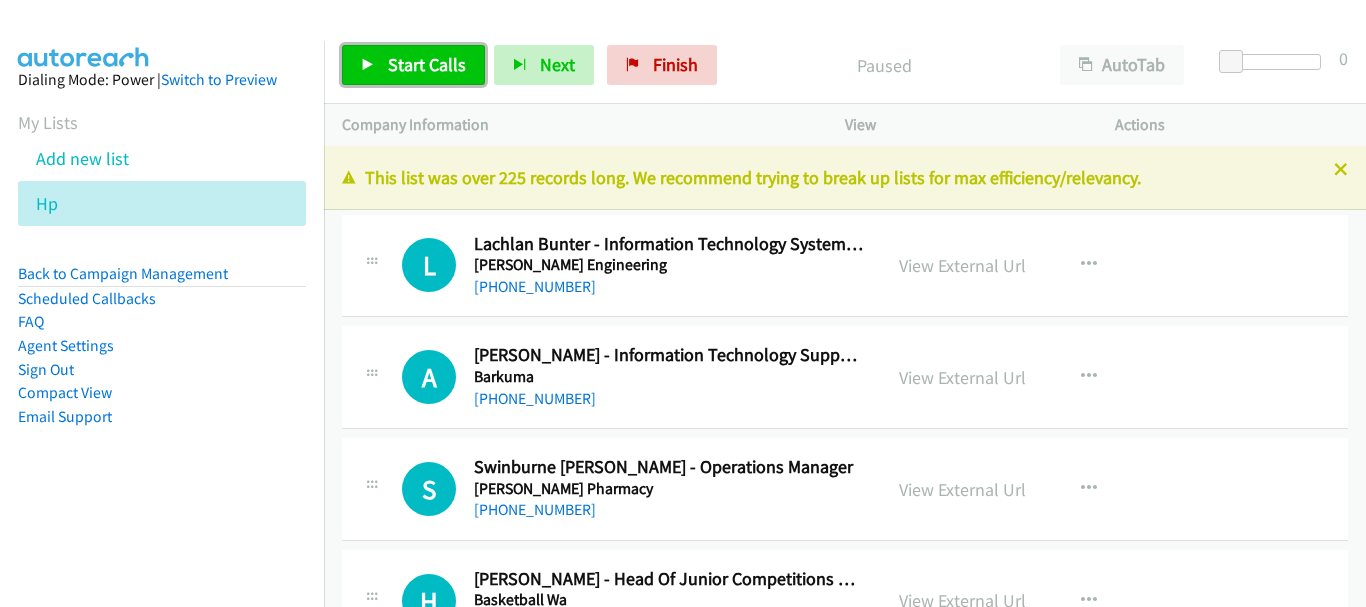 click on "Start Calls" at bounding box center [413, 65] 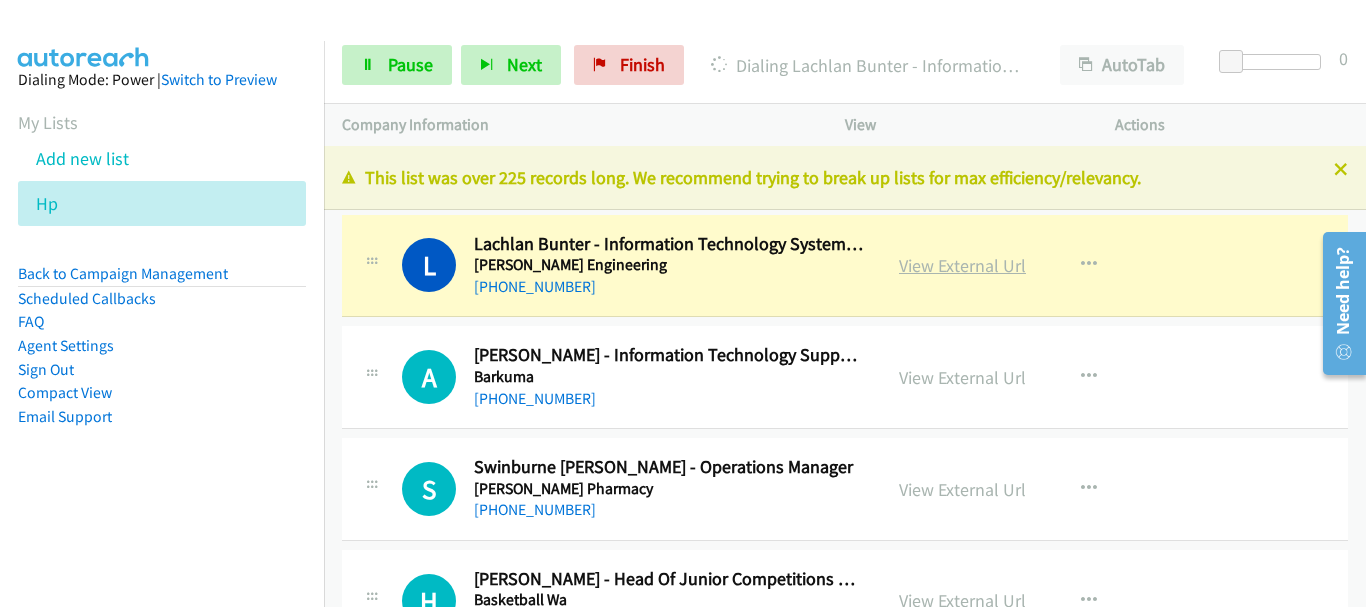 click on "View External Url" at bounding box center [962, 265] 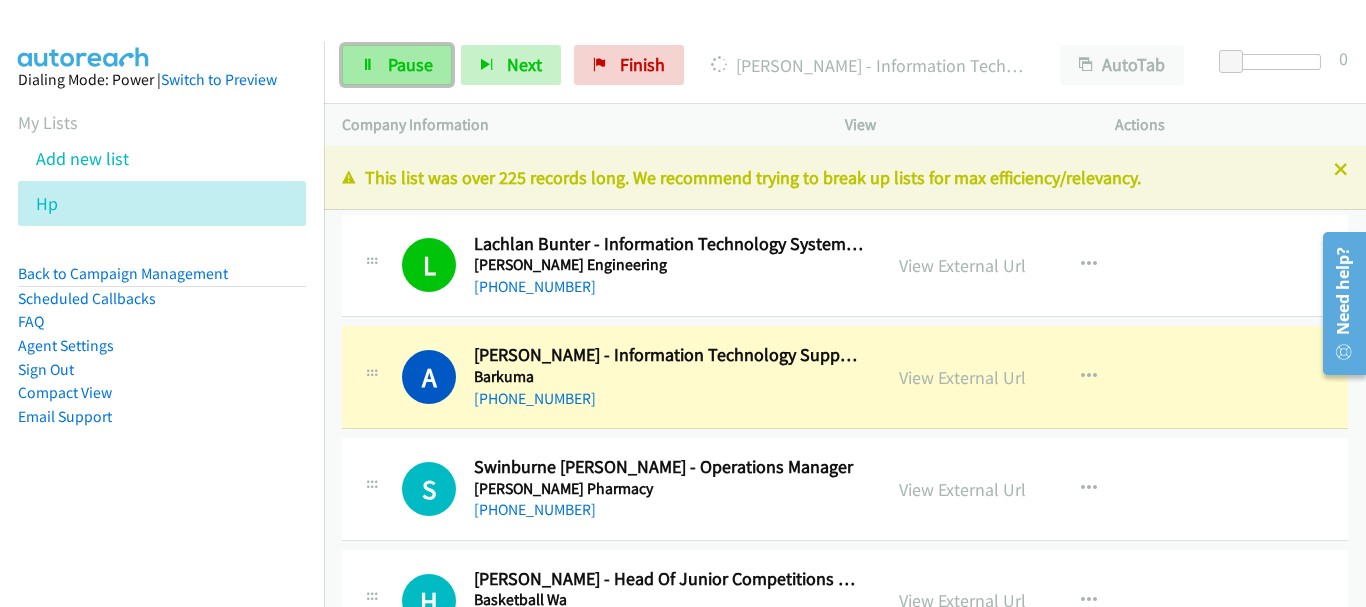 click on "Pause" at bounding box center [397, 65] 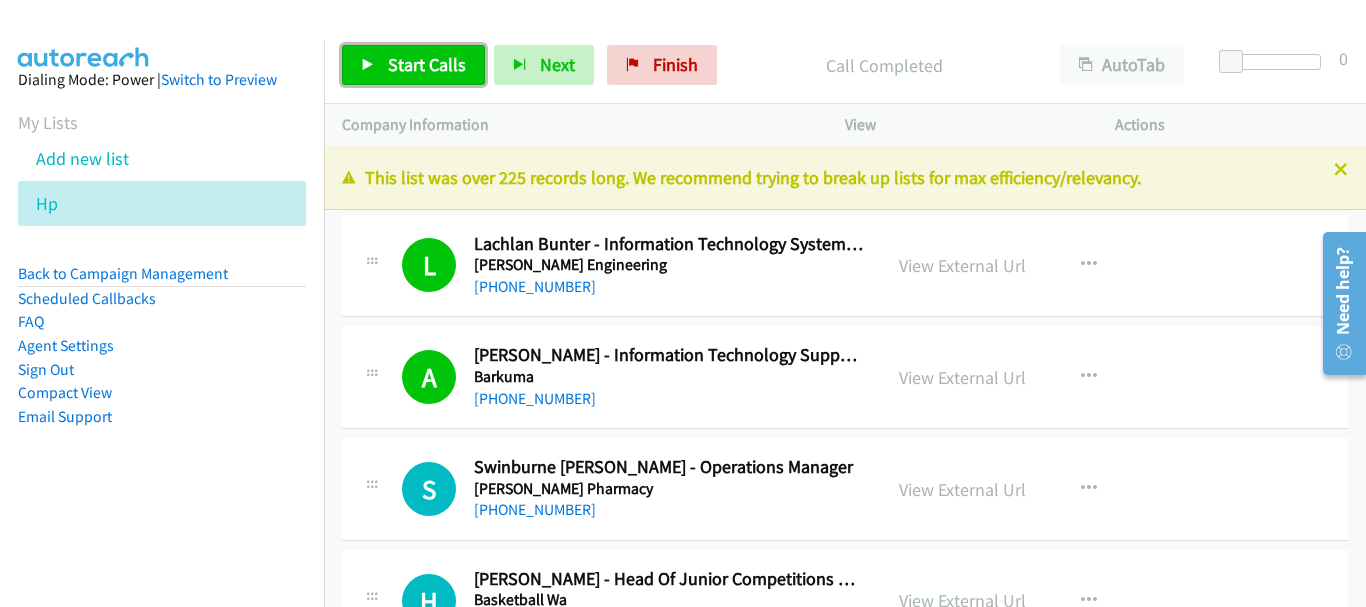 click on "Start Calls" at bounding box center [413, 65] 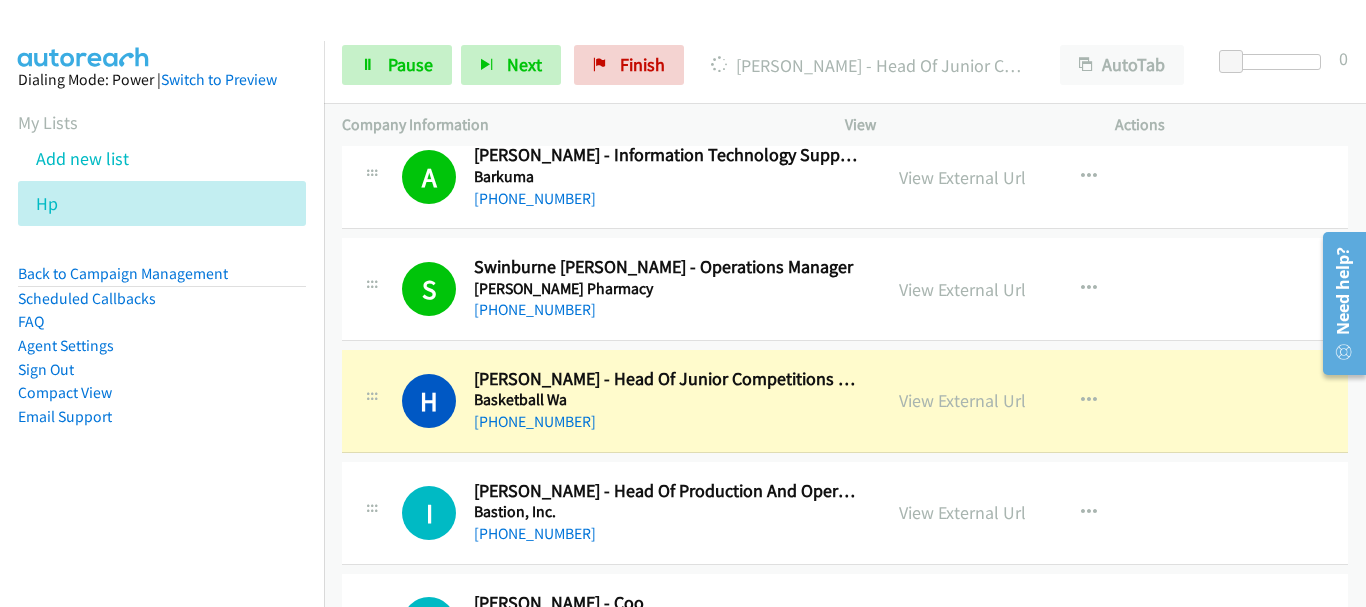 scroll, scrollTop: 300, scrollLeft: 0, axis: vertical 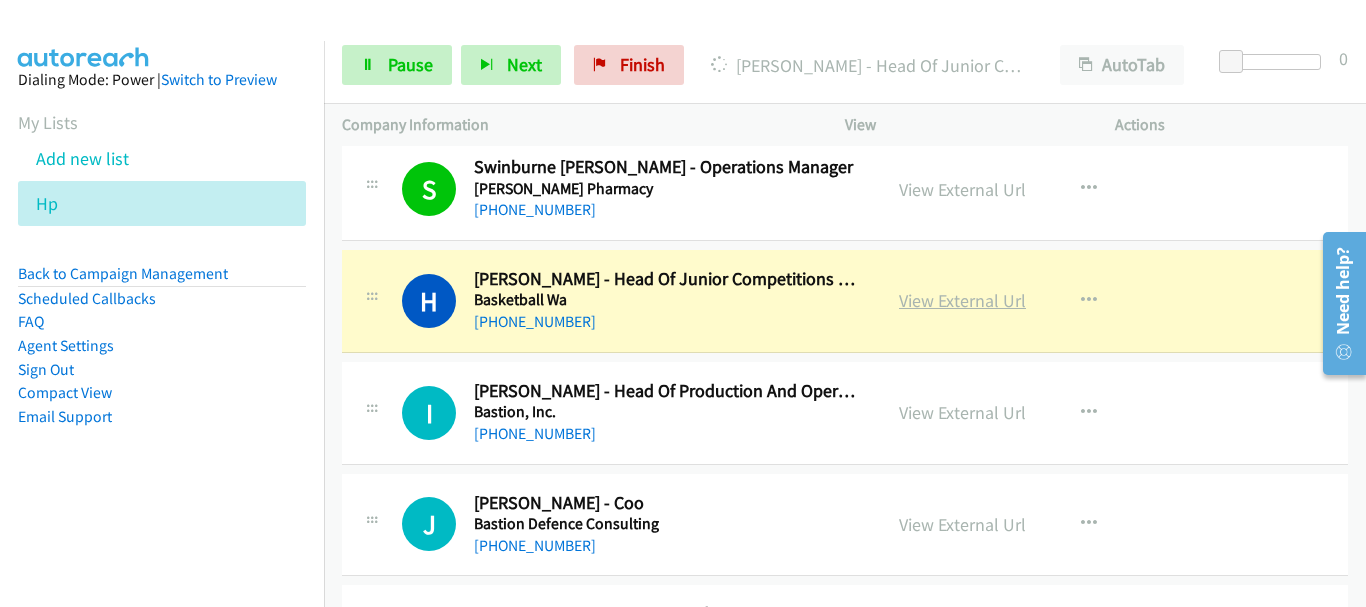 click on "View External Url" at bounding box center (962, 300) 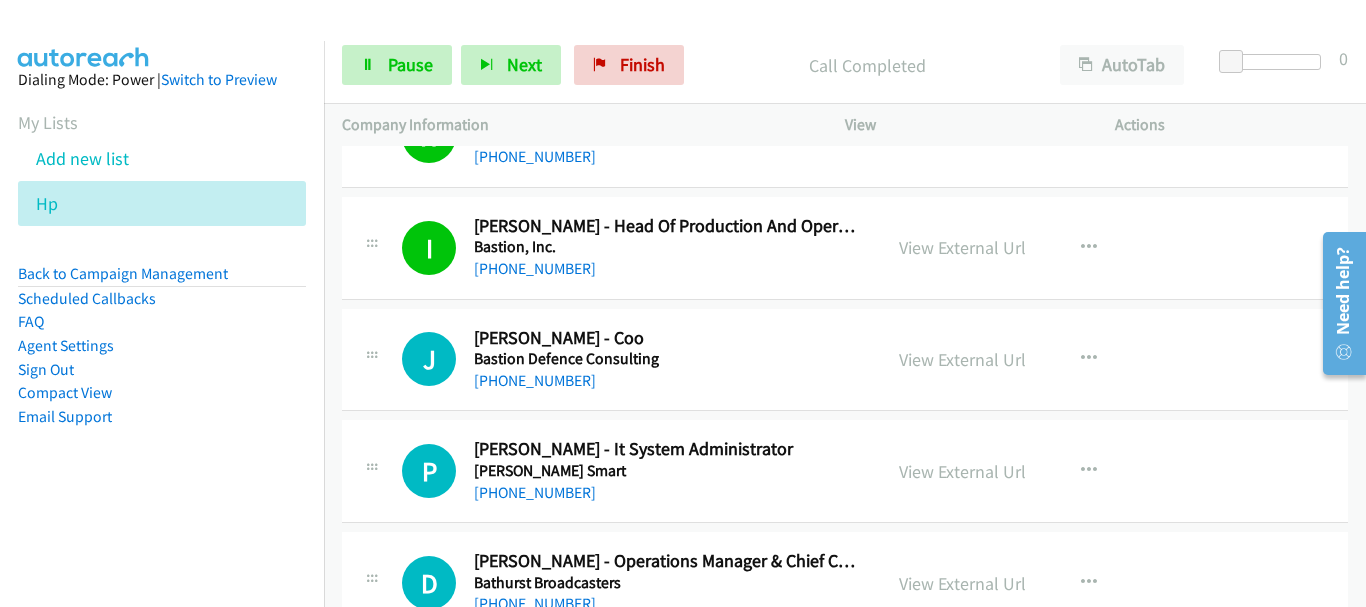 scroll, scrollTop: 500, scrollLeft: 0, axis: vertical 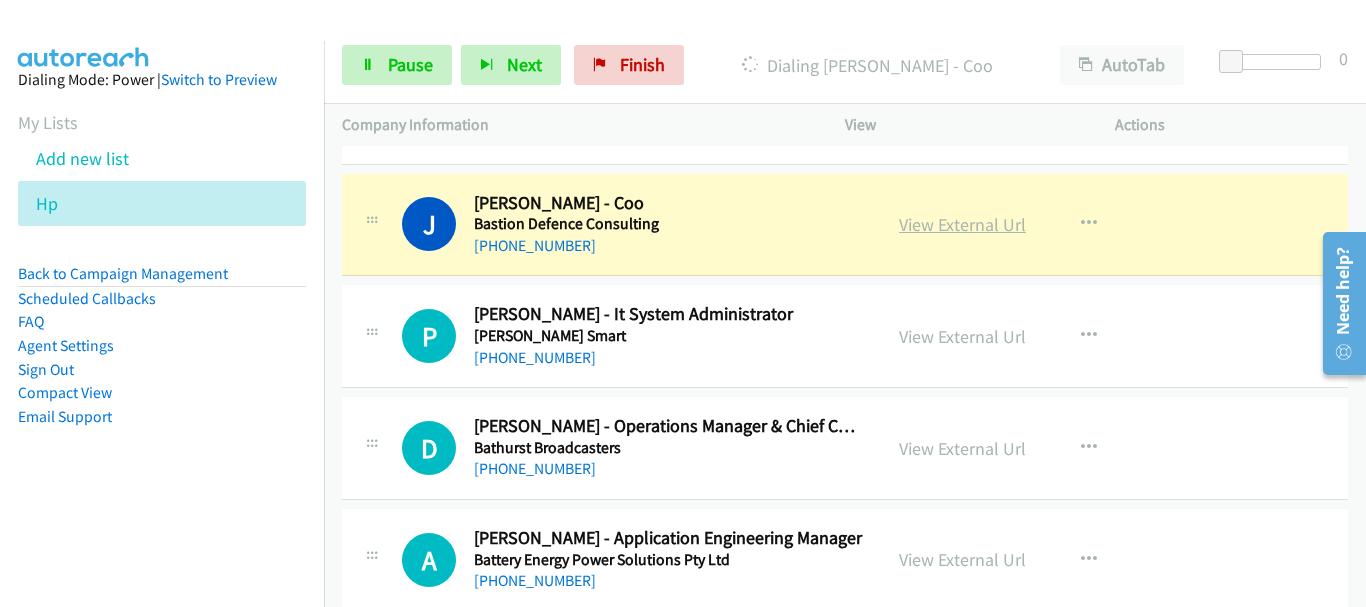 click on "View External Url" at bounding box center [962, 224] 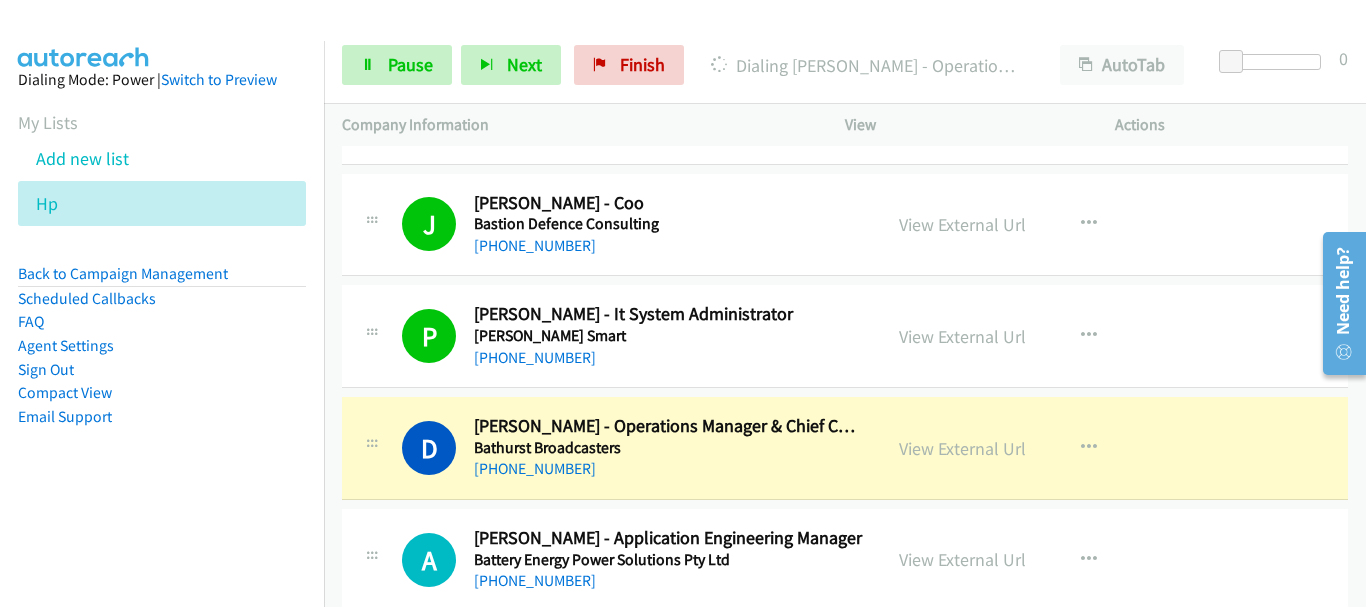 scroll, scrollTop: 800, scrollLeft: 0, axis: vertical 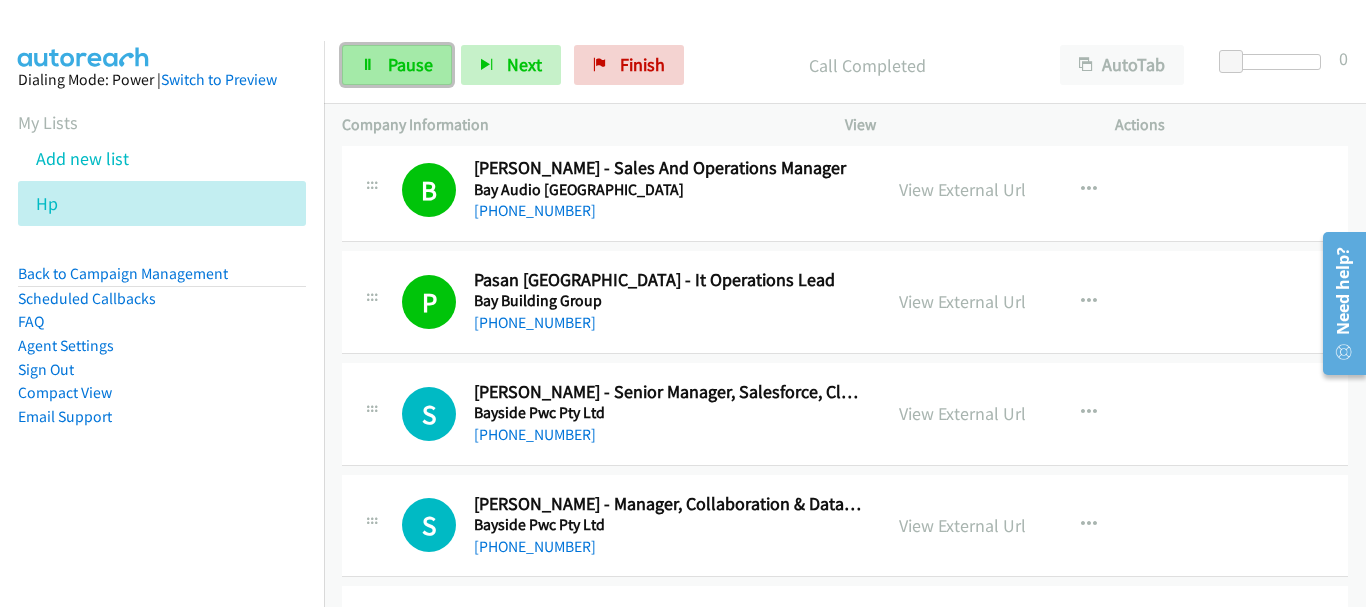click on "Pause" at bounding box center [410, 64] 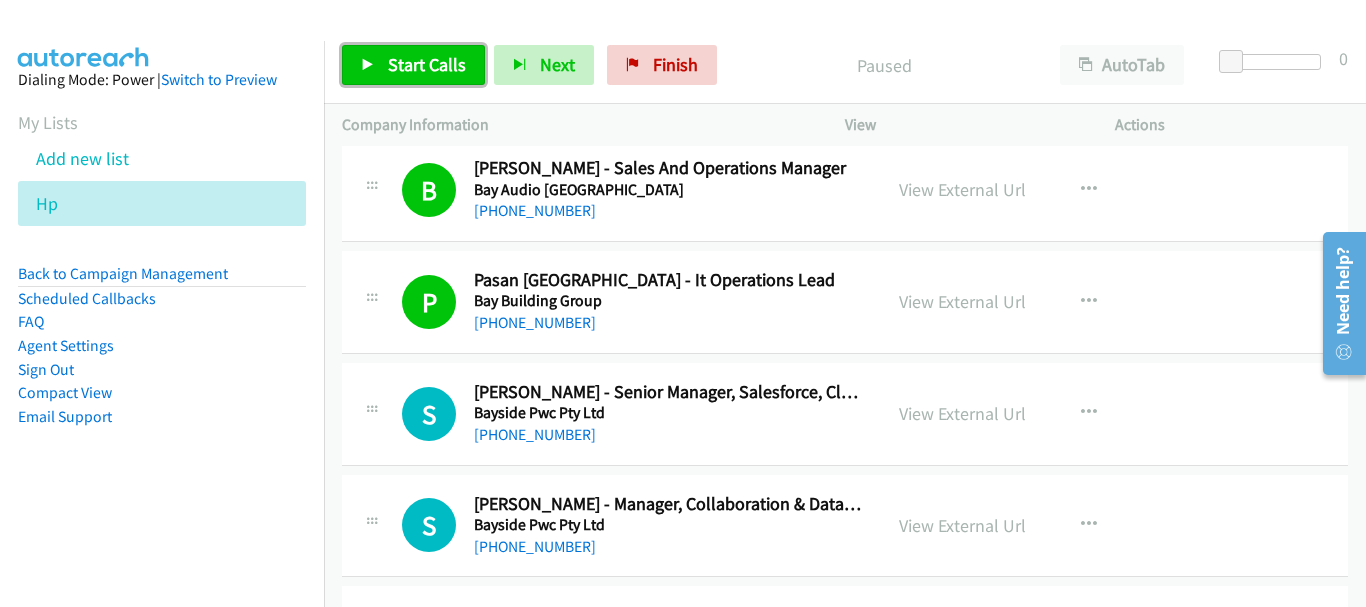 click on "Start Calls" at bounding box center (413, 65) 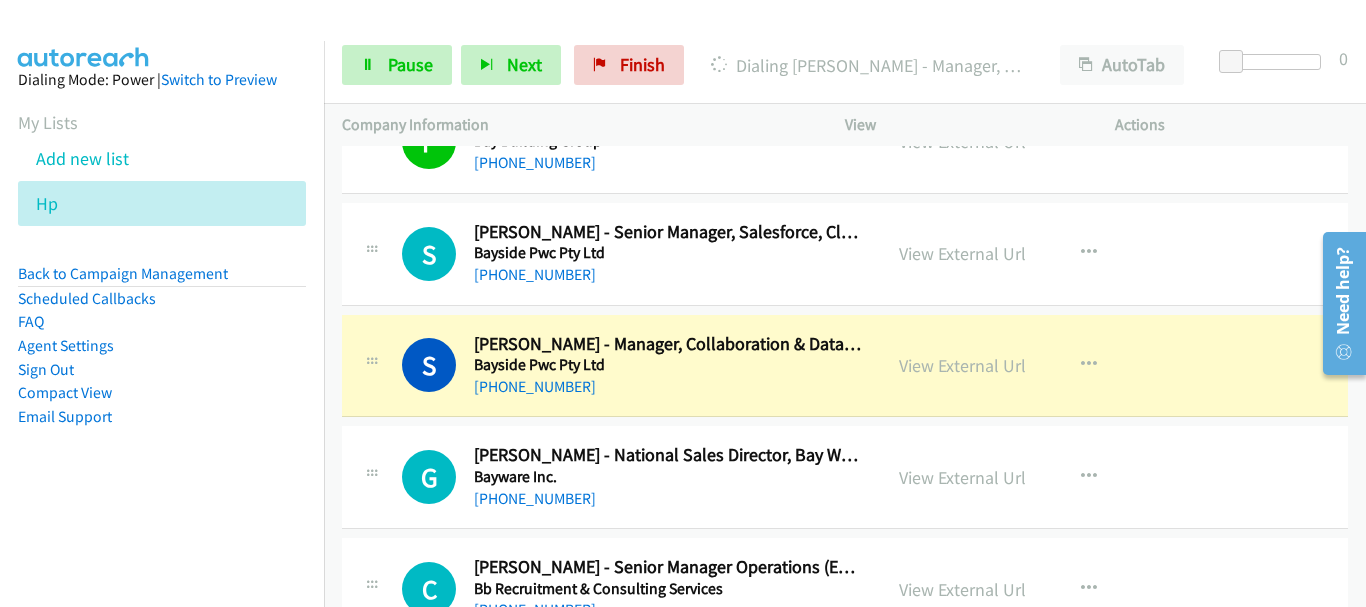 scroll, scrollTop: 1829, scrollLeft: 0, axis: vertical 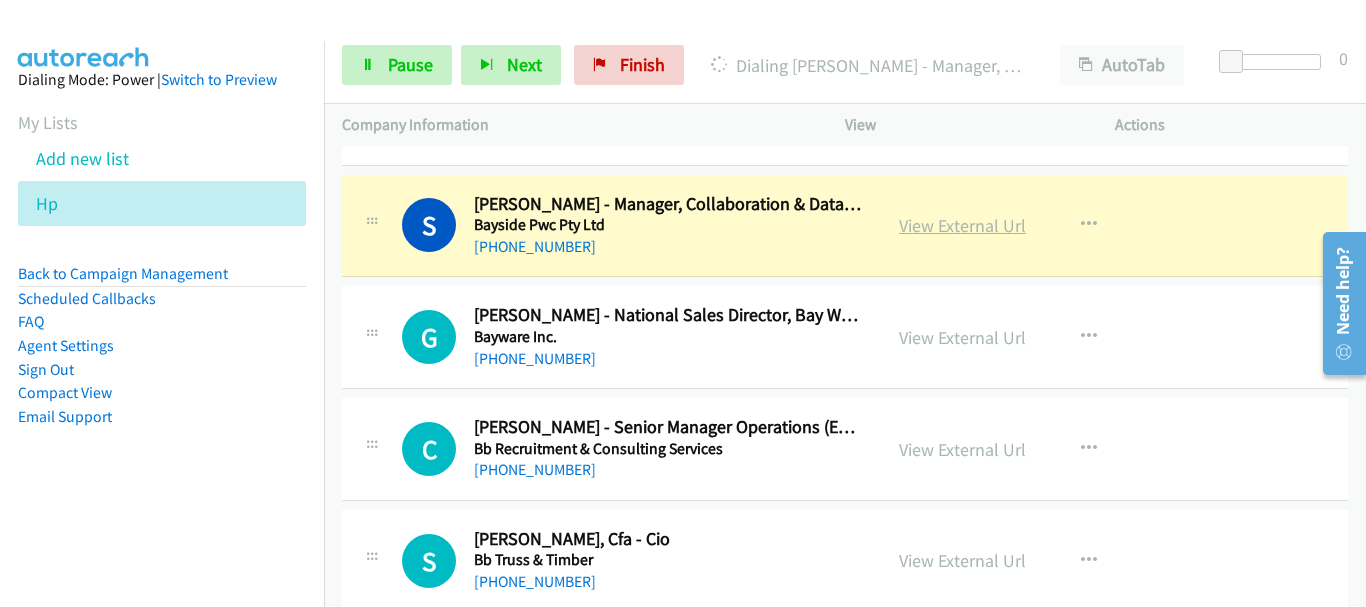 click on "View External Url" at bounding box center (962, 225) 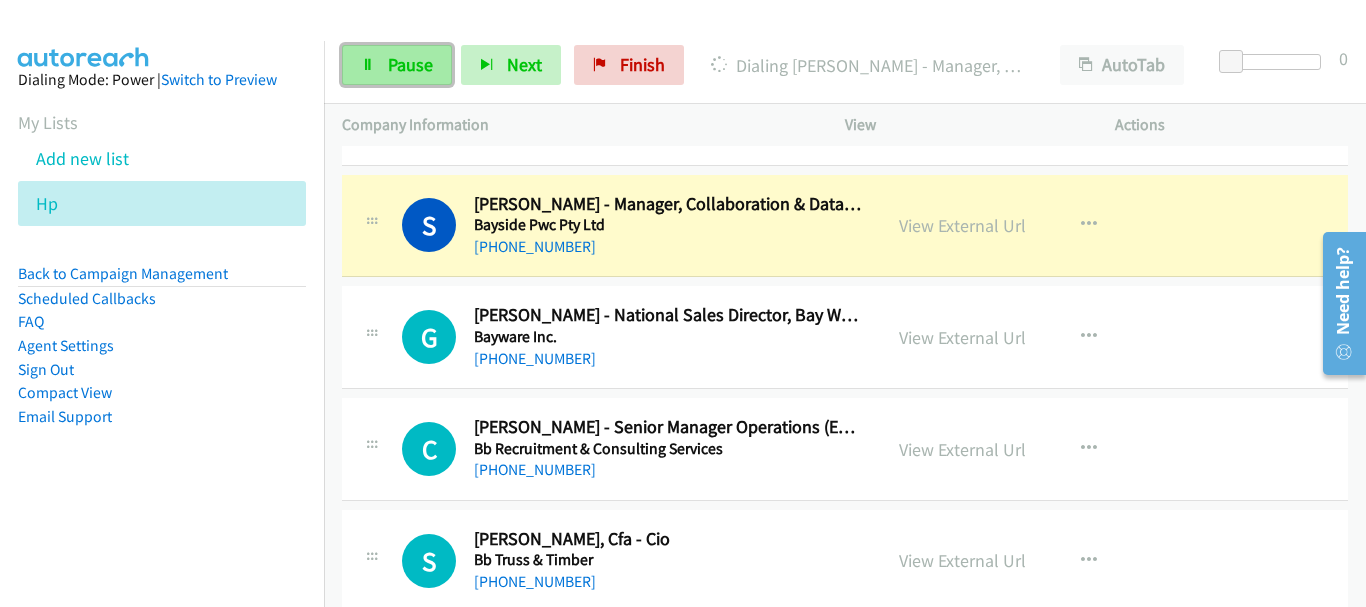 click on "Pause" at bounding box center [410, 64] 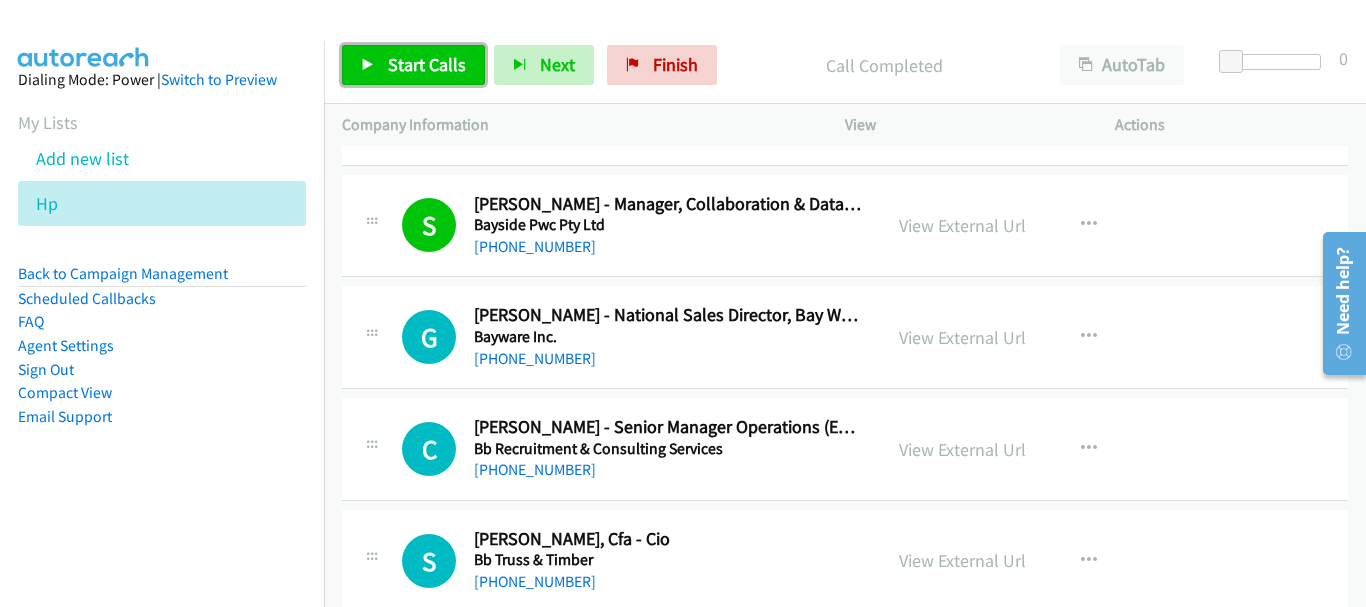 click on "Start Calls" at bounding box center [413, 65] 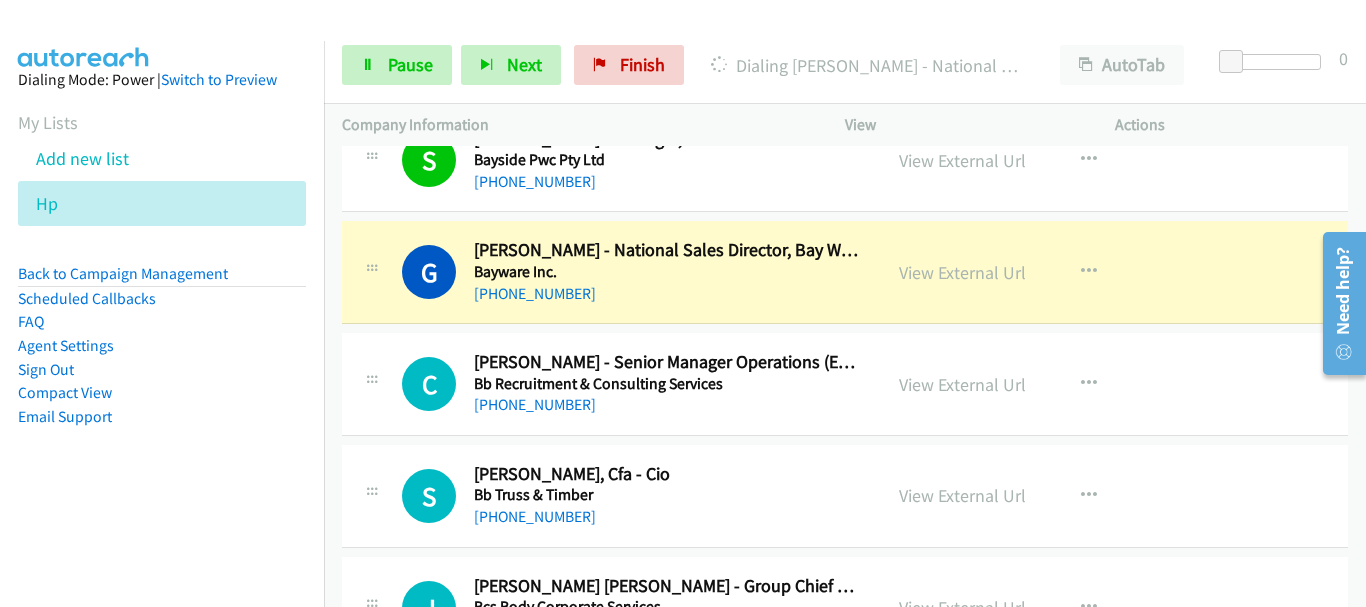 scroll, scrollTop: 1929, scrollLeft: 0, axis: vertical 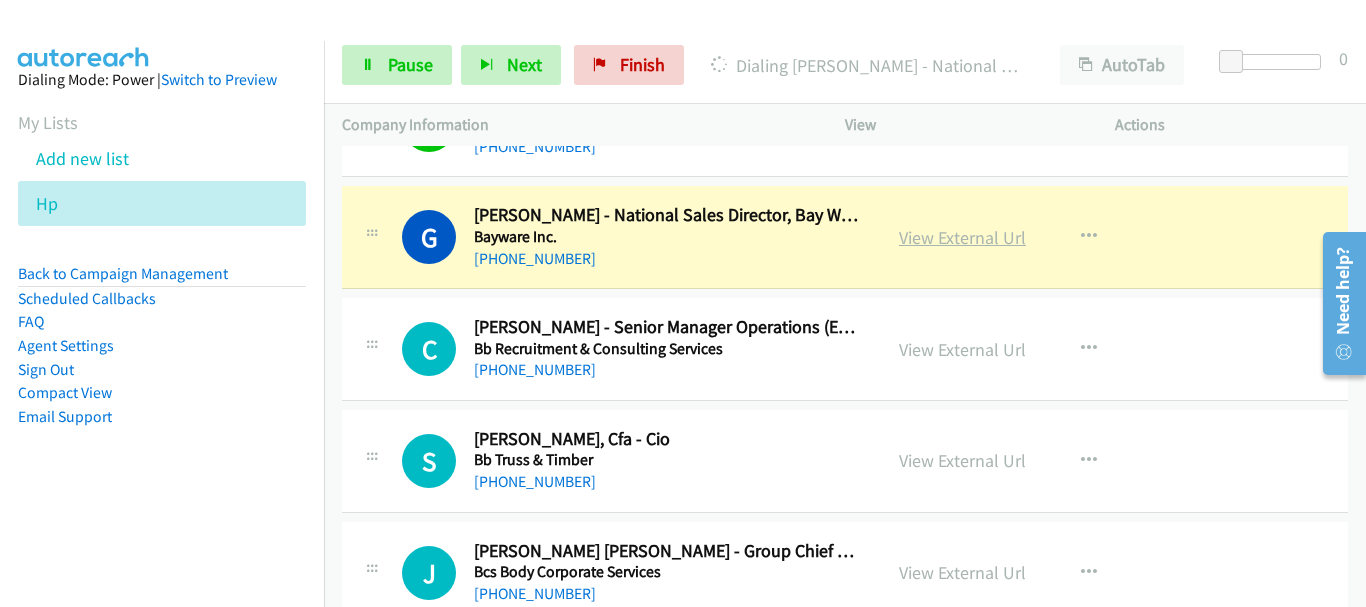 click on "View External Url" at bounding box center [962, 237] 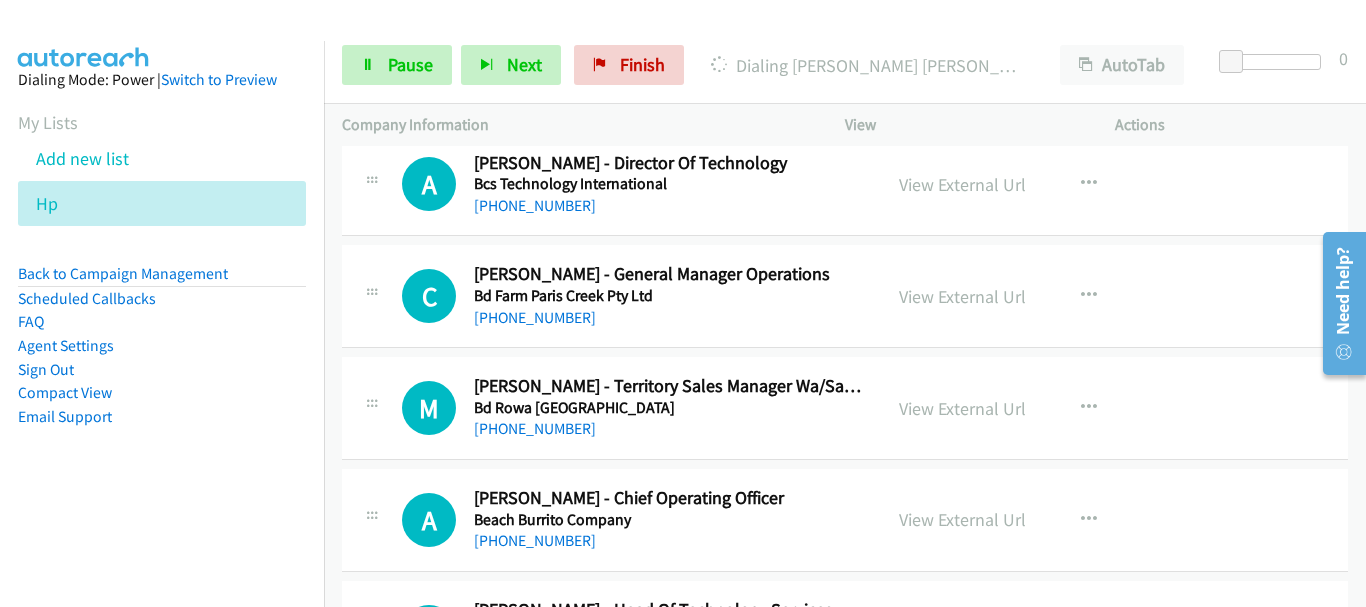 scroll, scrollTop: 2229, scrollLeft: 0, axis: vertical 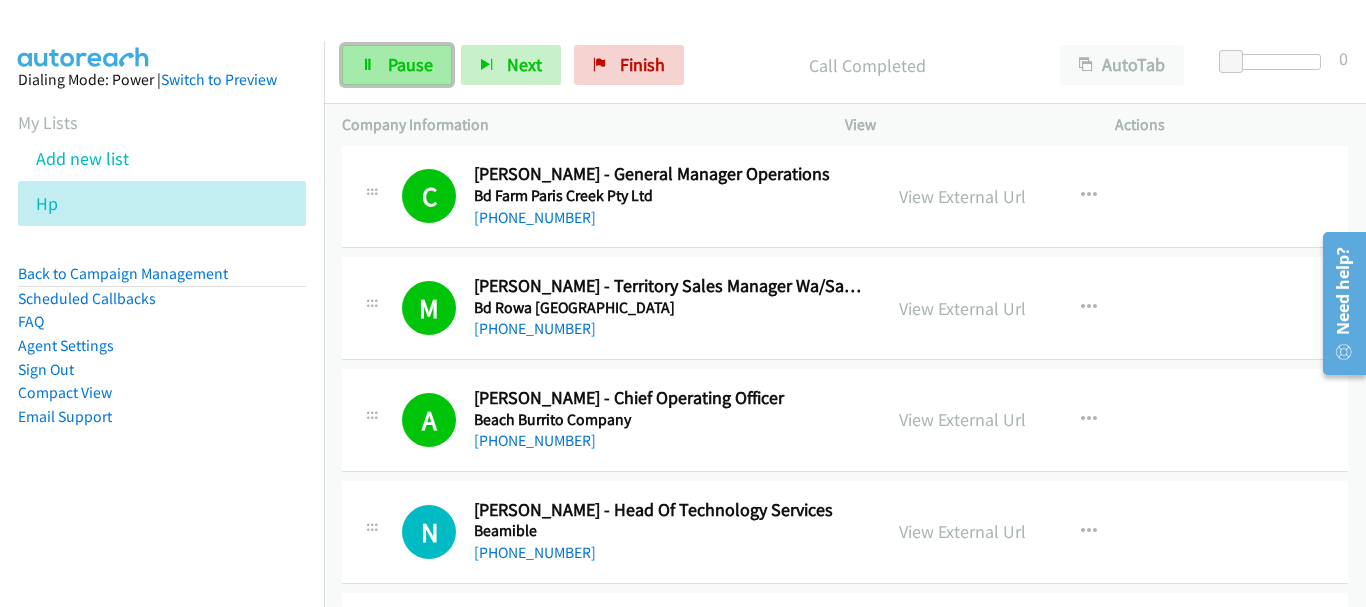 click on "Pause" at bounding box center [410, 64] 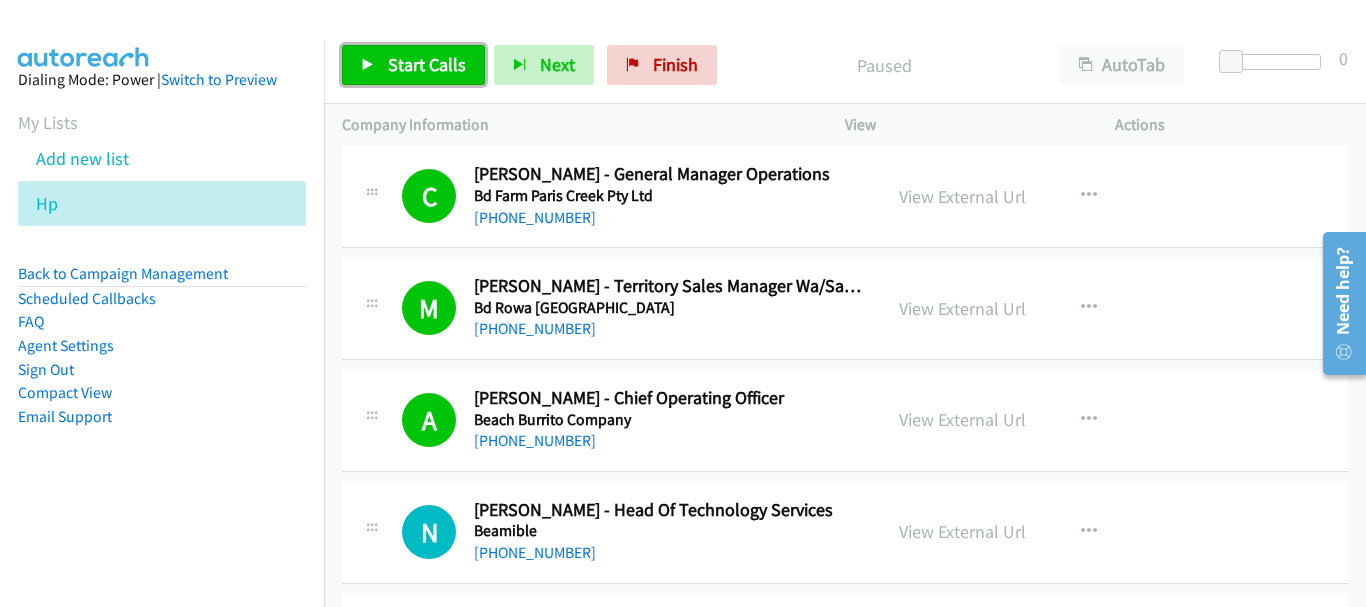 click on "Start Calls" at bounding box center [427, 64] 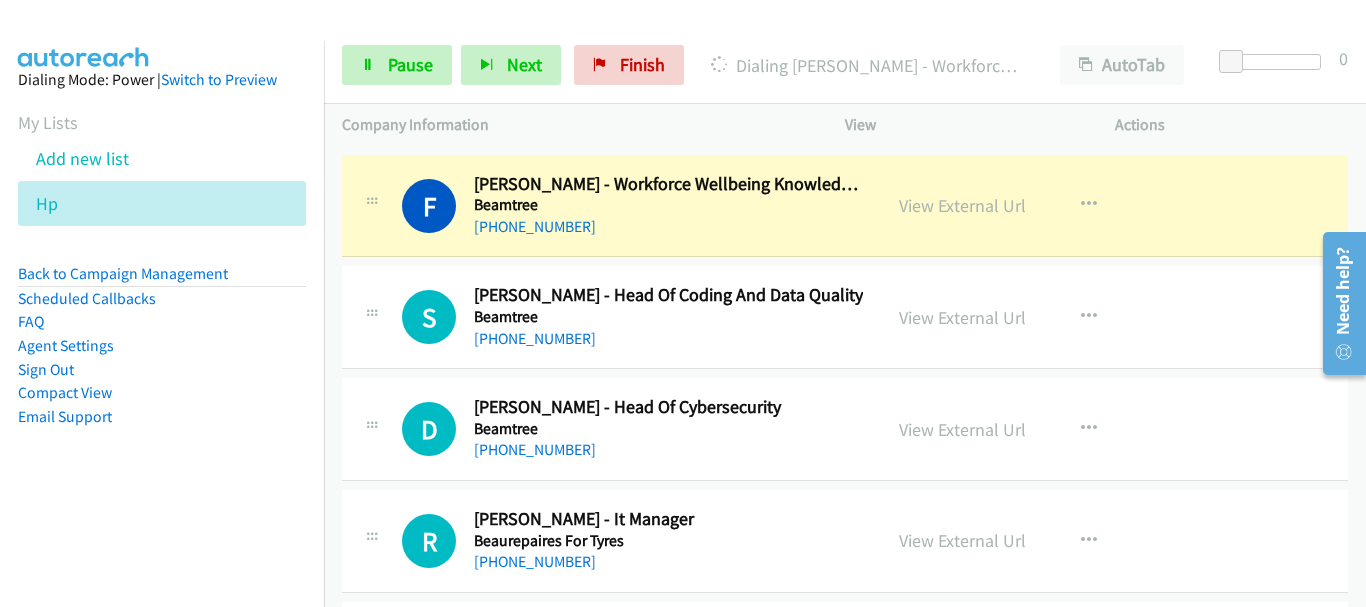 scroll, scrollTop: 3029, scrollLeft: 0, axis: vertical 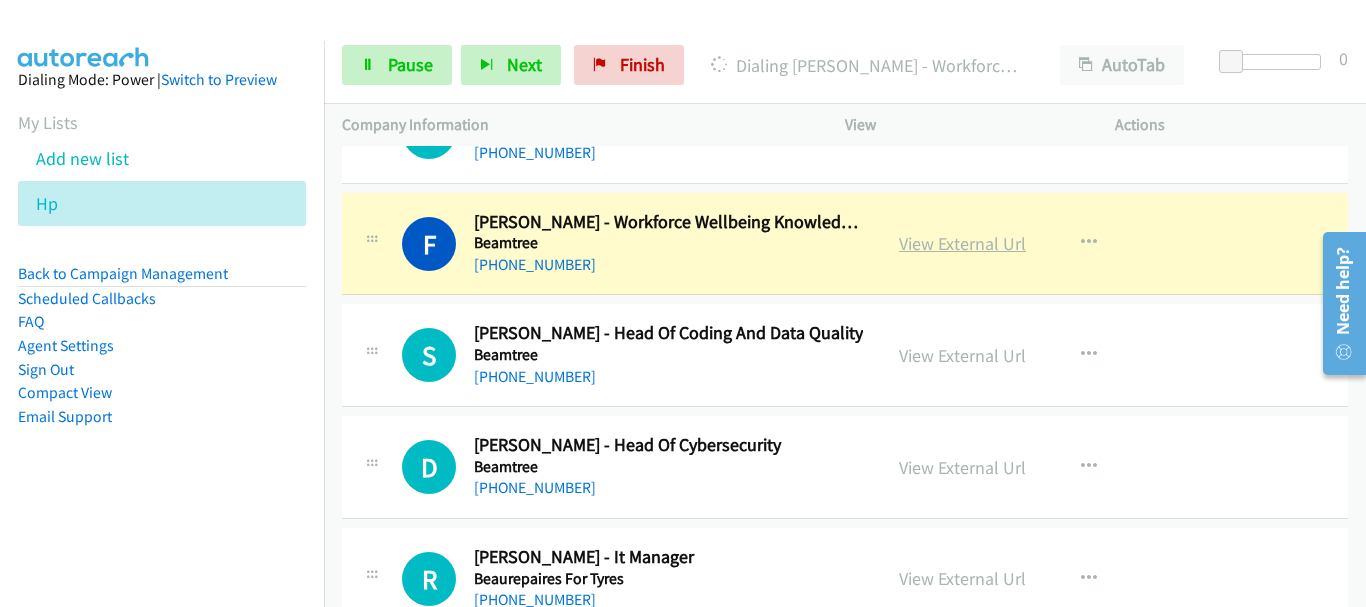 click on "View External Url" at bounding box center (962, 243) 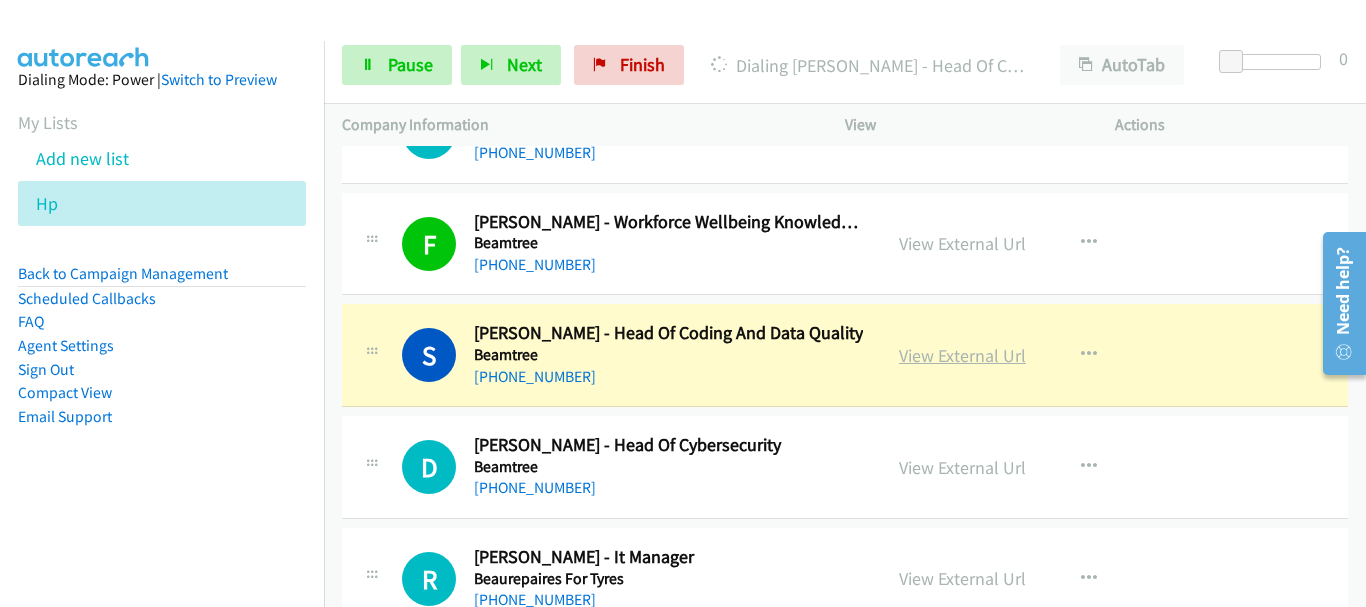 click on "View External Url" at bounding box center [962, 355] 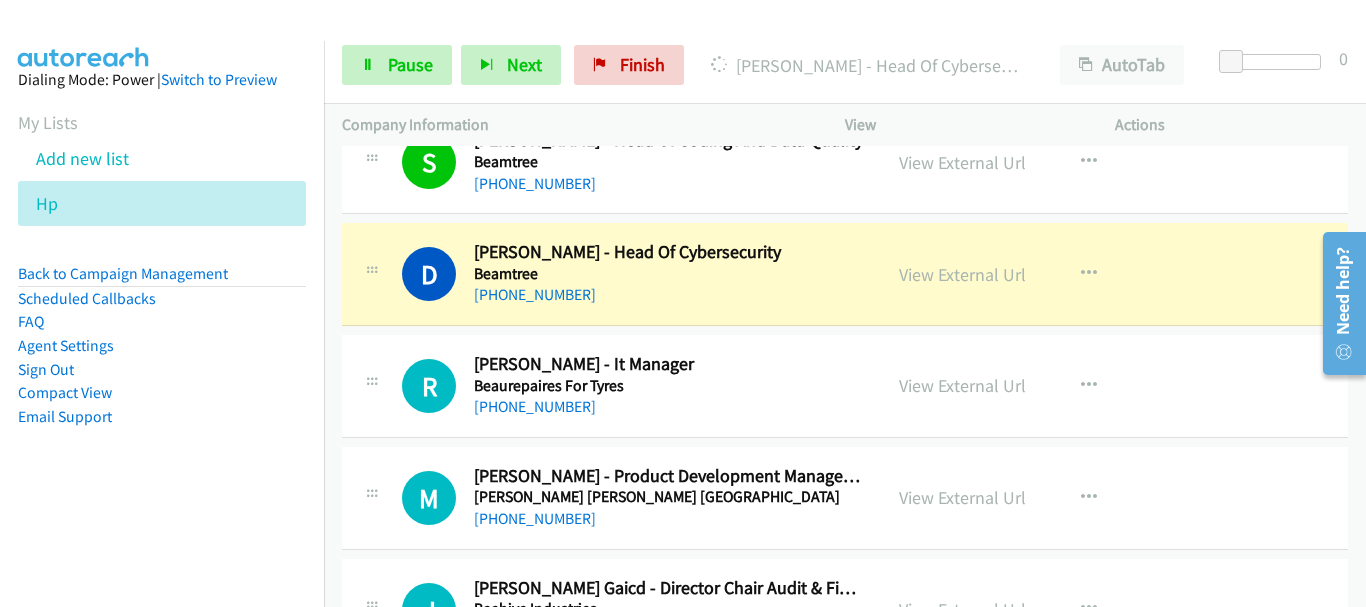 scroll, scrollTop: 3129, scrollLeft: 0, axis: vertical 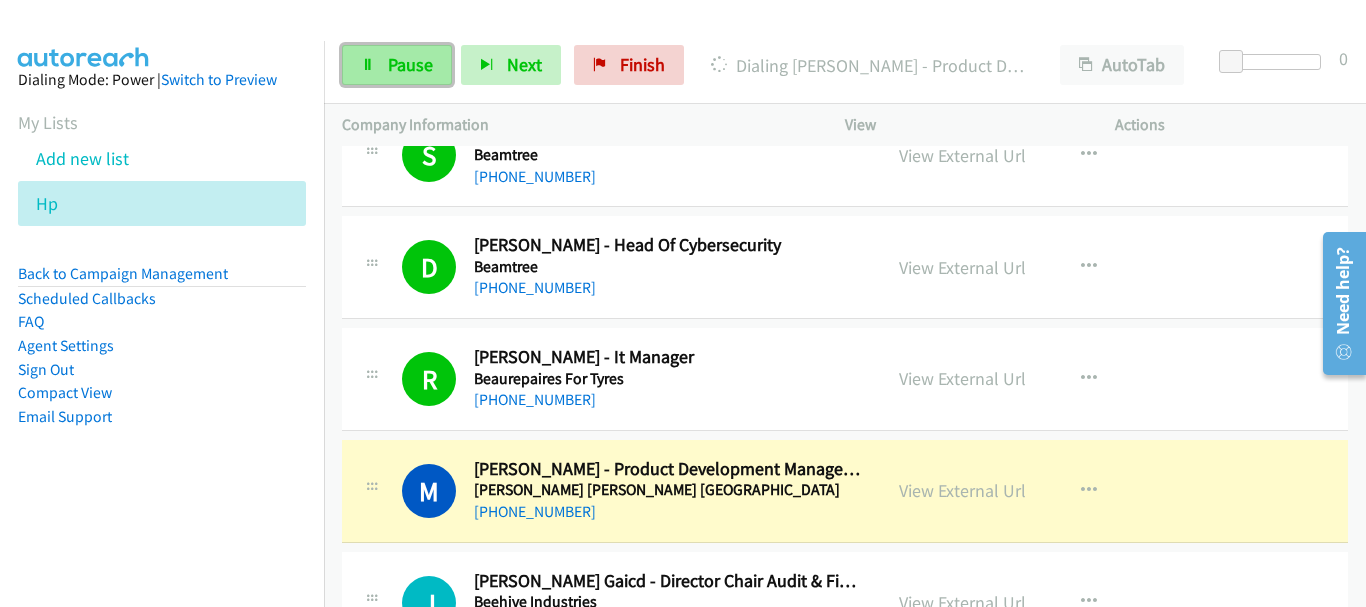 click on "Pause" at bounding box center [397, 65] 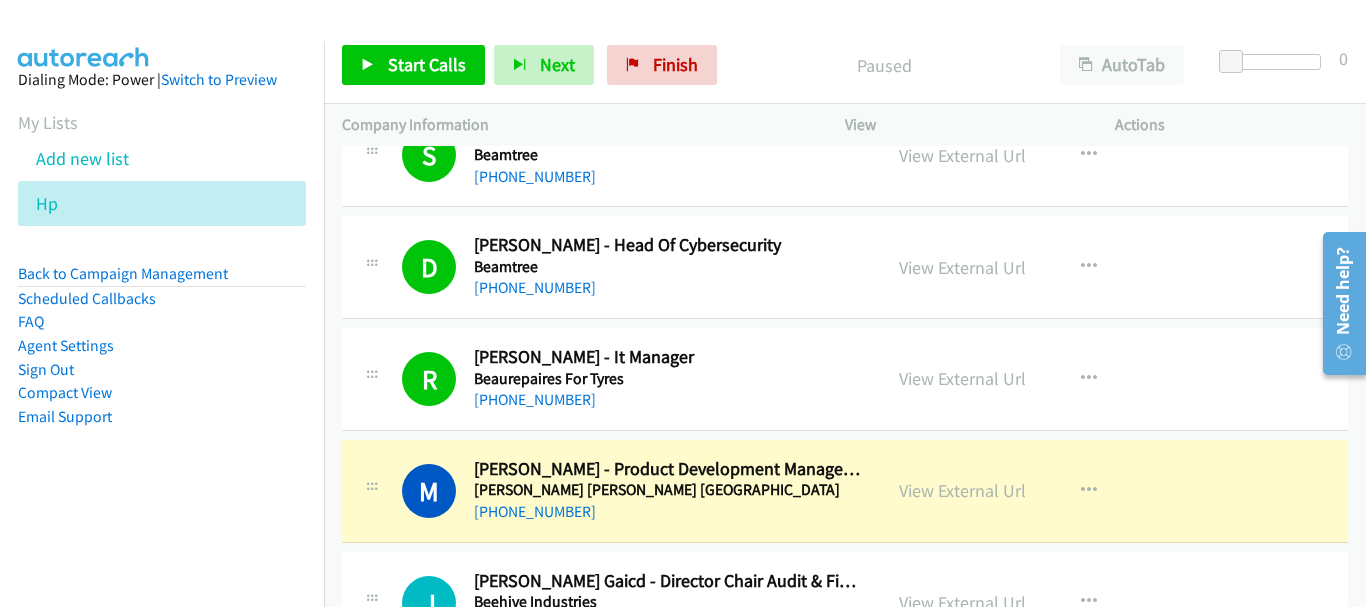 scroll, scrollTop: 3229, scrollLeft: 0, axis: vertical 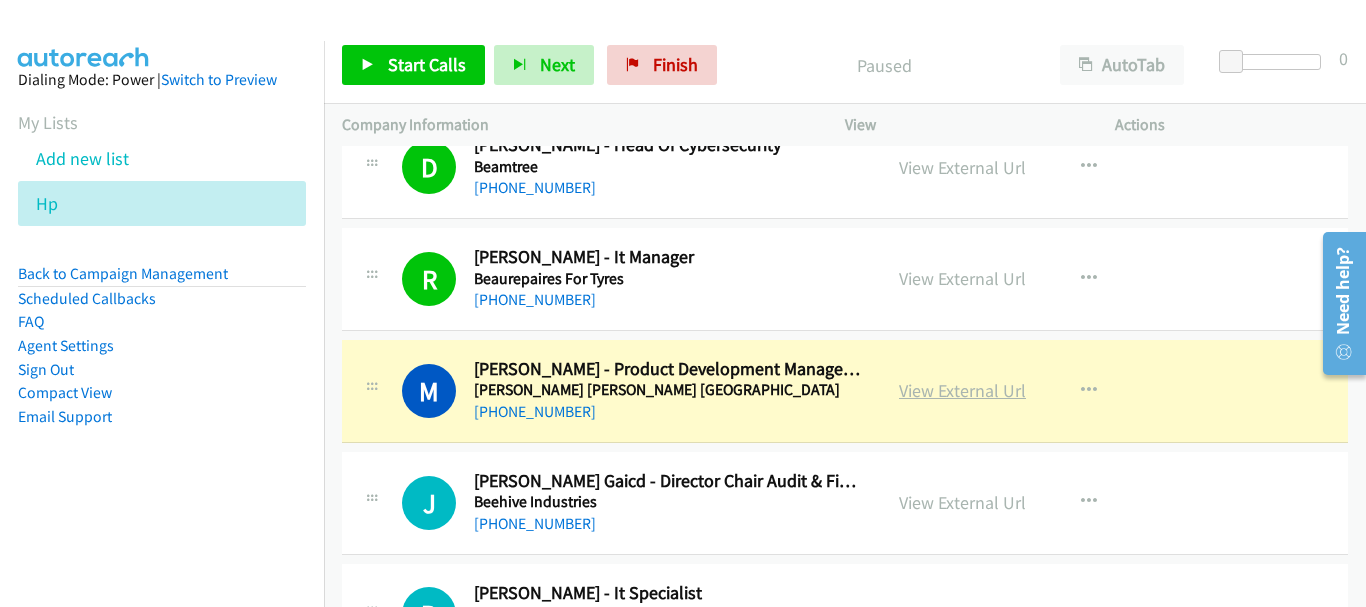 click on "View External Url" at bounding box center (962, 390) 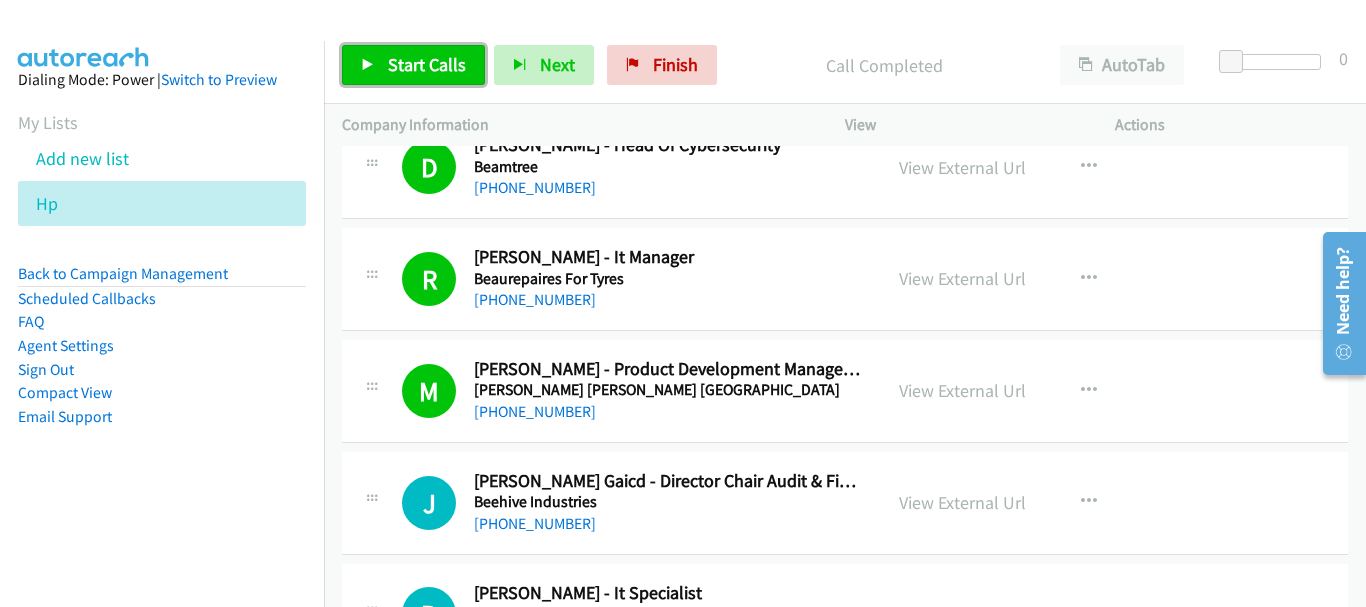 click on "Start Calls" at bounding box center (427, 64) 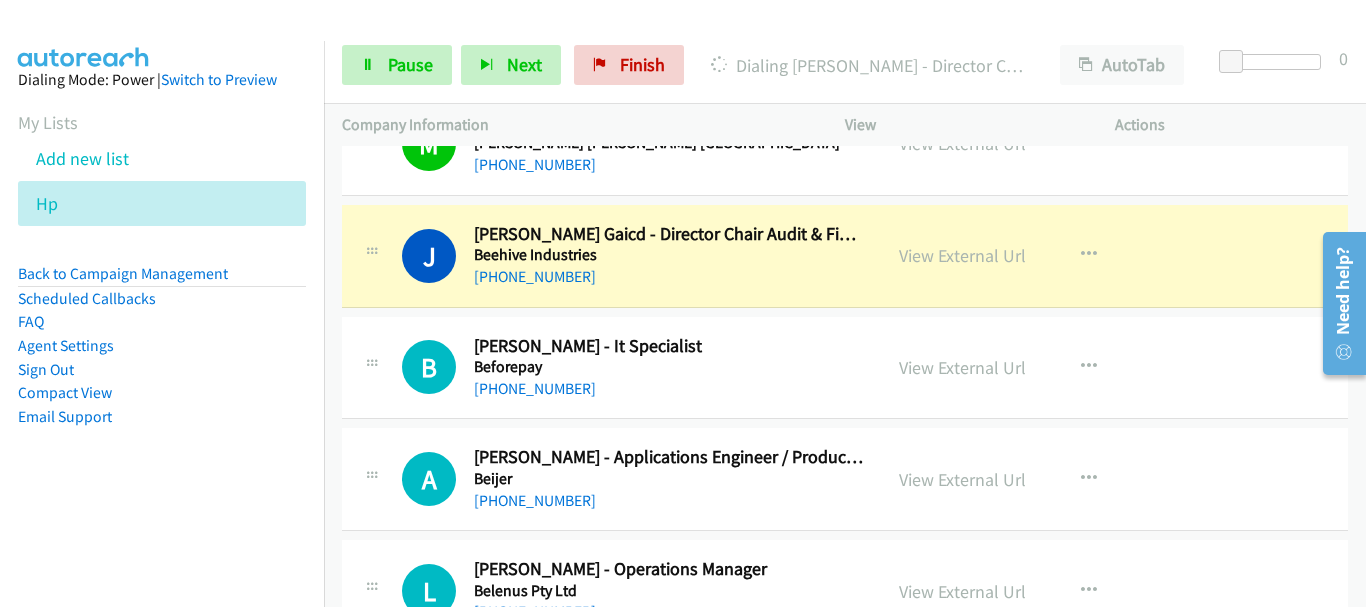 scroll, scrollTop: 3529, scrollLeft: 0, axis: vertical 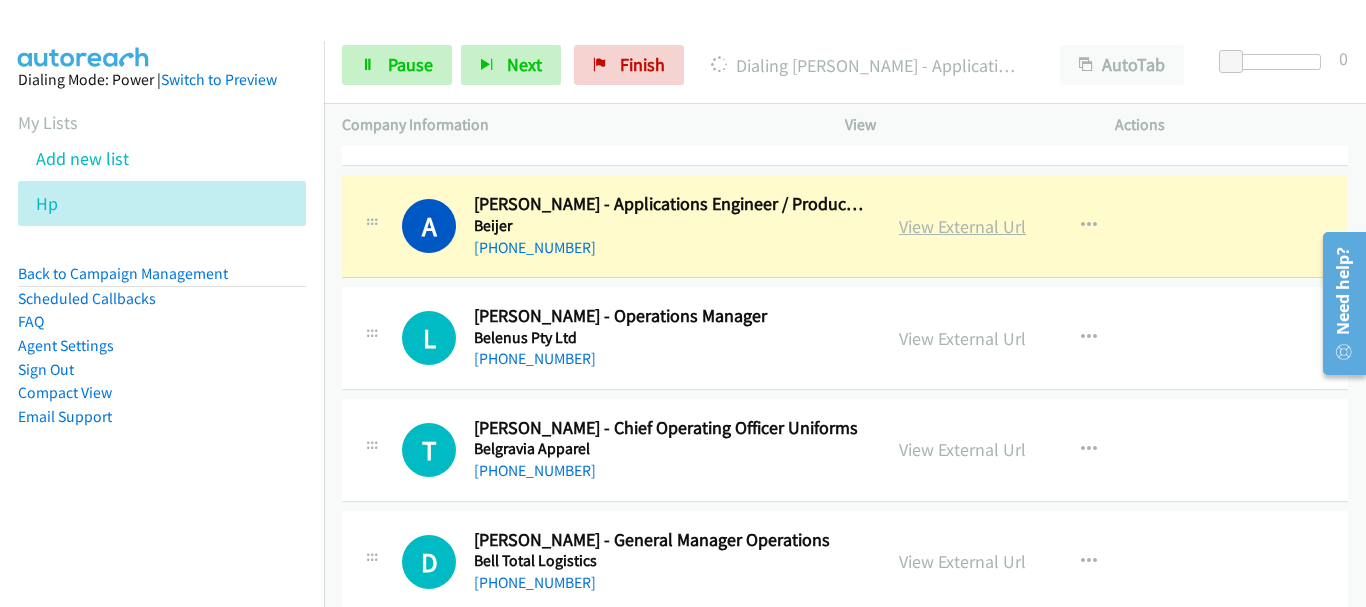 click on "View External Url" at bounding box center (962, 226) 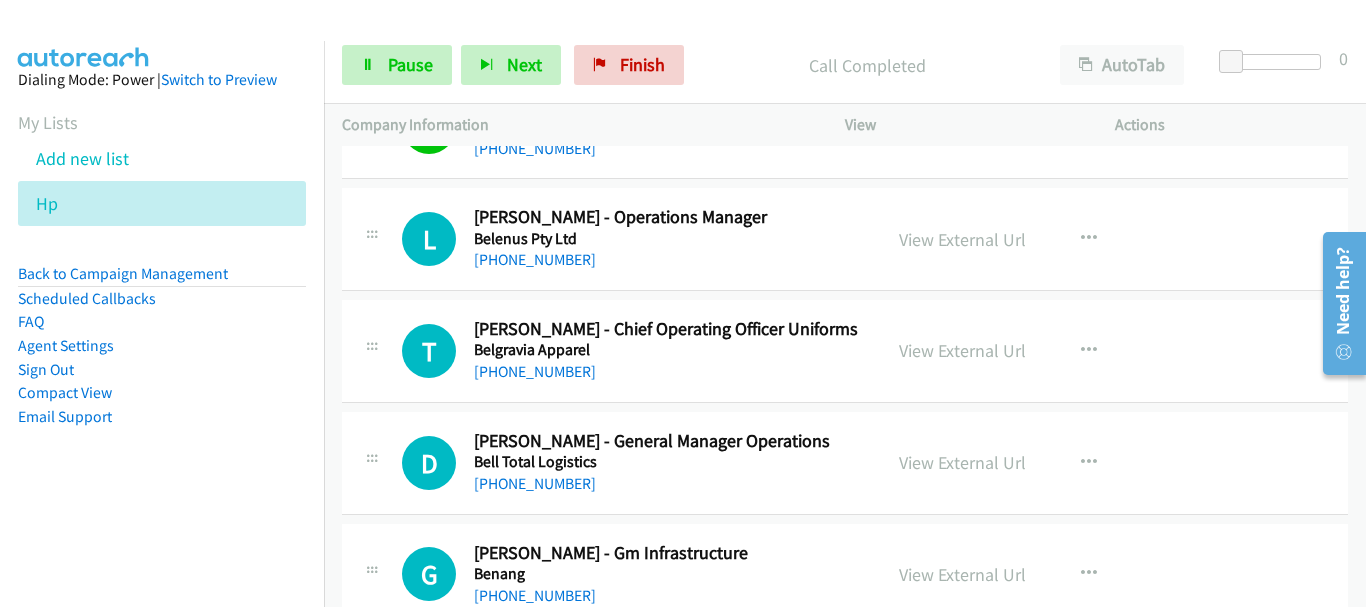 scroll, scrollTop: 3829, scrollLeft: 0, axis: vertical 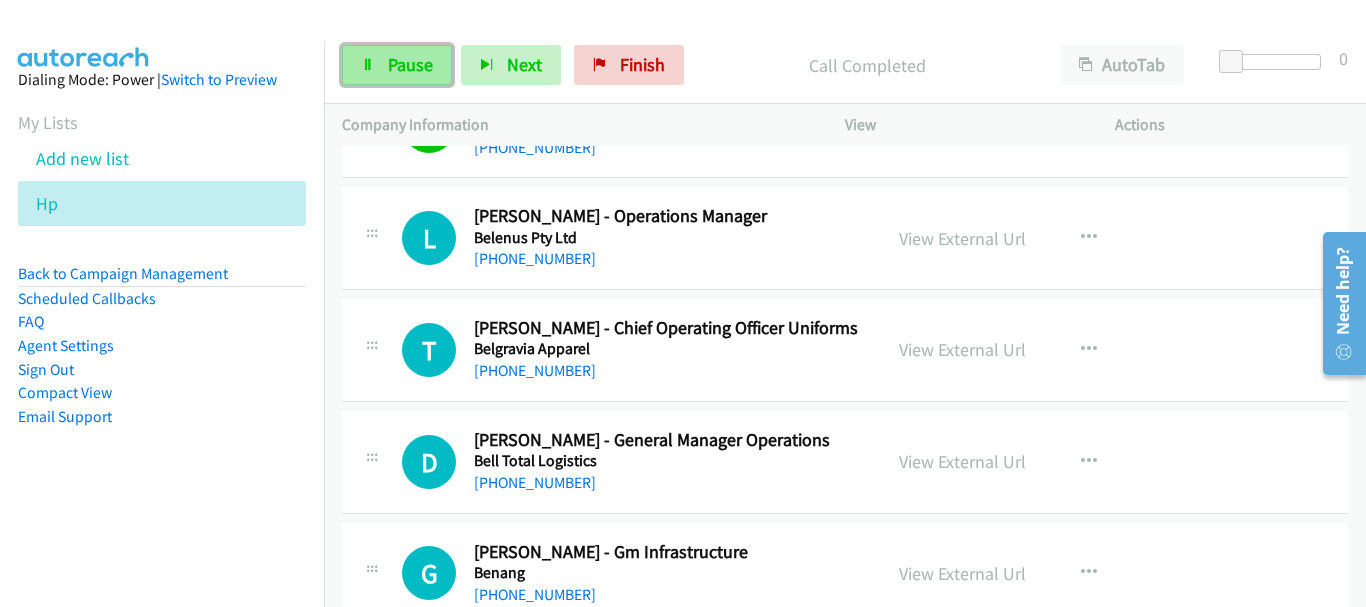 click on "Pause" at bounding box center [410, 64] 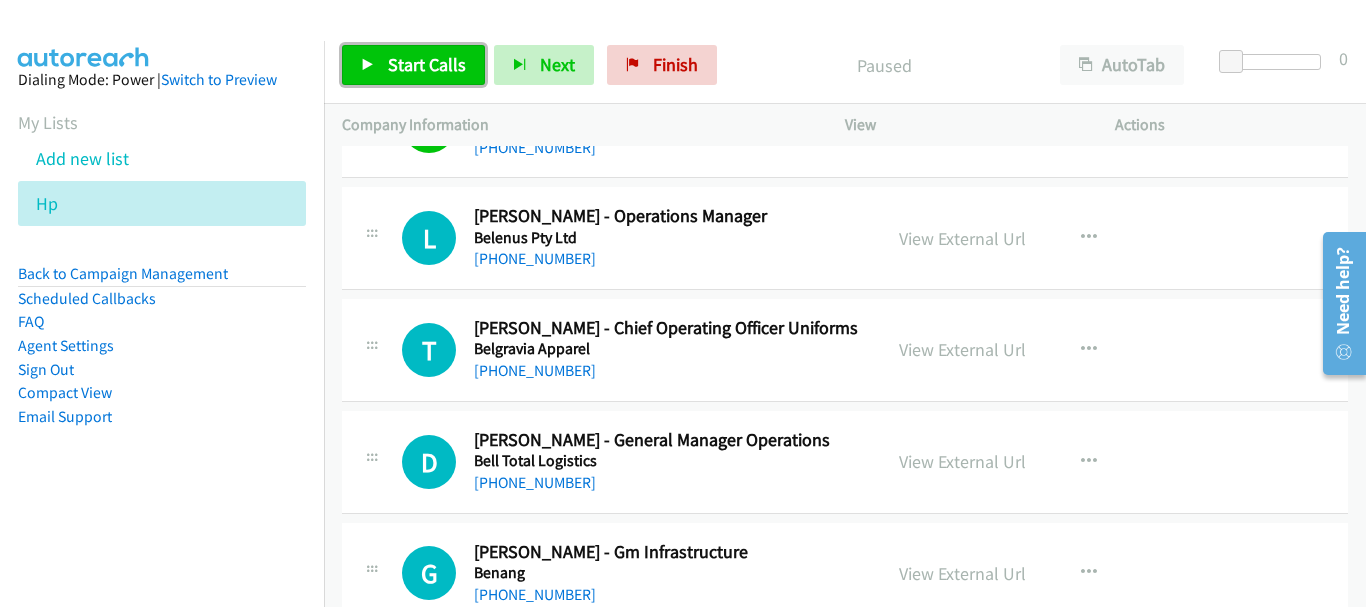 click on "Start Calls" at bounding box center (427, 64) 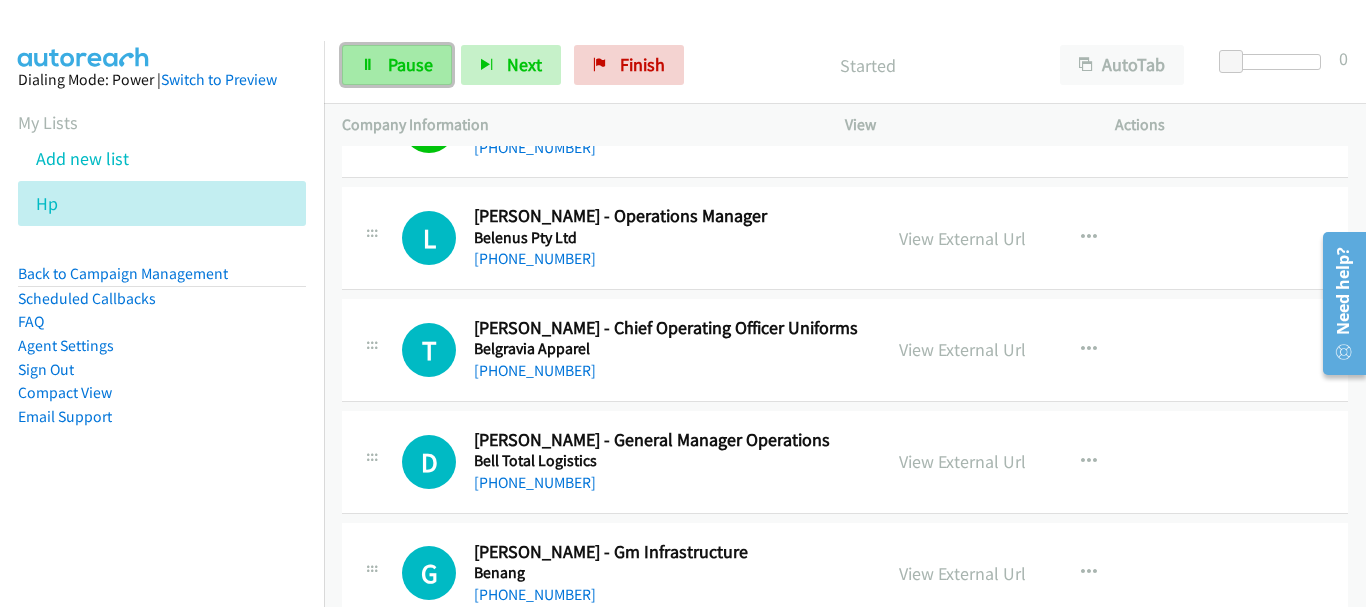 click on "Pause" at bounding box center [397, 65] 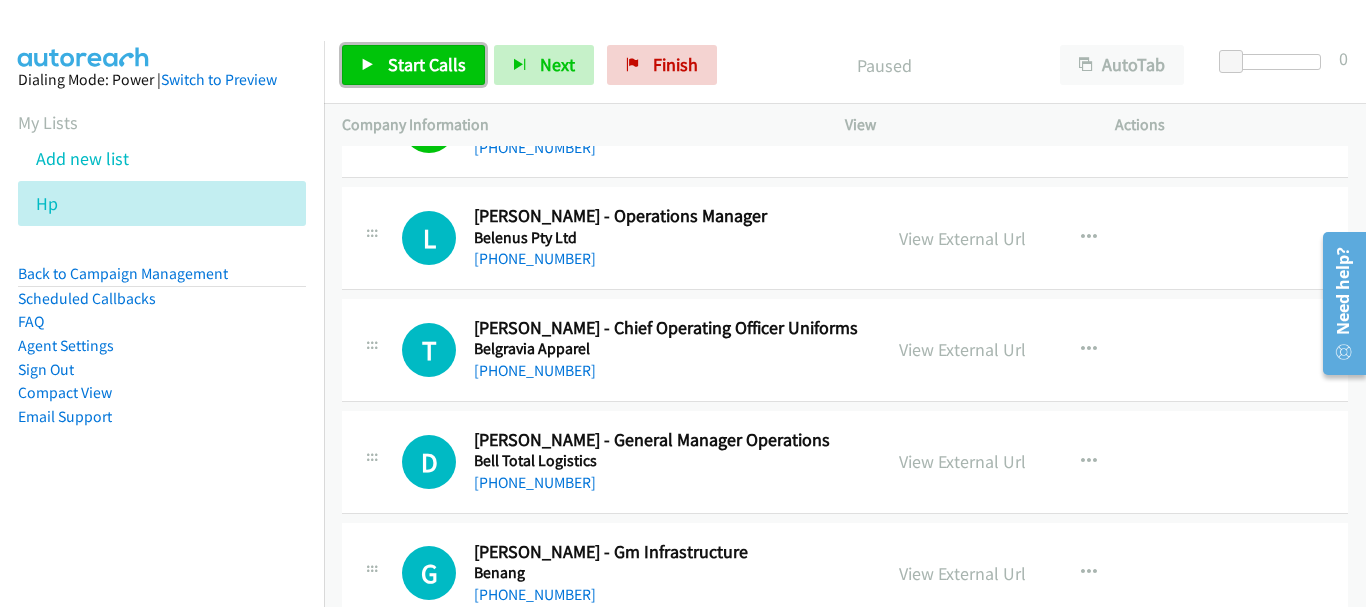 click on "Start Calls" at bounding box center (413, 65) 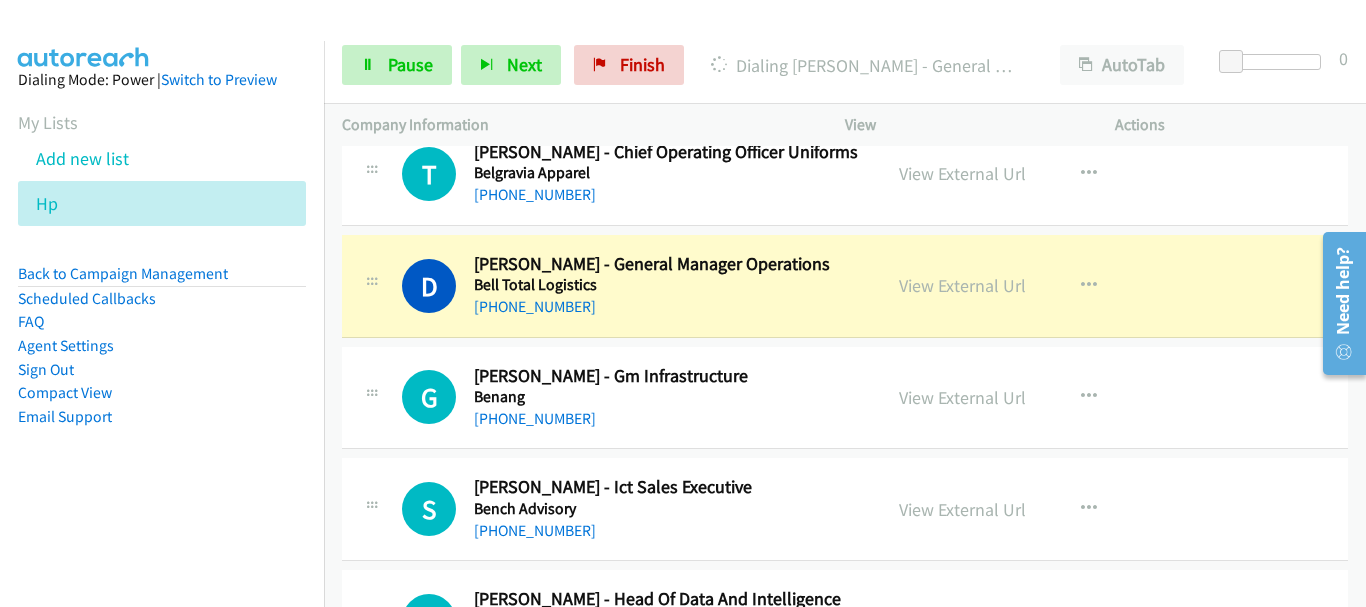scroll, scrollTop: 4029, scrollLeft: 0, axis: vertical 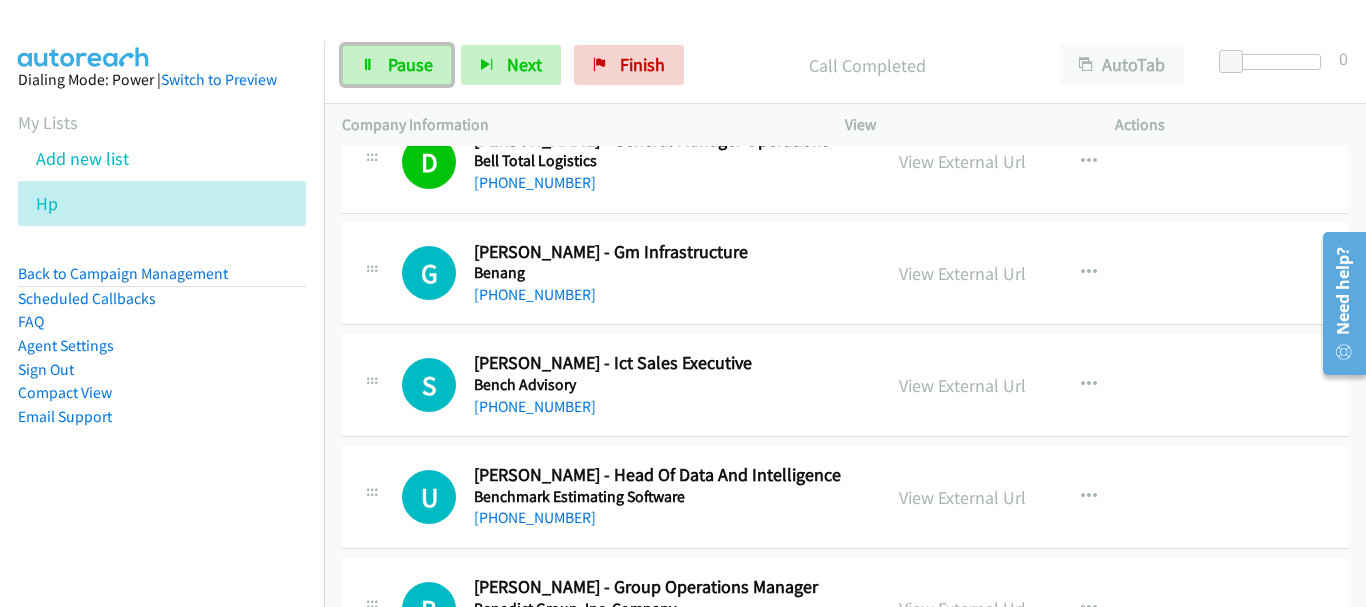 drag, startPoint x: 390, startPoint y: 74, endPoint x: 416, endPoint y: 38, distance: 44.407207 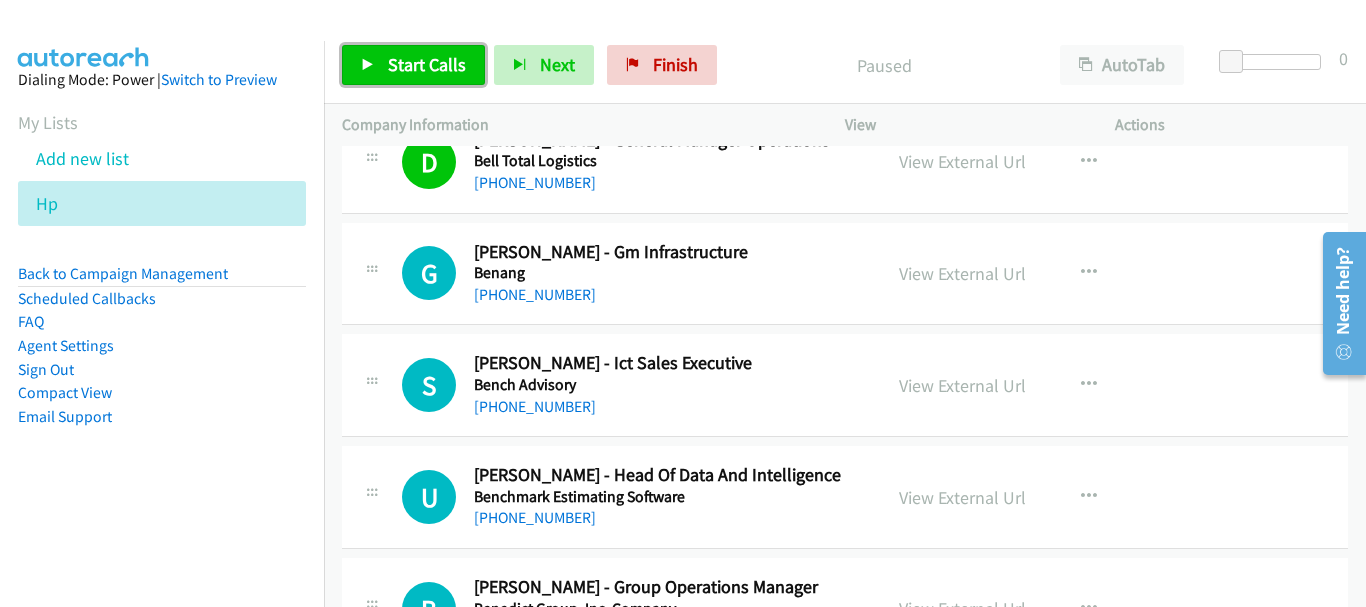 click on "Start Calls" at bounding box center [413, 65] 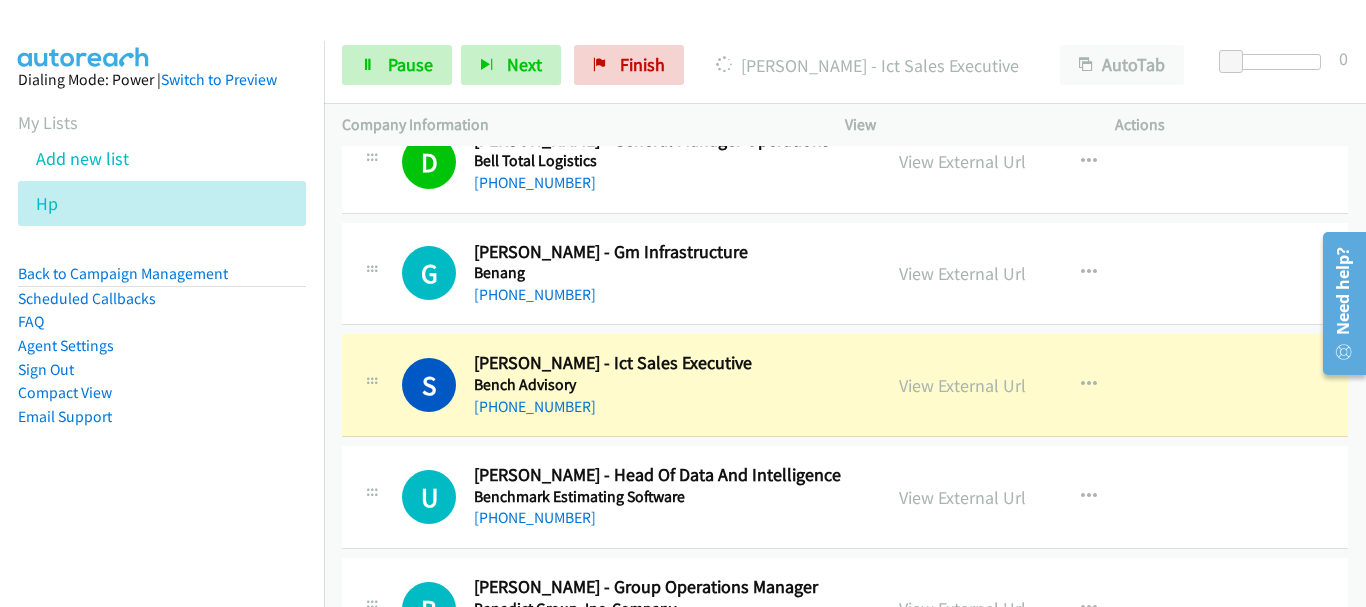 scroll, scrollTop: 4229, scrollLeft: 0, axis: vertical 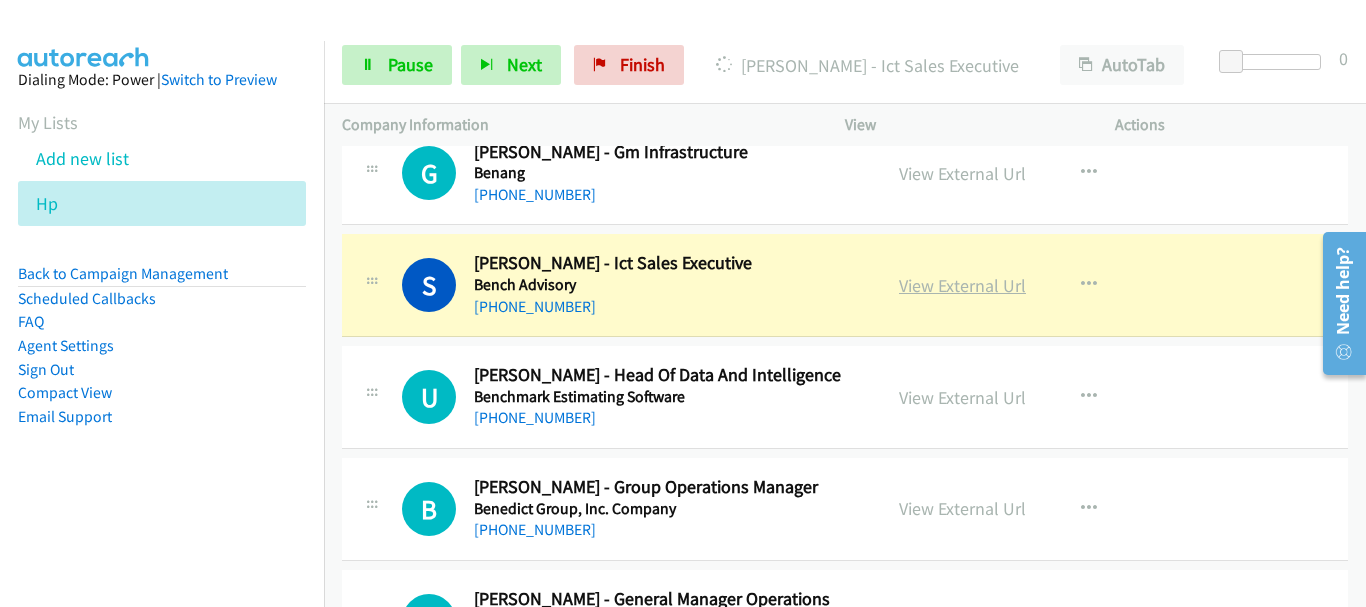 click on "View External Url" at bounding box center (962, 285) 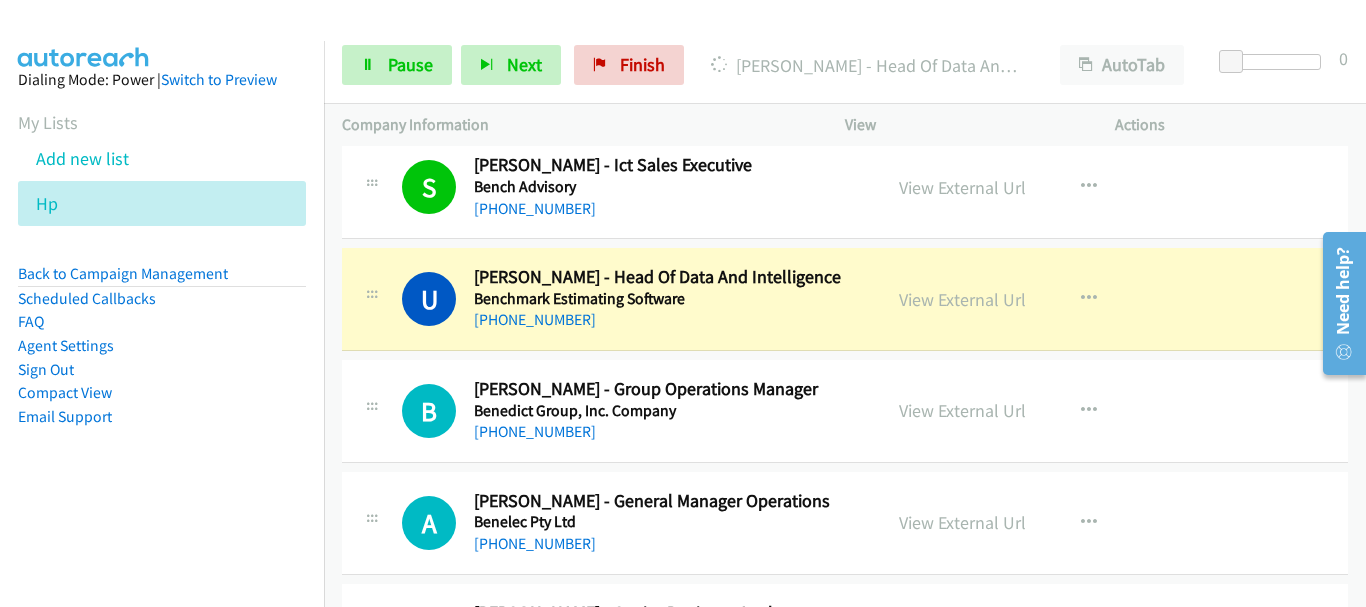 scroll, scrollTop: 4429, scrollLeft: 0, axis: vertical 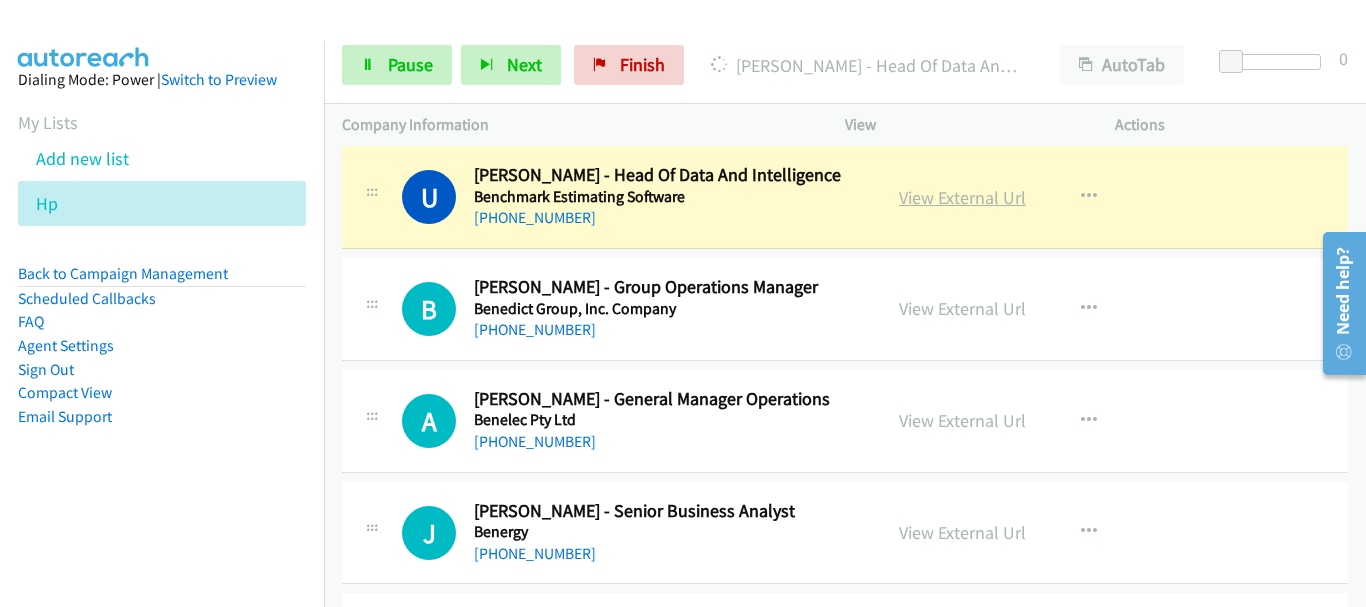 click on "View External Url" at bounding box center (962, 197) 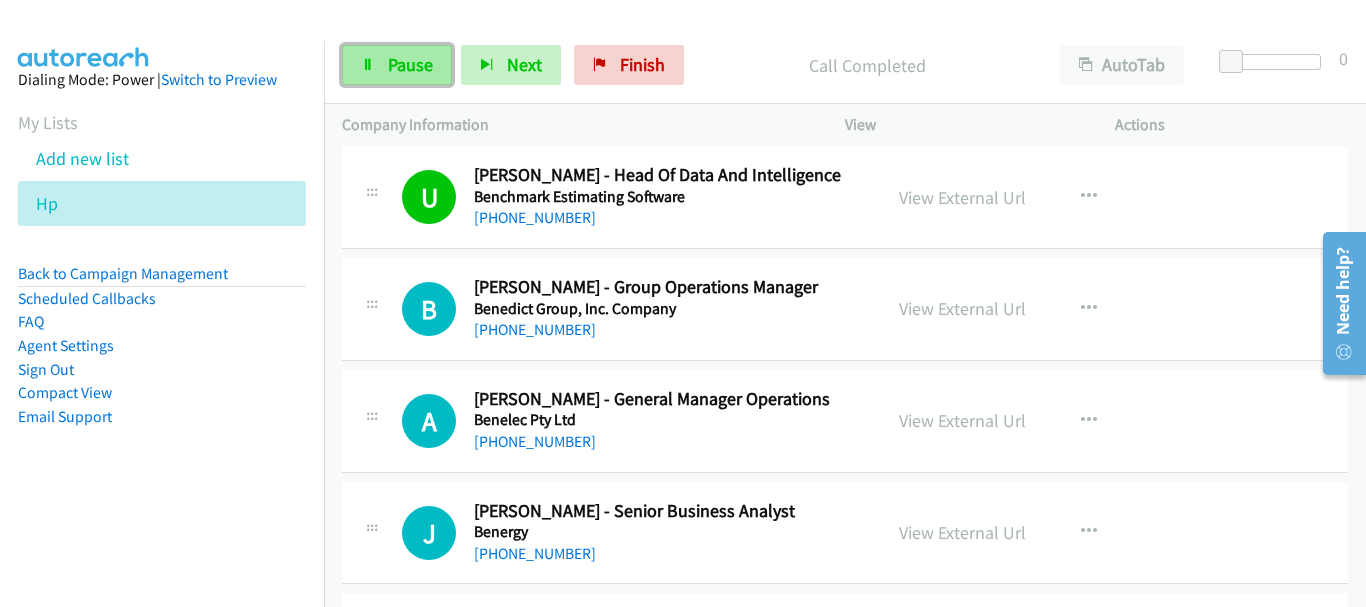 click on "Pause" at bounding box center (410, 64) 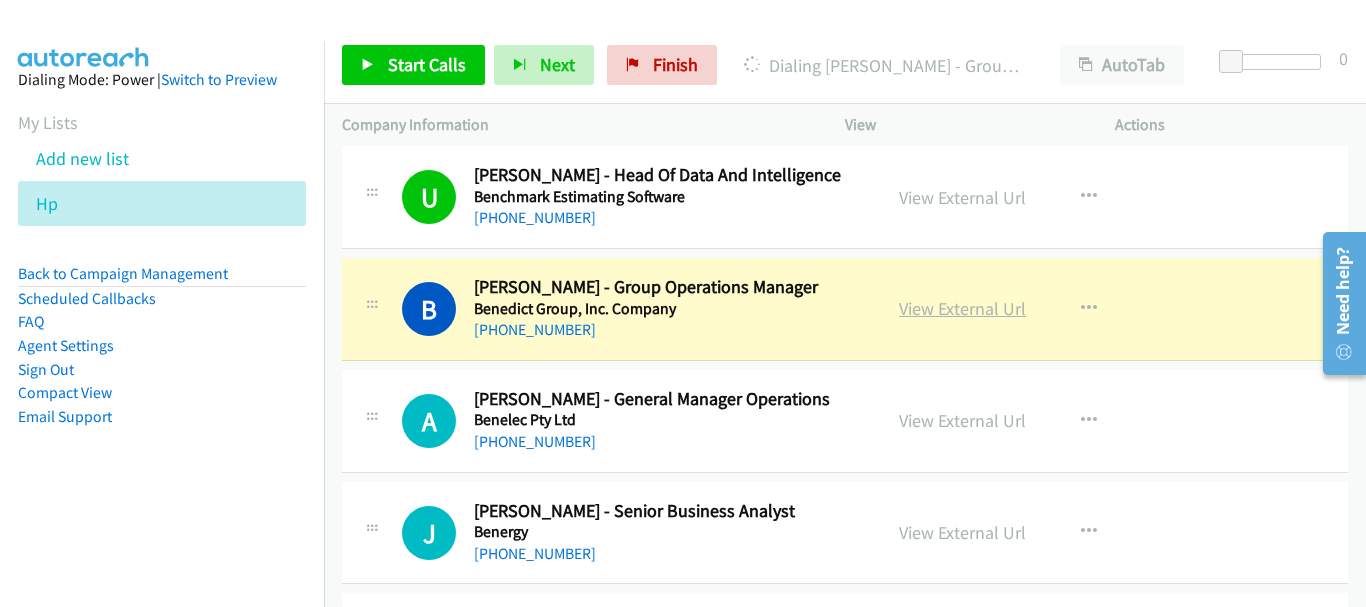 click on "View External Url" at bounding box center [962, 308] 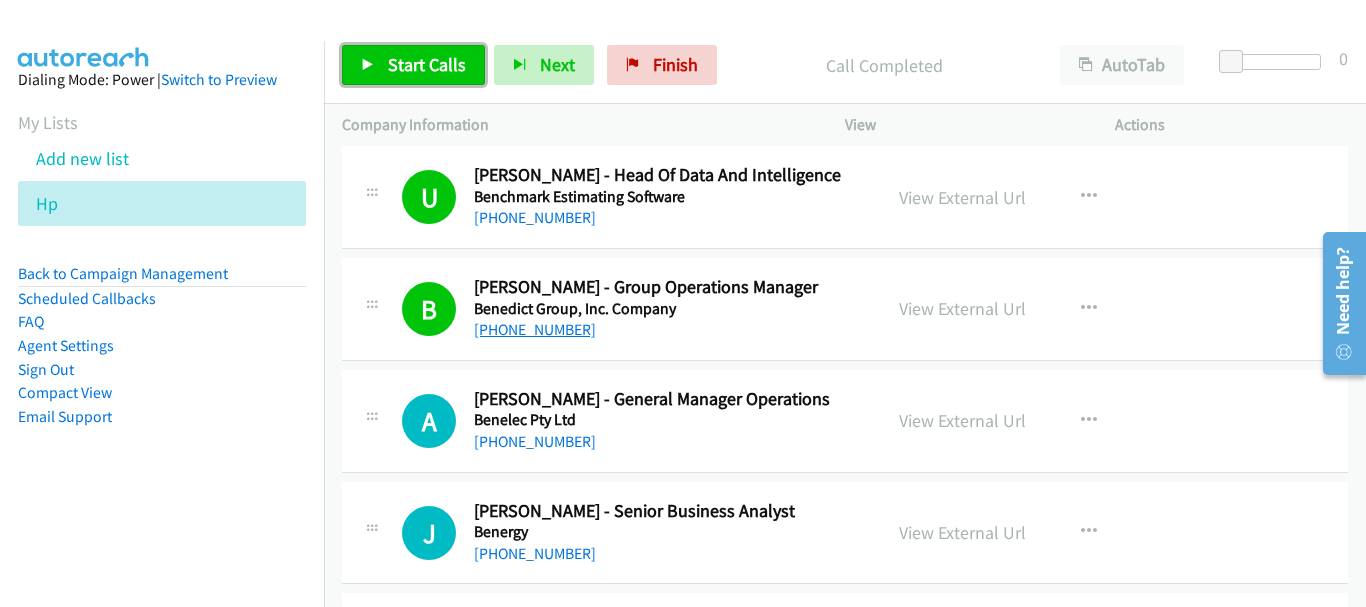 drag, startPoint x: 432, startPoint y: 74, endPoint x: 496, endPoint y: 327, distance: 260.96936 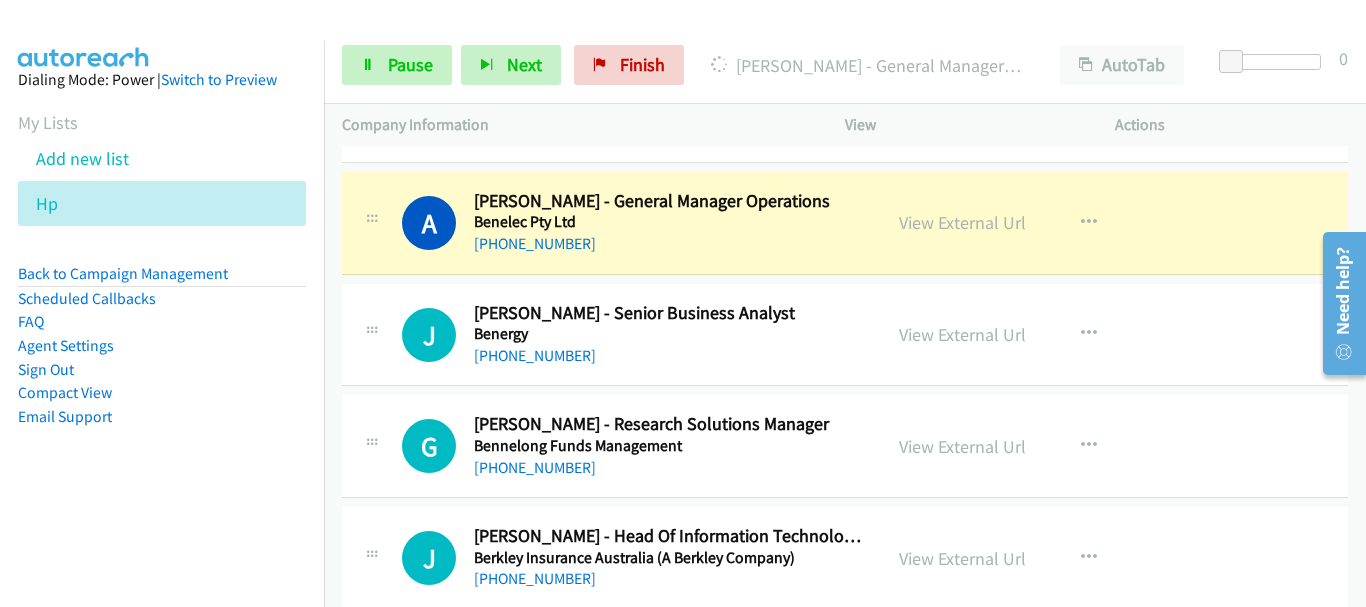 scroll, scrollTop: 4629, scrollLeft: 0, axis: vertical 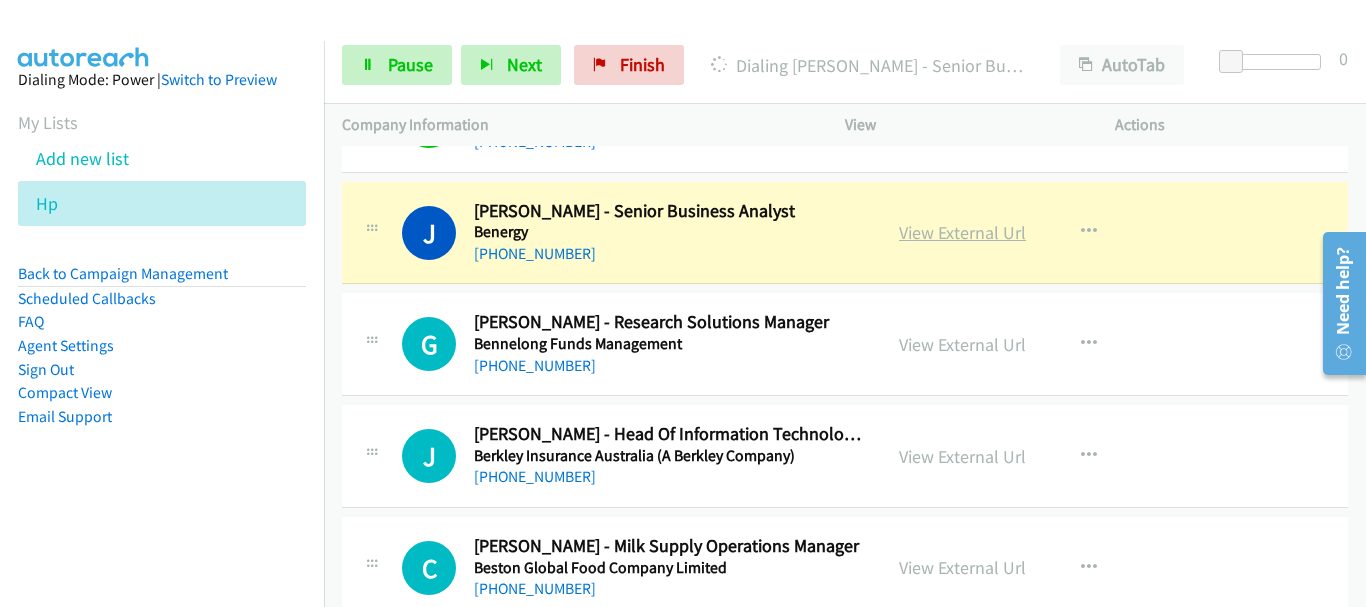 click on "View External Url" at bounding box center (962, 232) 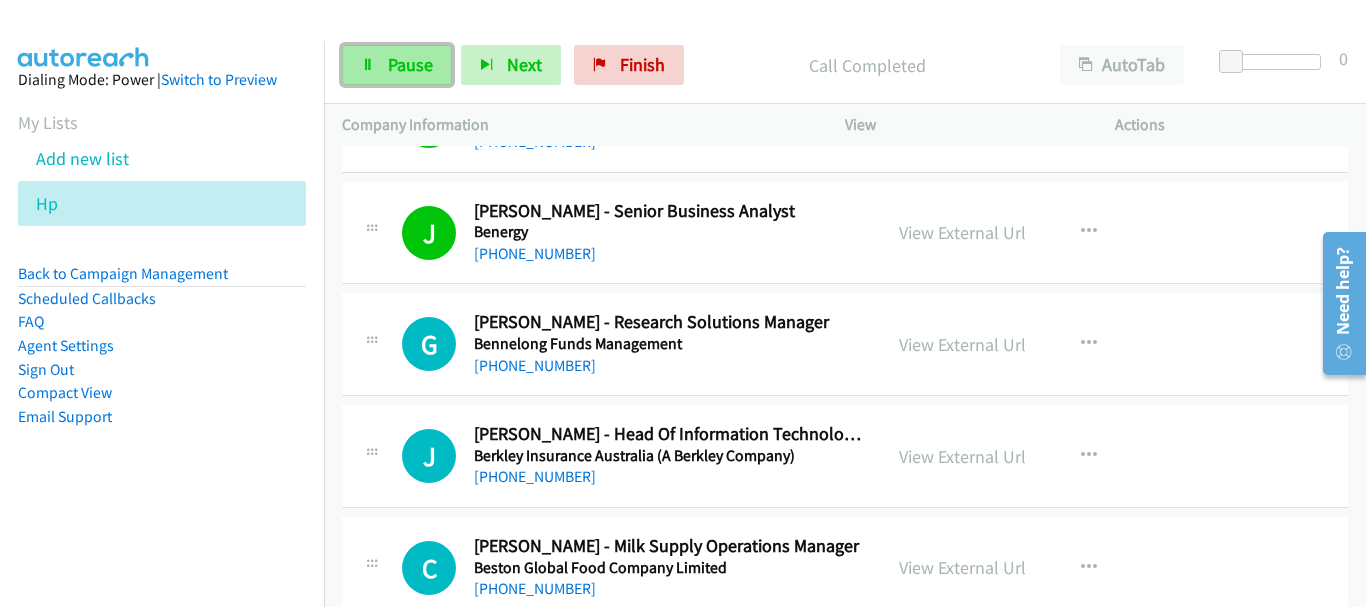 click on "Pause" at bounding box center [397, 65] 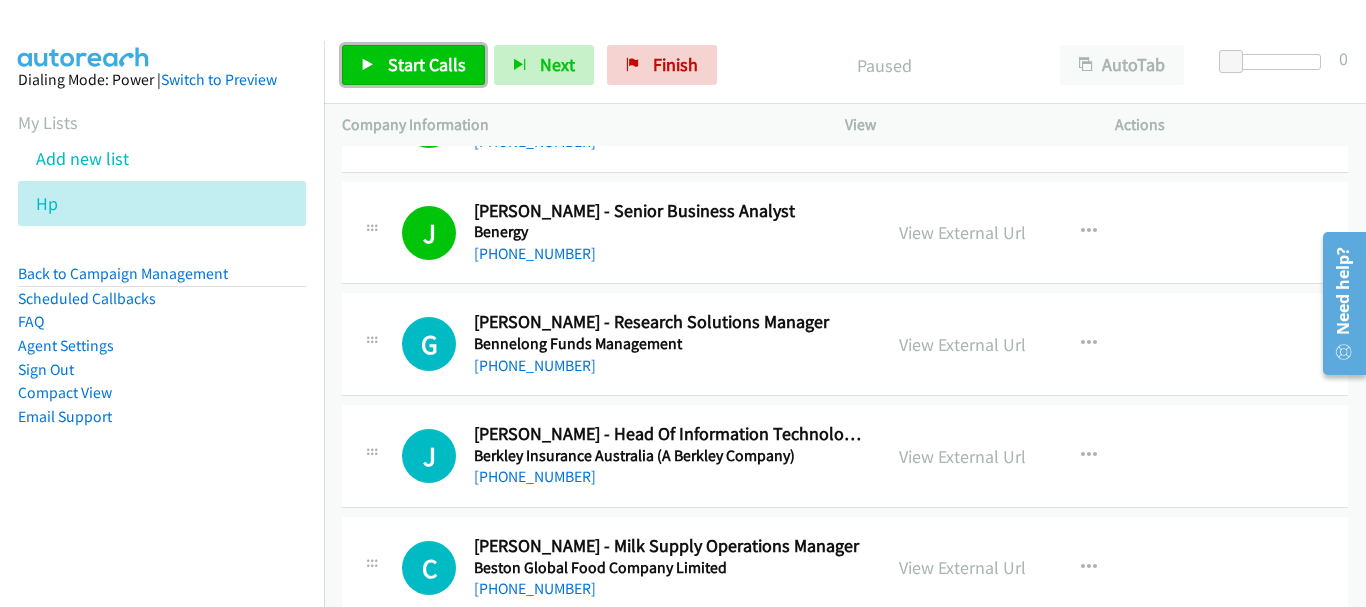 click on "Start Calls" at bounding box center (413, 65) 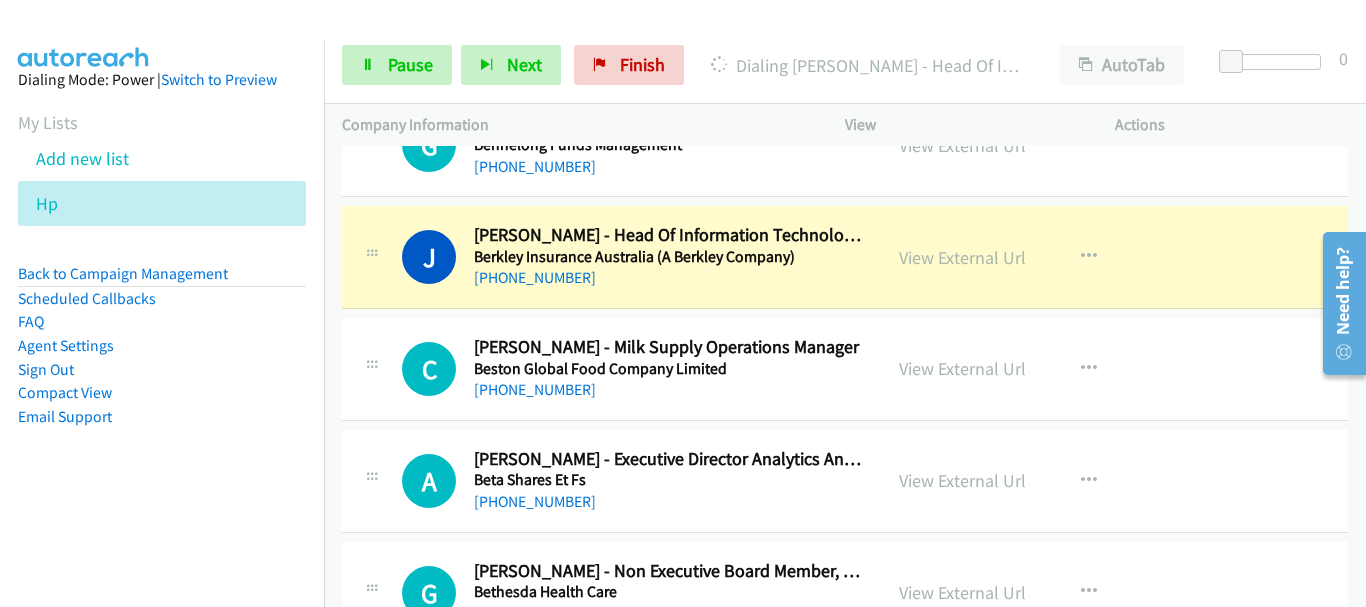 scroll, scrollTop: 4929, scrollLeft: 0, axis: vertical 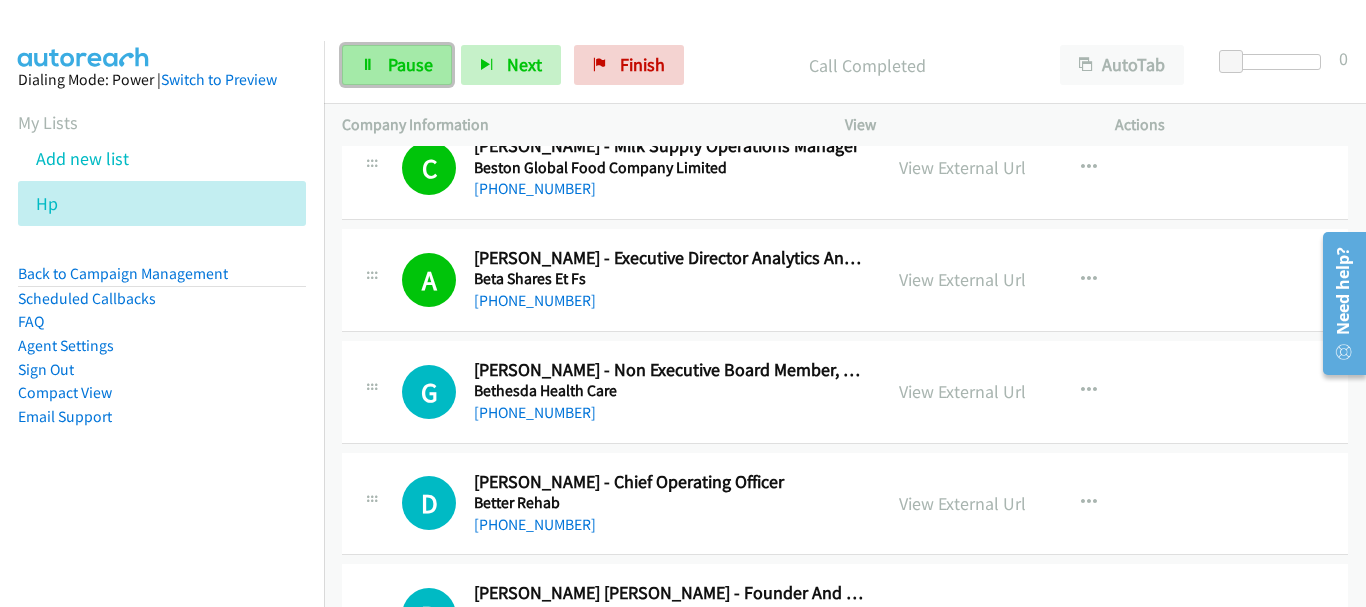 click on "Pause" at bounding box center (397, 65) 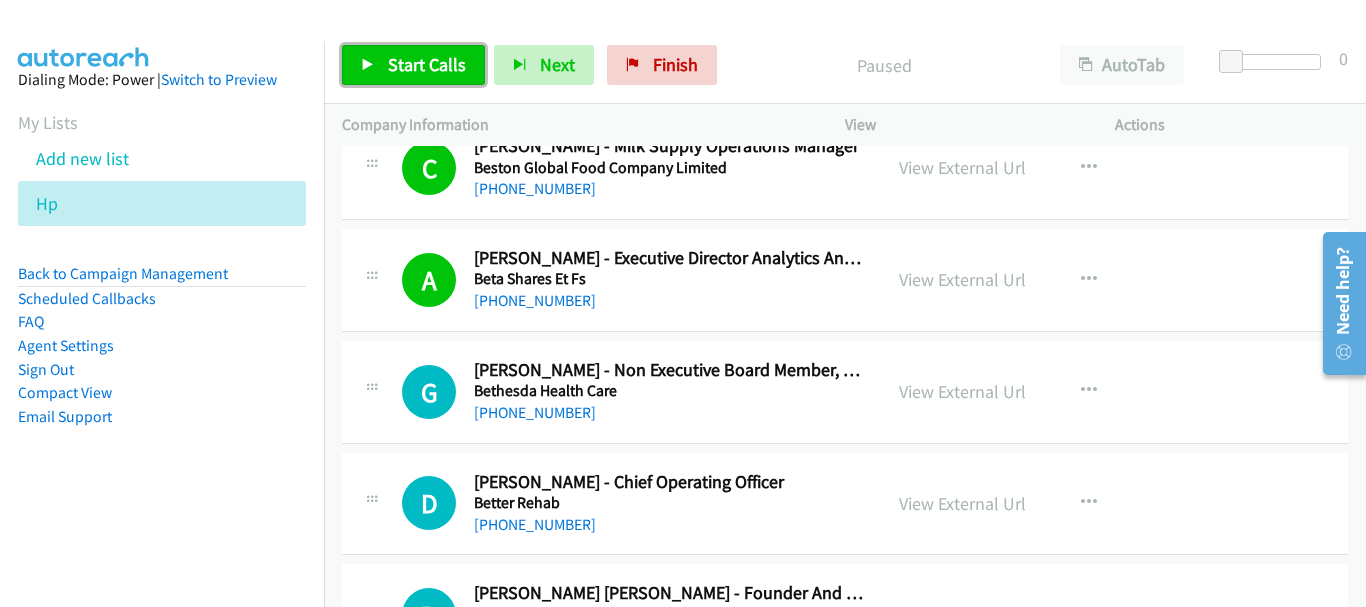 click on "Start Calls" at bounding box center [427, 64] 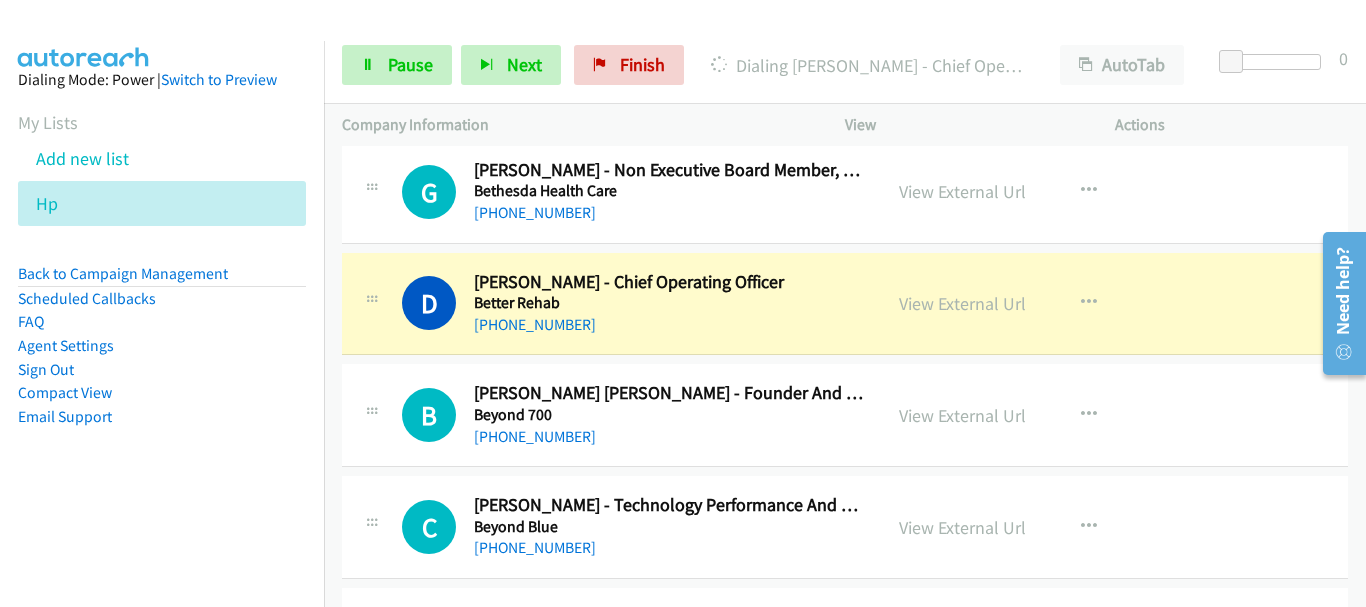 scroll, scrollTop: 5429, scrollLeft: 0, axis: vertical 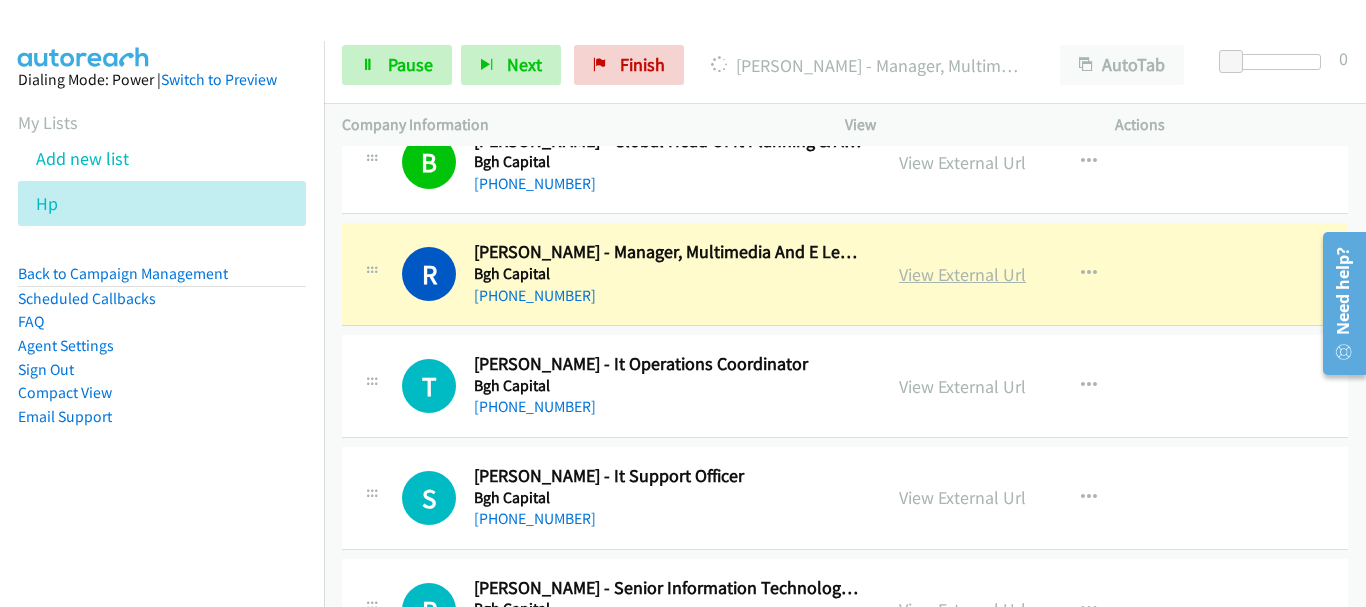 click on "View External Url" at bounding box center (962, 274) 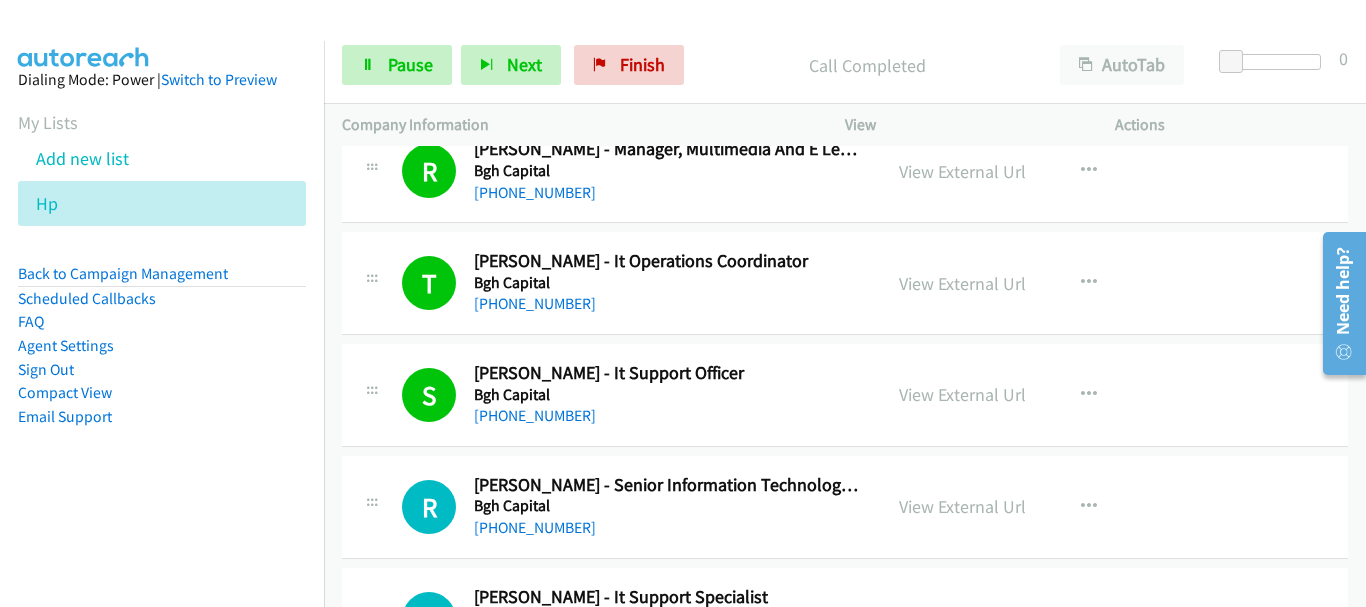 scroll, scrollTop: 6229, scrollLeft: 0, axis: vertical 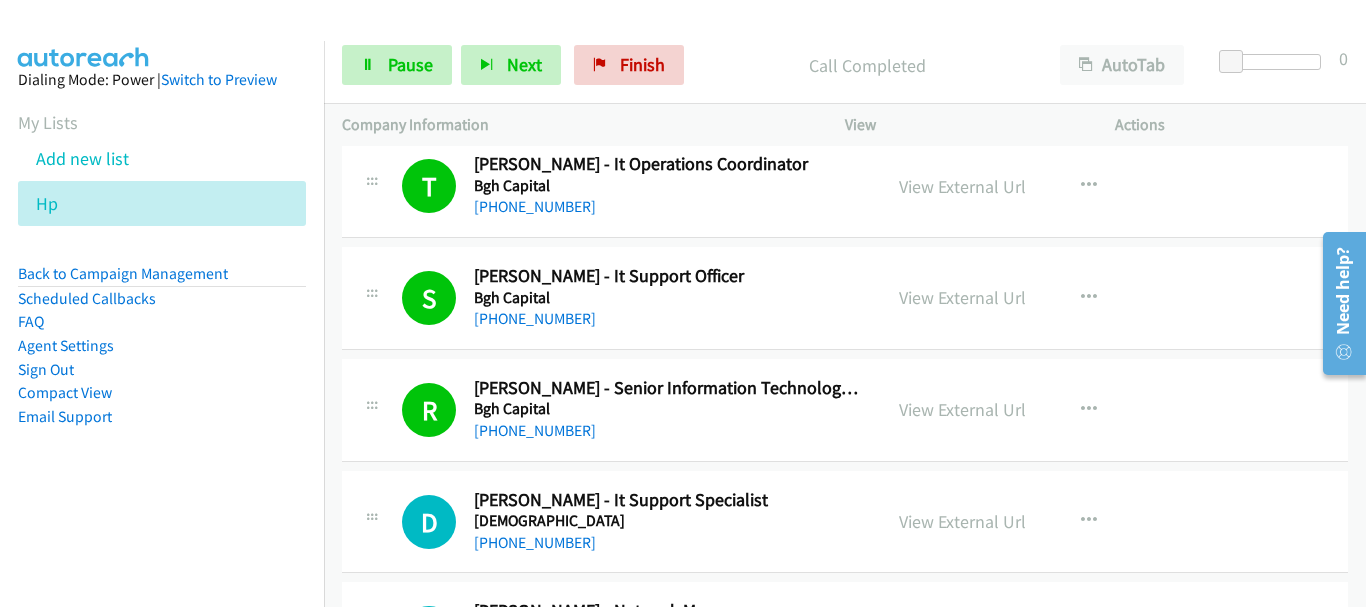 click on "Start Calls
Pause
Next
Finish
Call Completed
AutoTab
AutoTab
0" at bounding box center (845, 65) 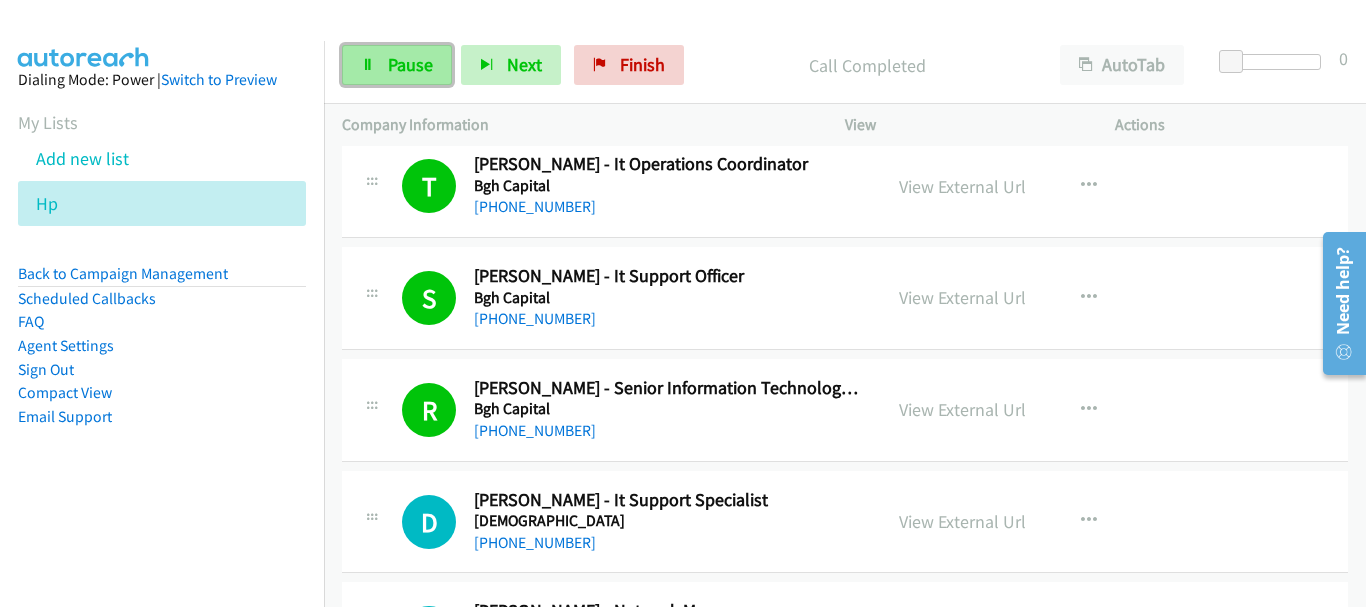 click on "Pause" at bounding box center [410, 64] 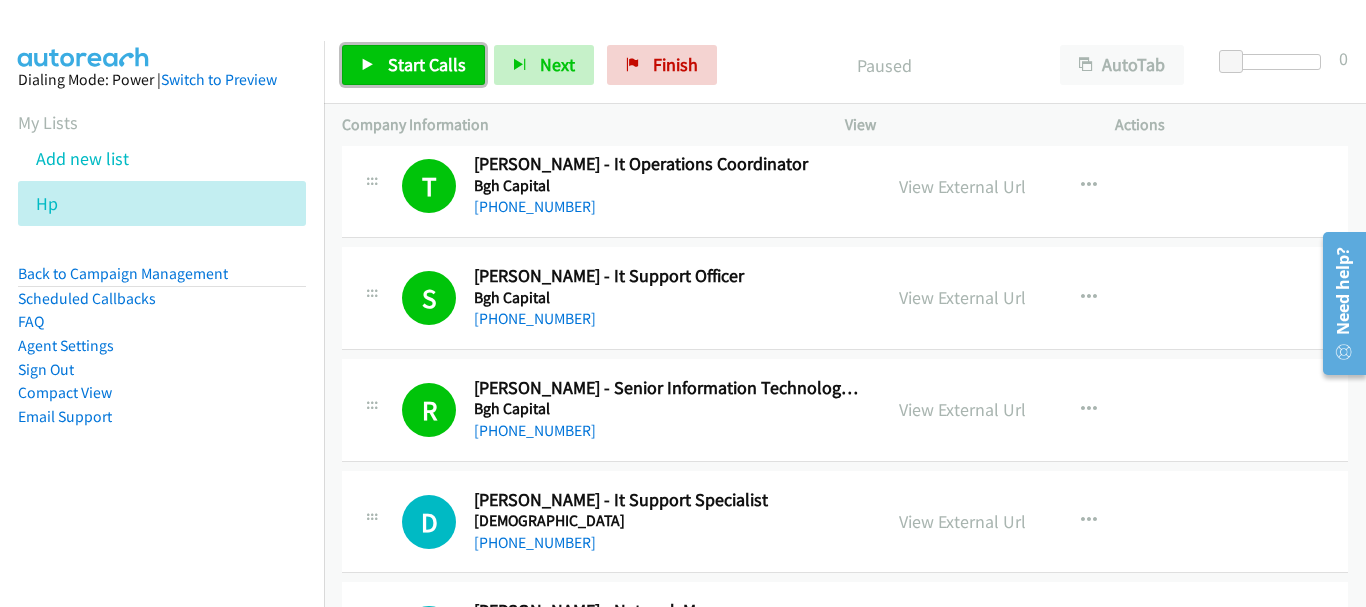 click on "Start Calls" at bounding box center [427, 64] 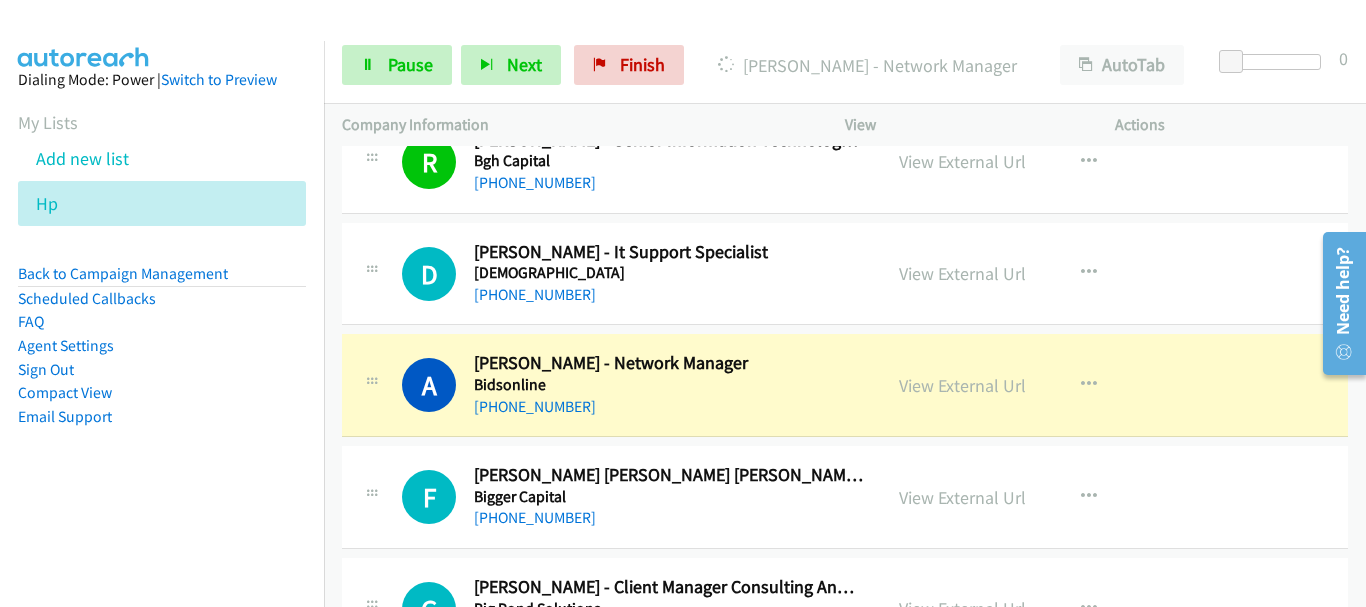 scroll, scrollTop: 6629, scrollLeft: 0, axis: vertical 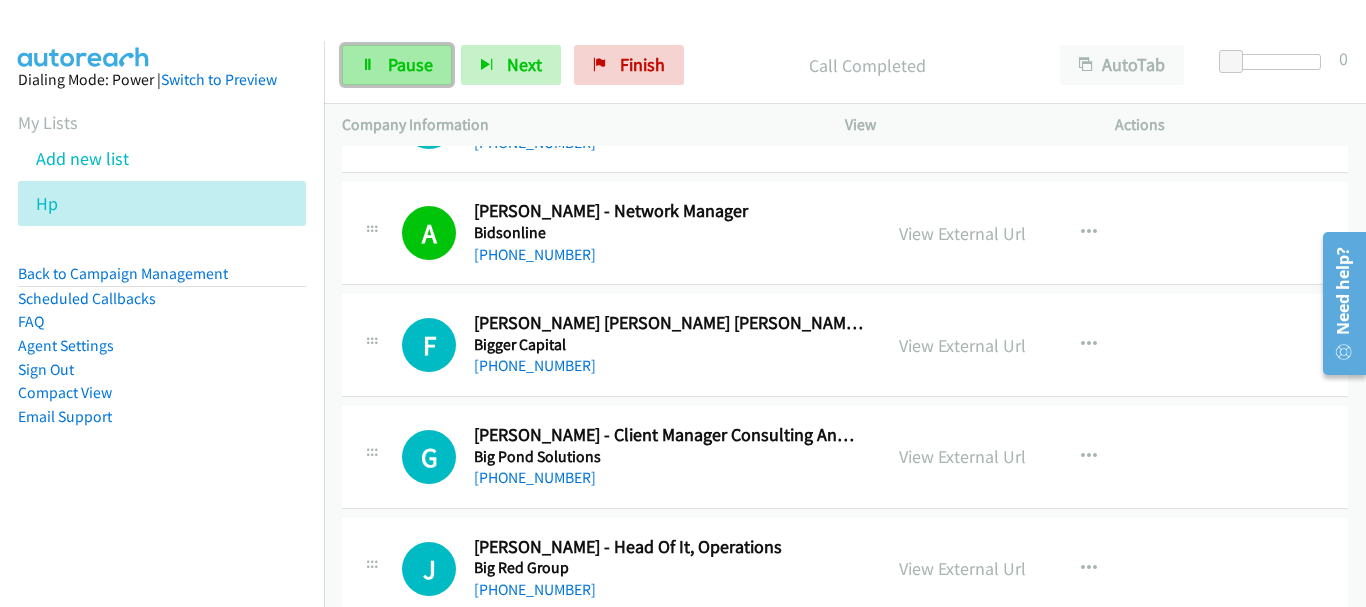 click on "Pause" at bounding box center [410, 64] 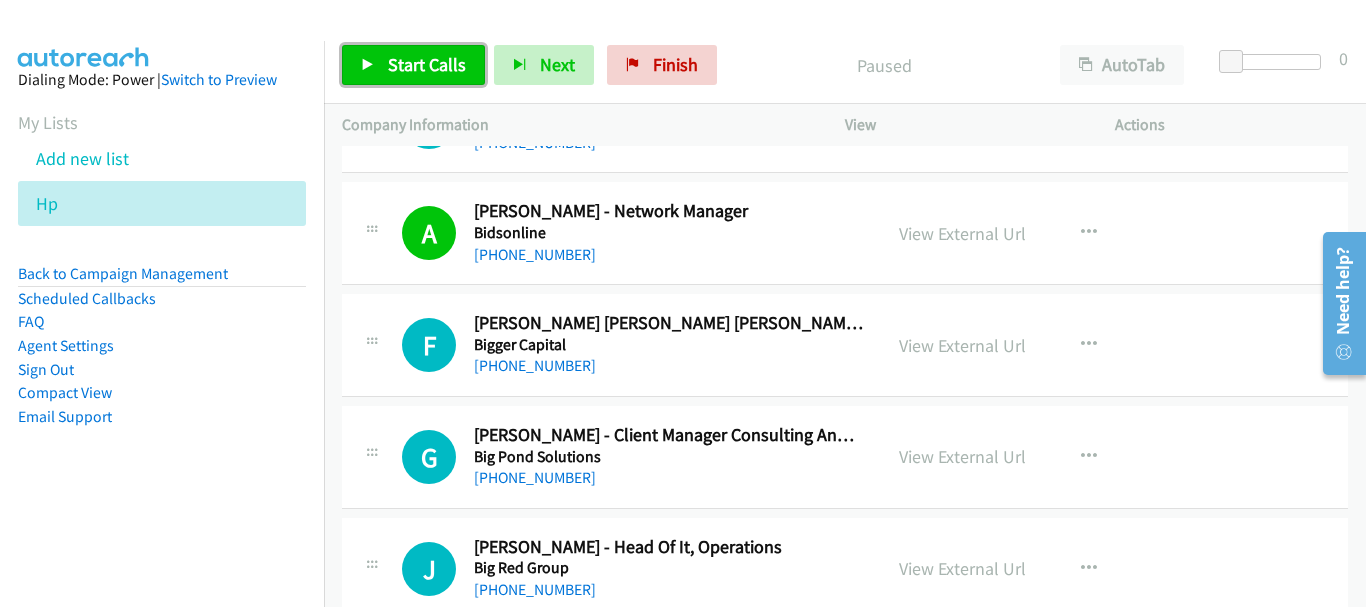 click on "Start Calls" at bounding box center (413, 65) 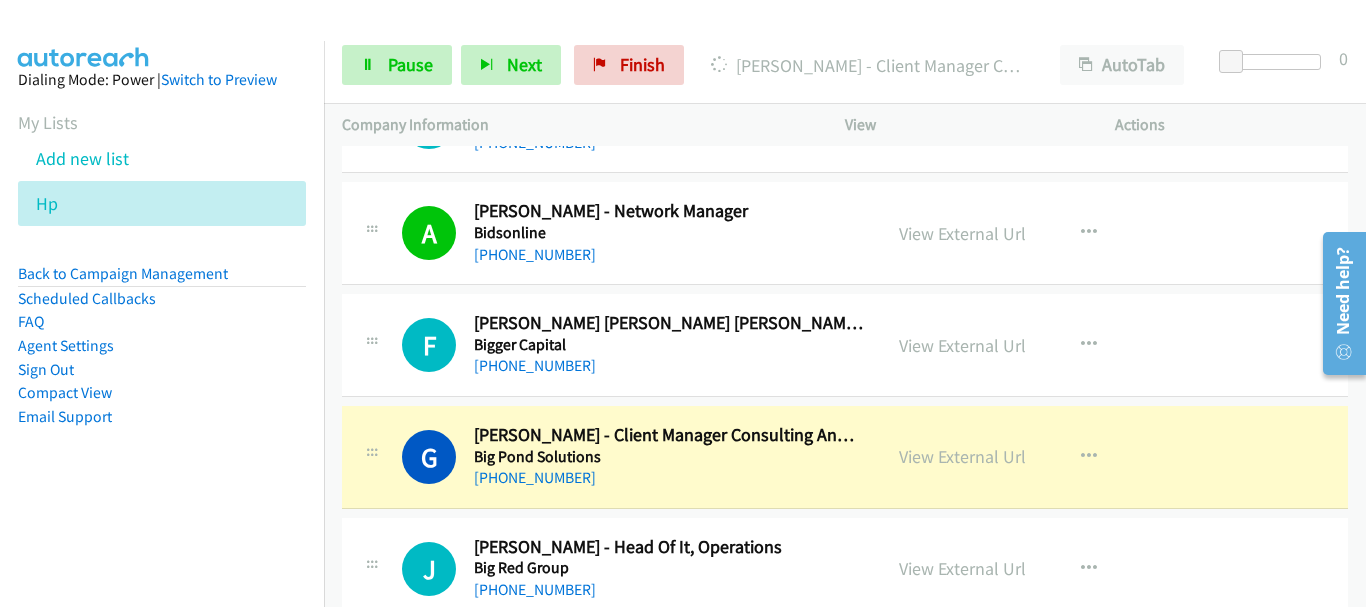 scroll, scrollTop: 6829, scrollLeft: 0, axis: vertical 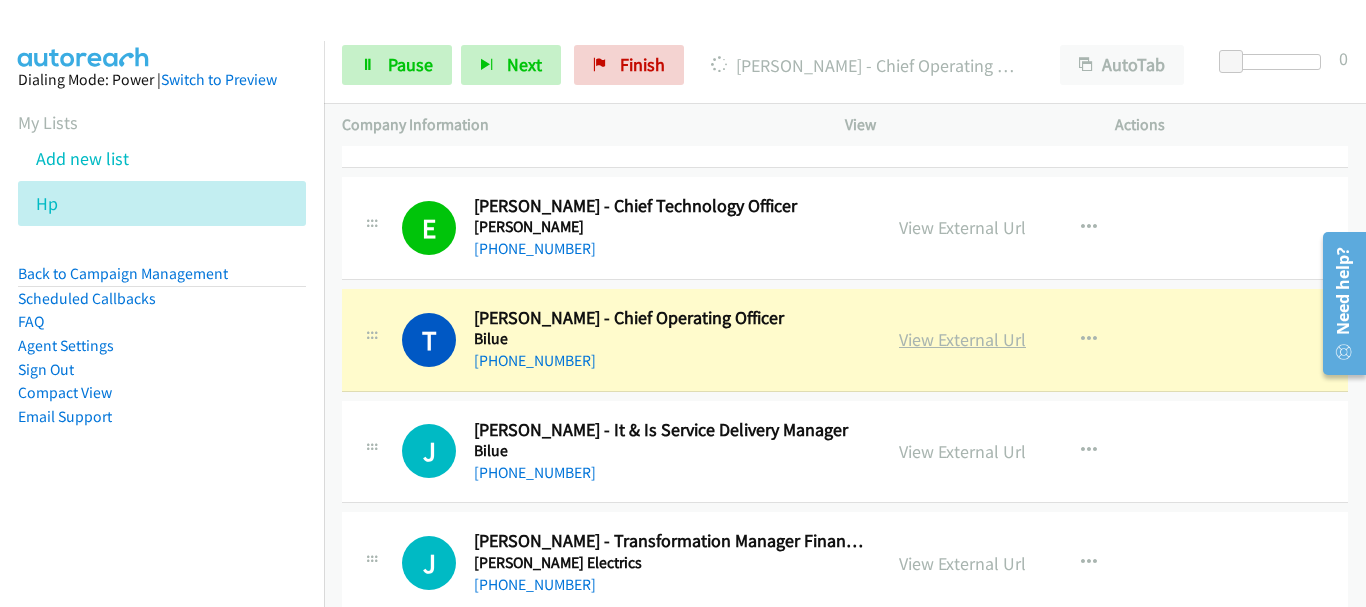 click on "View External Url" at bounding box center [962, 339] 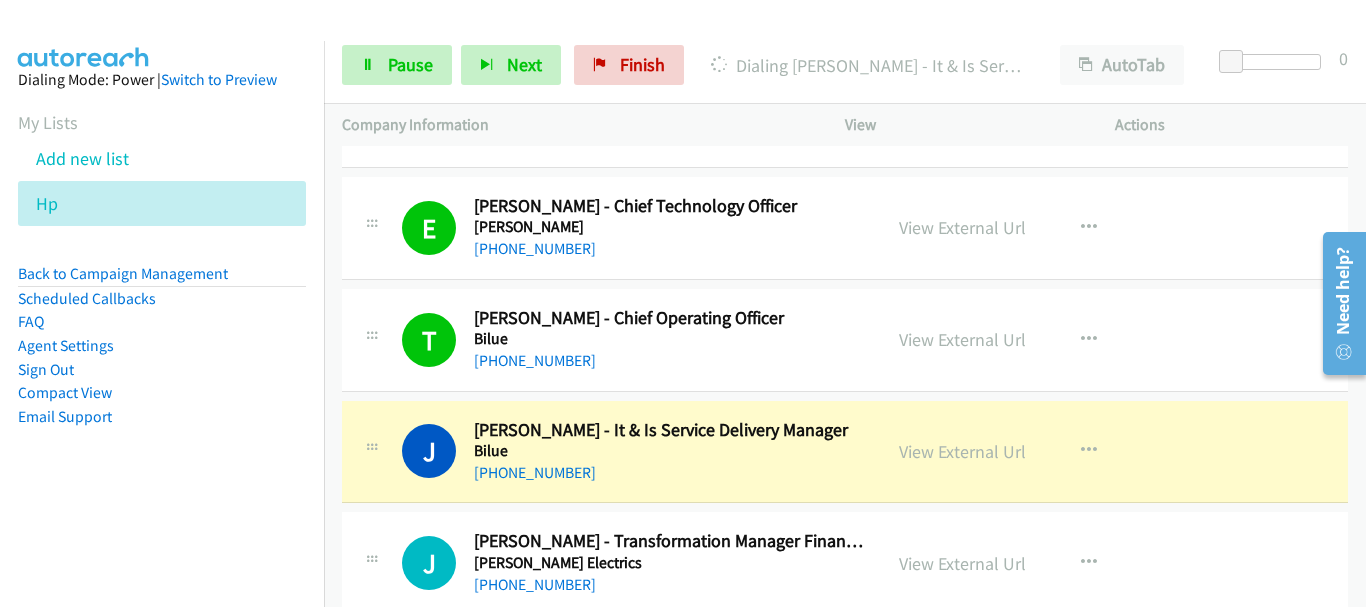 scroll, scrollTop: 7729, scrollLeft: 0, axis: vertical 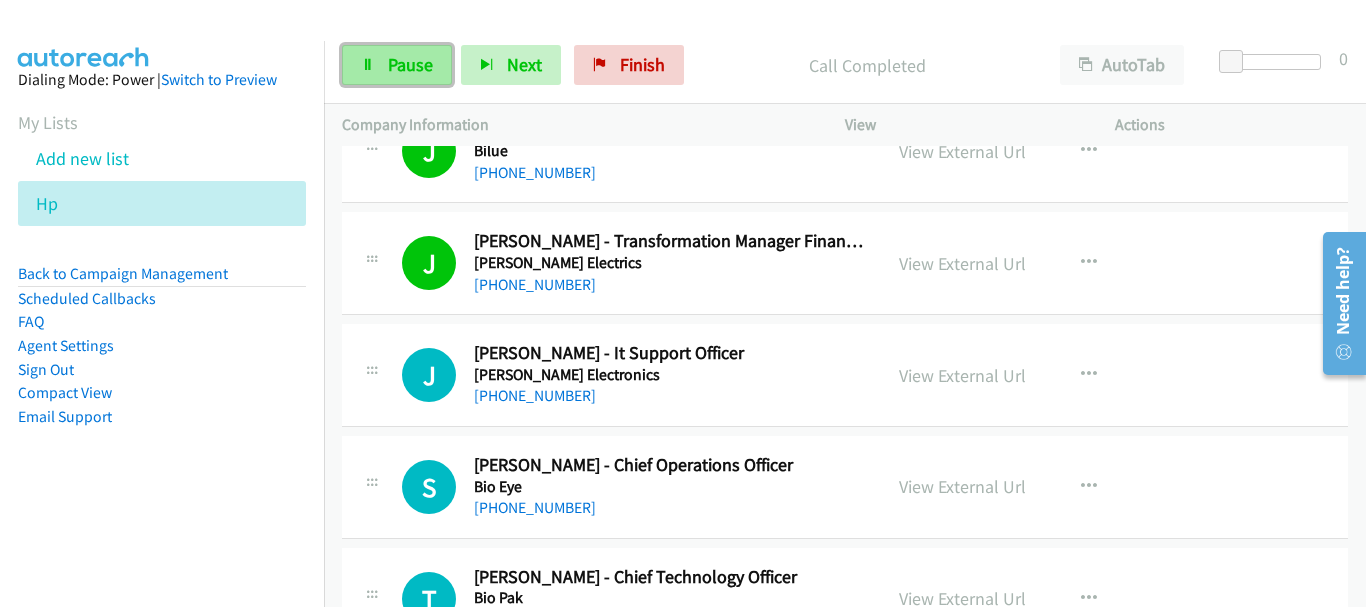 click on "Pause" at bounding box center (410, 64) 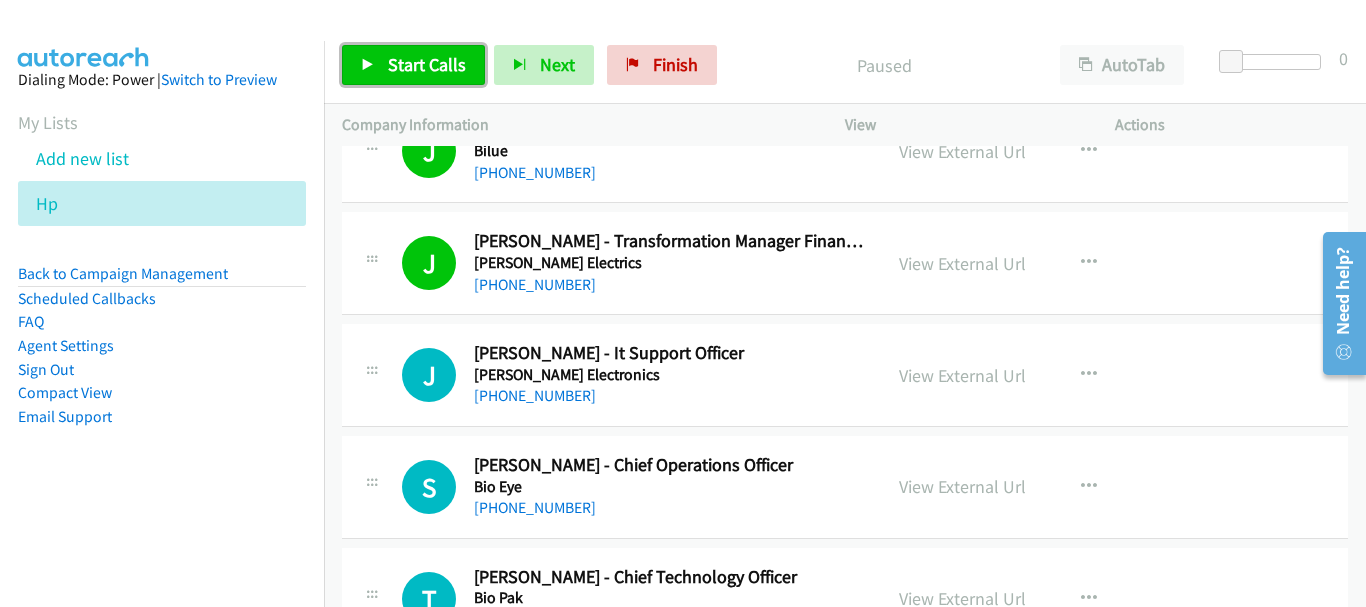 drag, startPoint x: 430, startPoint y: 69, endPoint x: 618, endPoint y: 594, distance: 557.64594 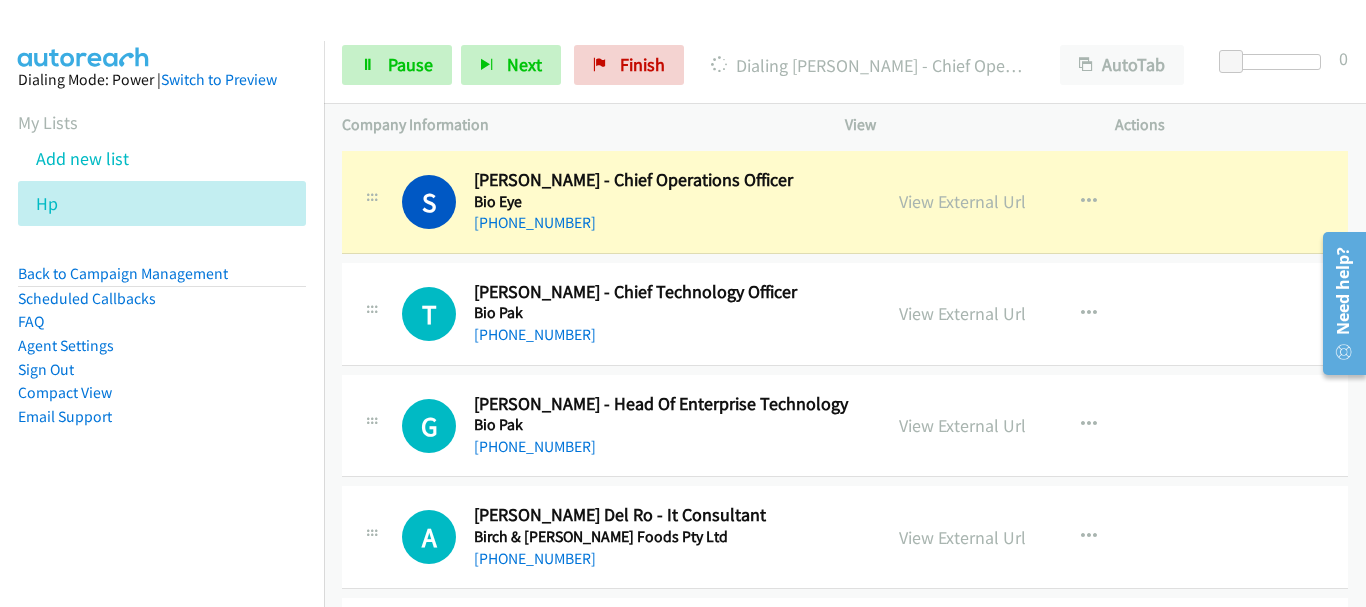 scroll, scrollTop: 8129, scrollLeft: 0, axis: vertical 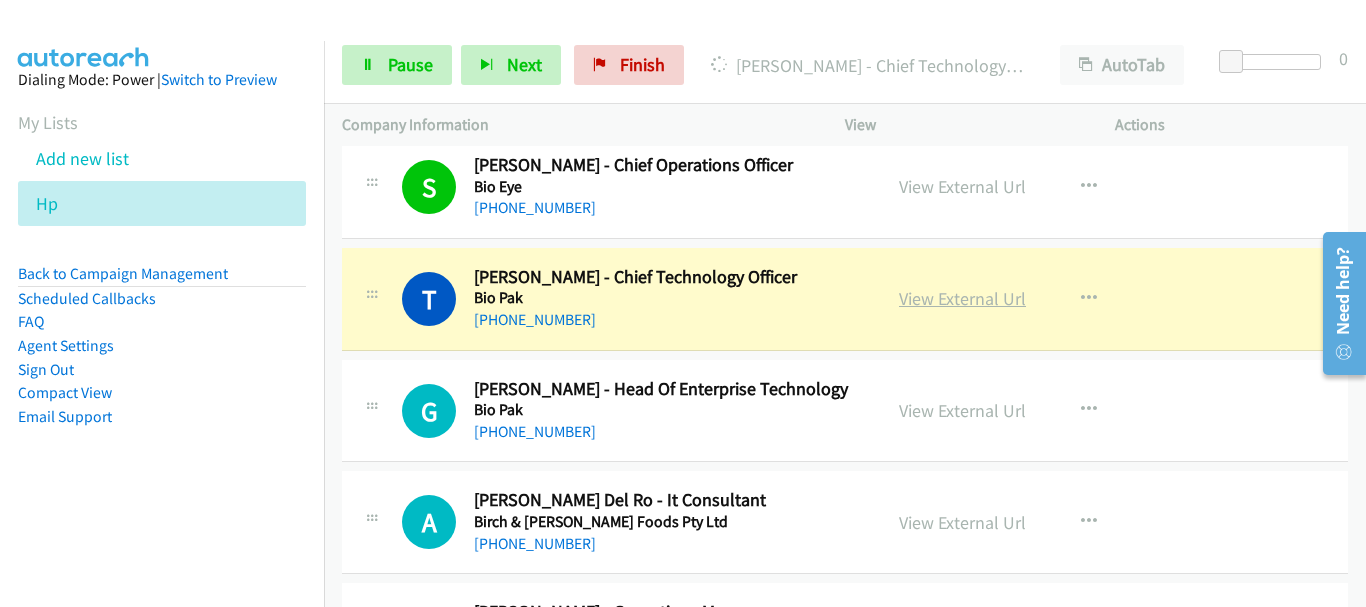 click on "View External Url" at bounding box center [962, 298] 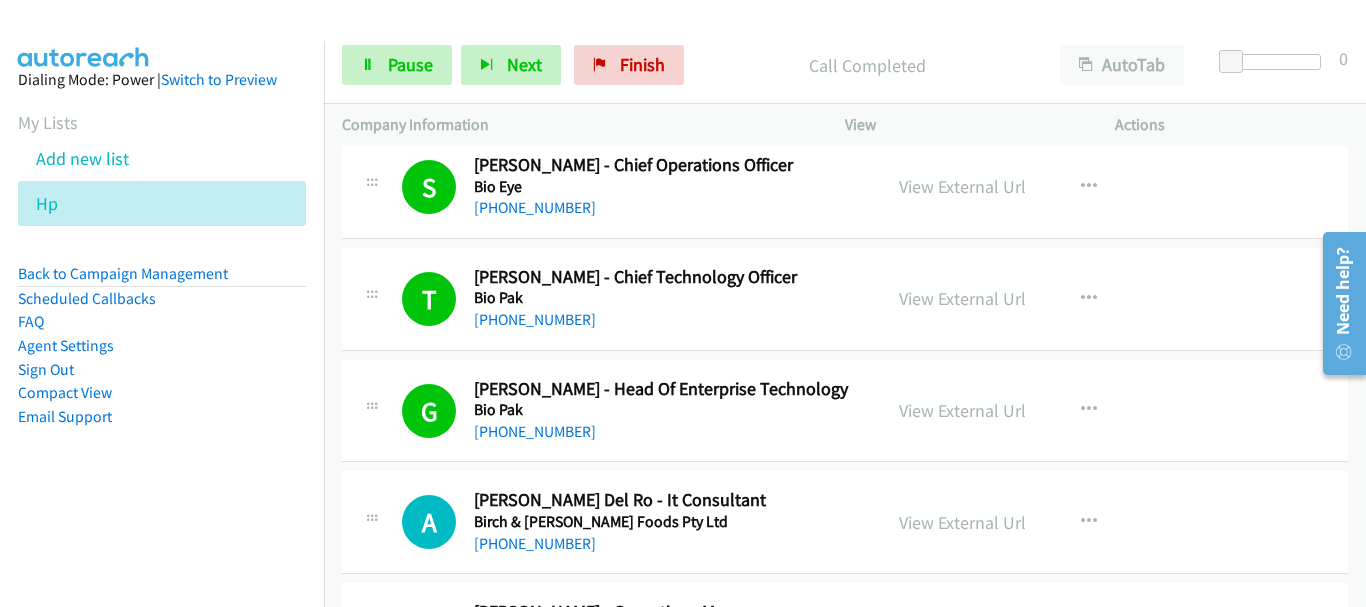 scroll, scrollTop: 8229, scrollLeft: 0, axis: vertical 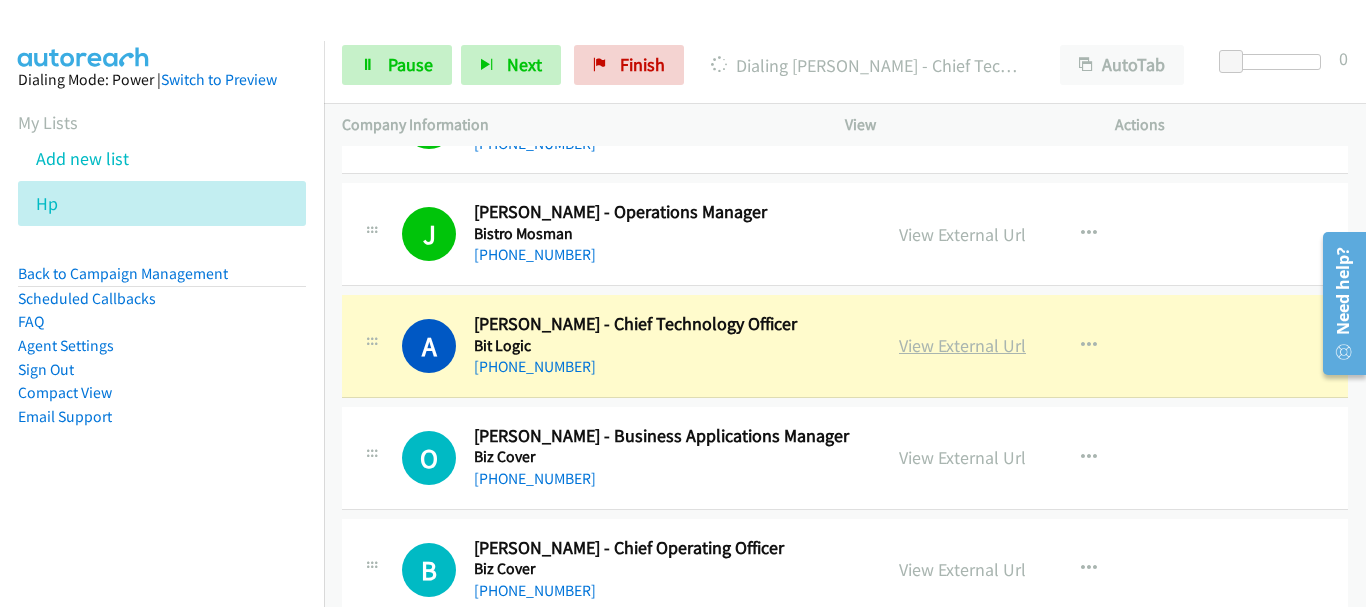 click on "View External Url" at bounding box center [962, 345] 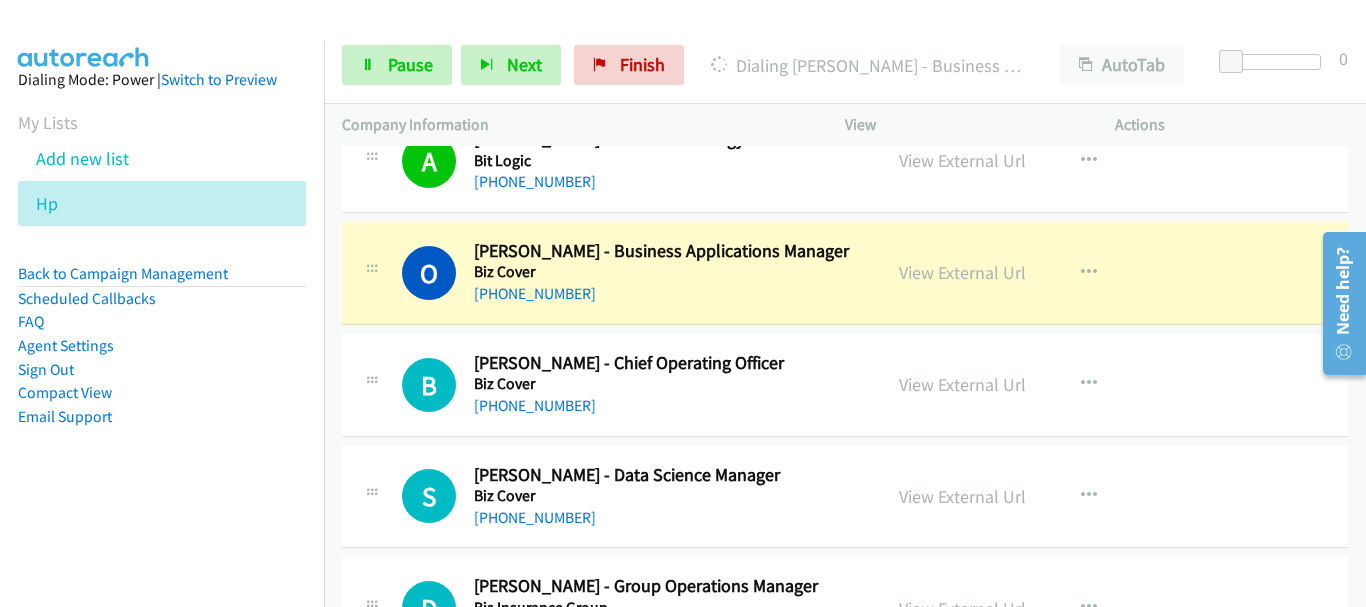 scroll, scrollTop: 8729, scrollLeft: 0, axis: vertical 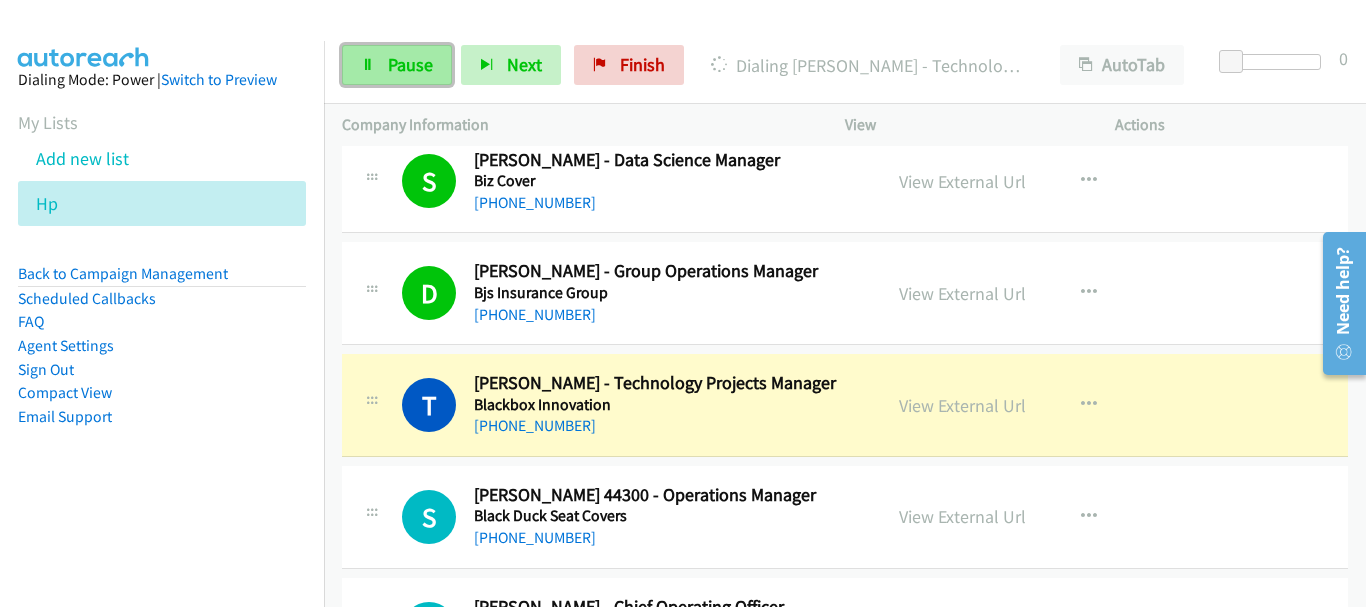 click on "Pause" at bounding box center [410, 64] 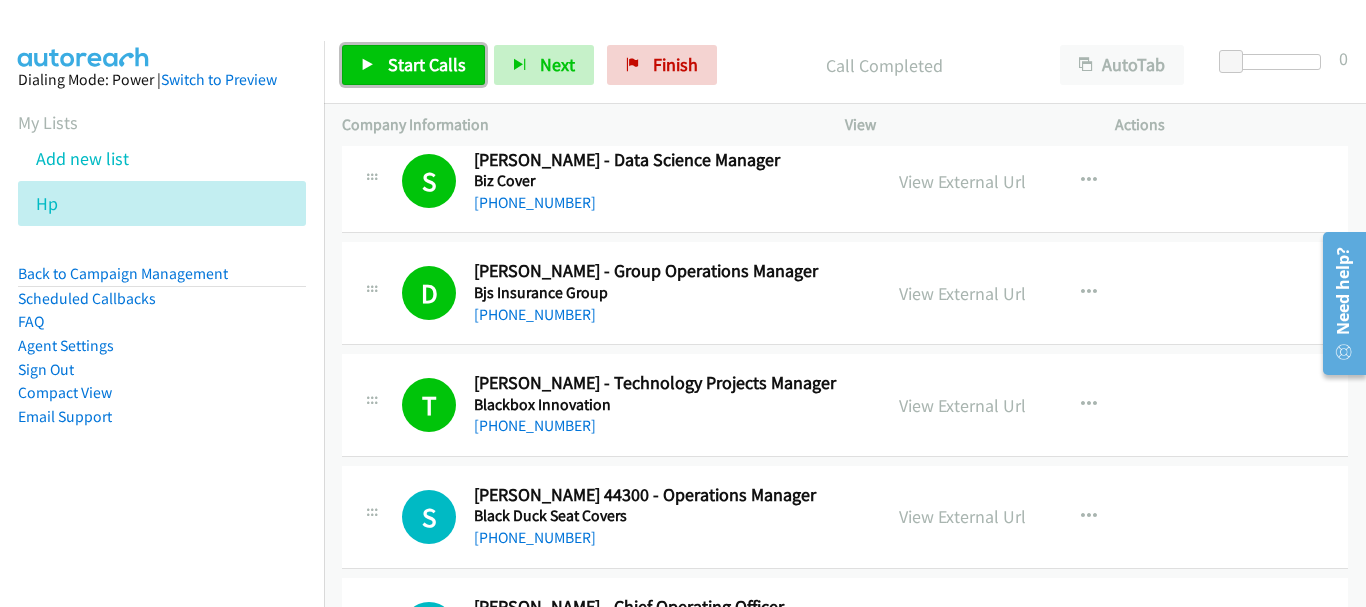 click on "Start Calls" at bounding box center (427, 64) 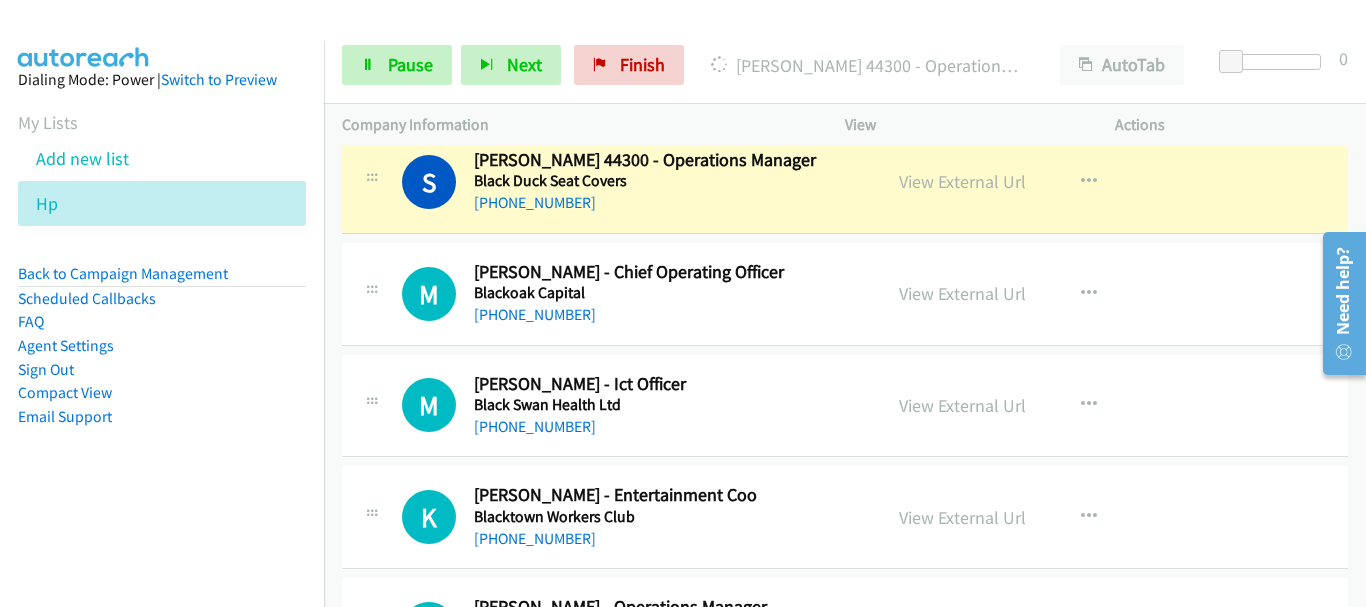 scroll, scrollTop: 9329, scrollLeft: 0, axis: vertical 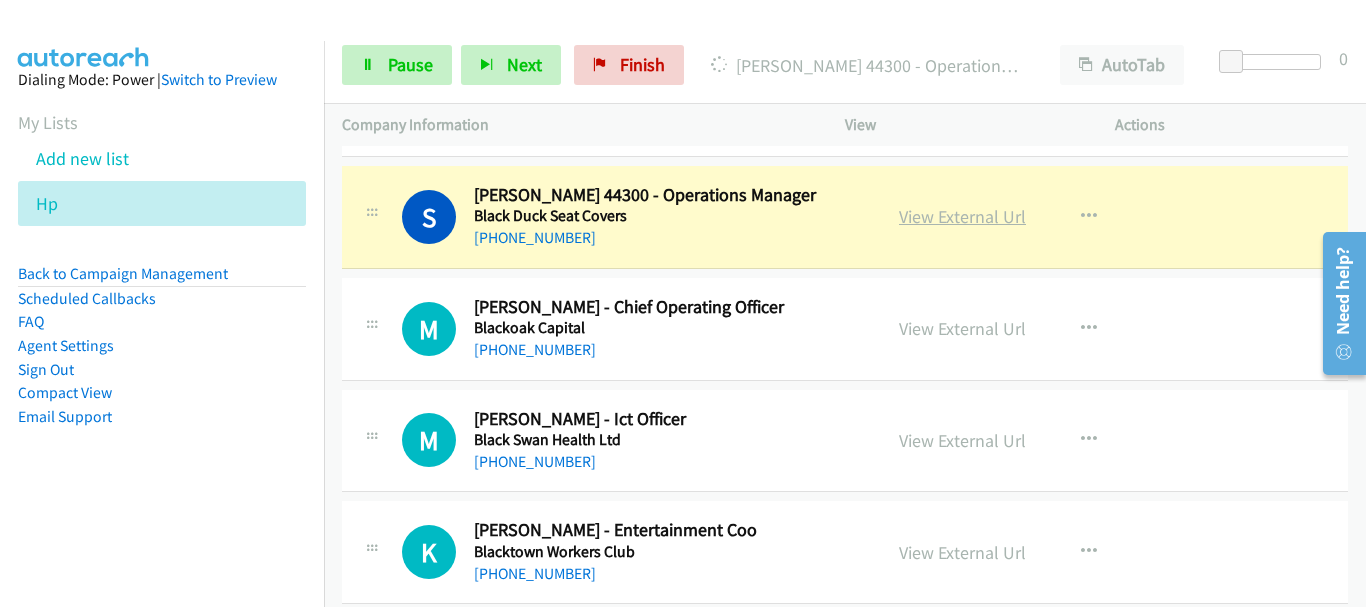 click on "View External Url" at bounding box center (962, 216) 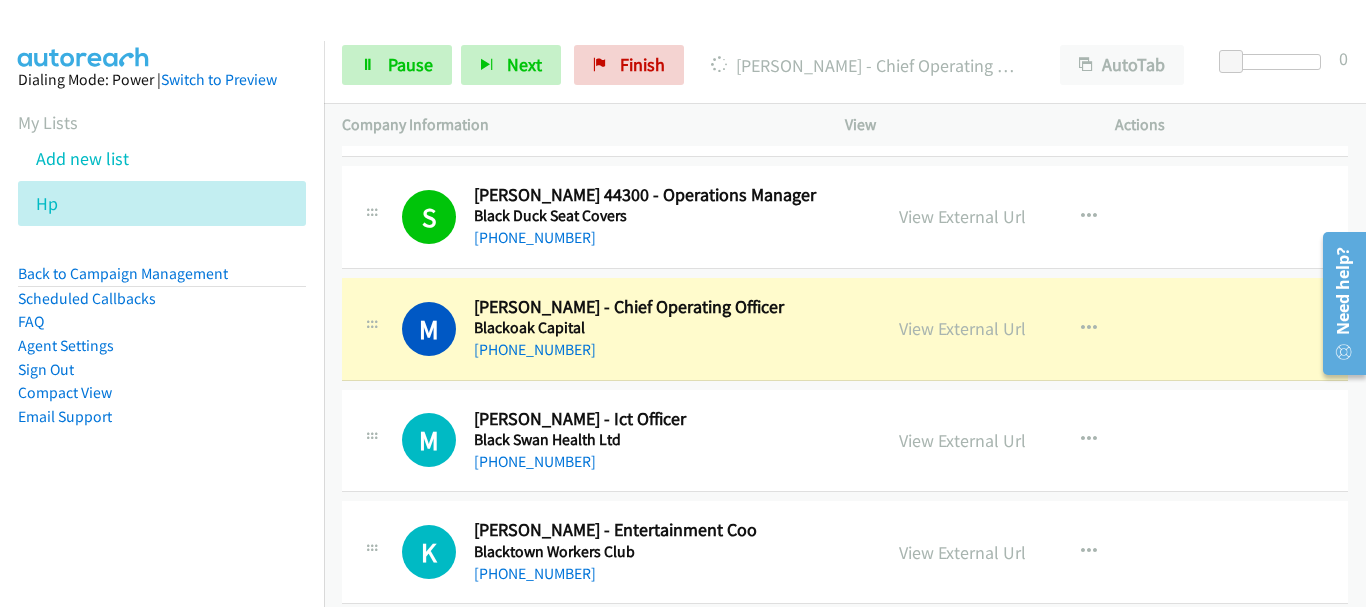 click on "Start Calls
Pause
Next
Finish
Dialing Mathew Fisher - Chief Operating Officer
AutoTab
AutoTab
0" at bounding box center (845, 65) 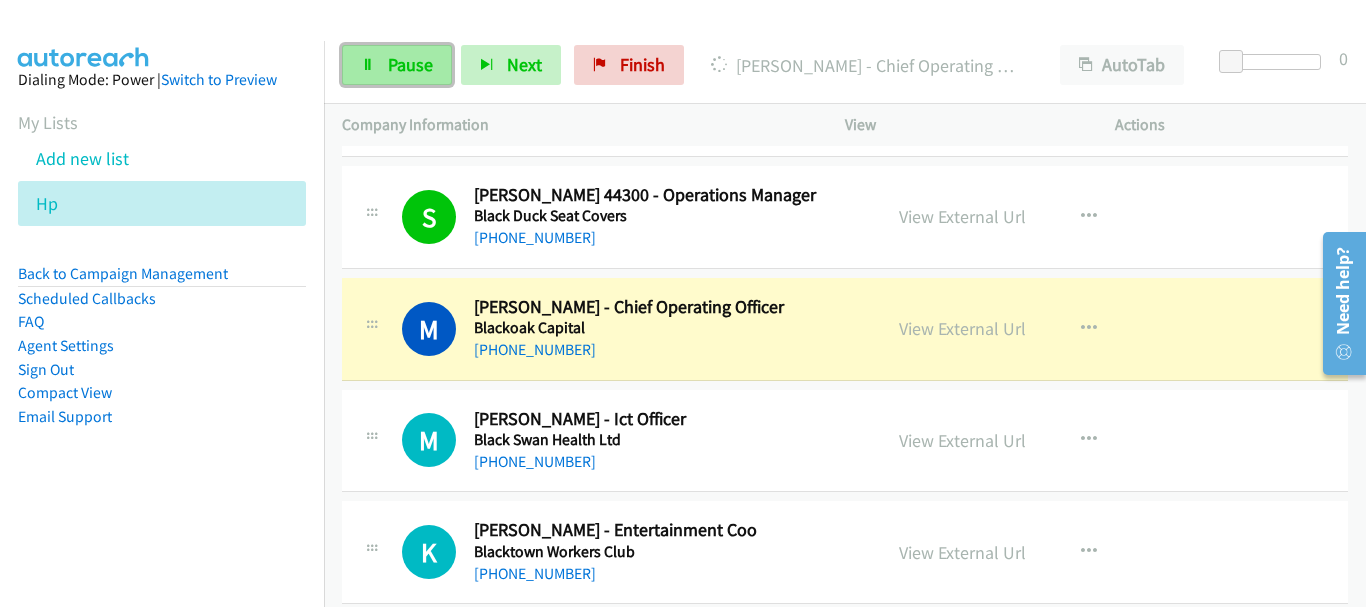 click on "Pause" at bounding box center [410, 64] 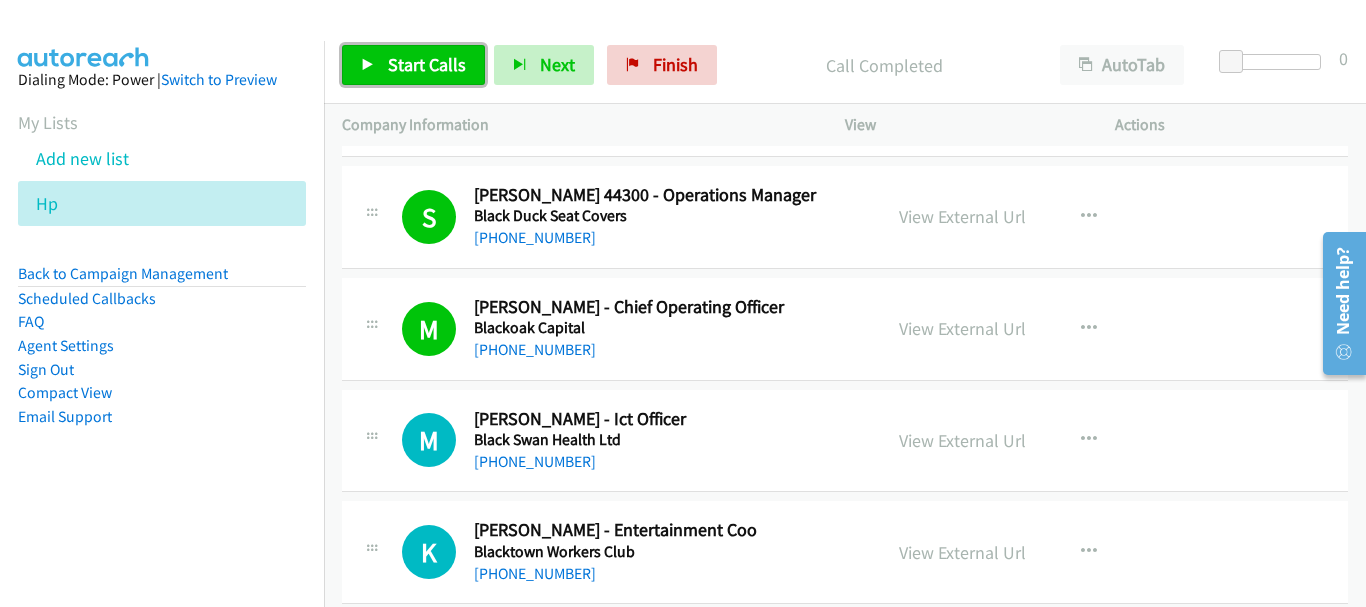 click on "Start Calls" at bounding box center (427, 64) 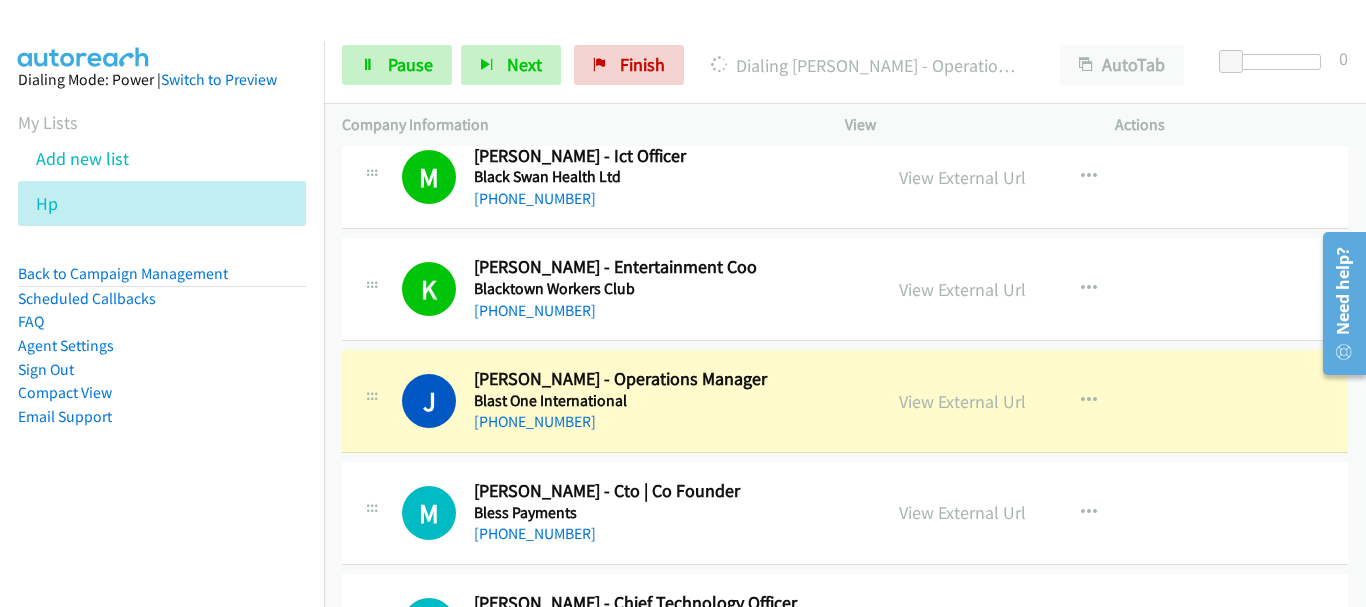 scroll, scrollTop: 9629, scrollLeft: 0, axis: vertical 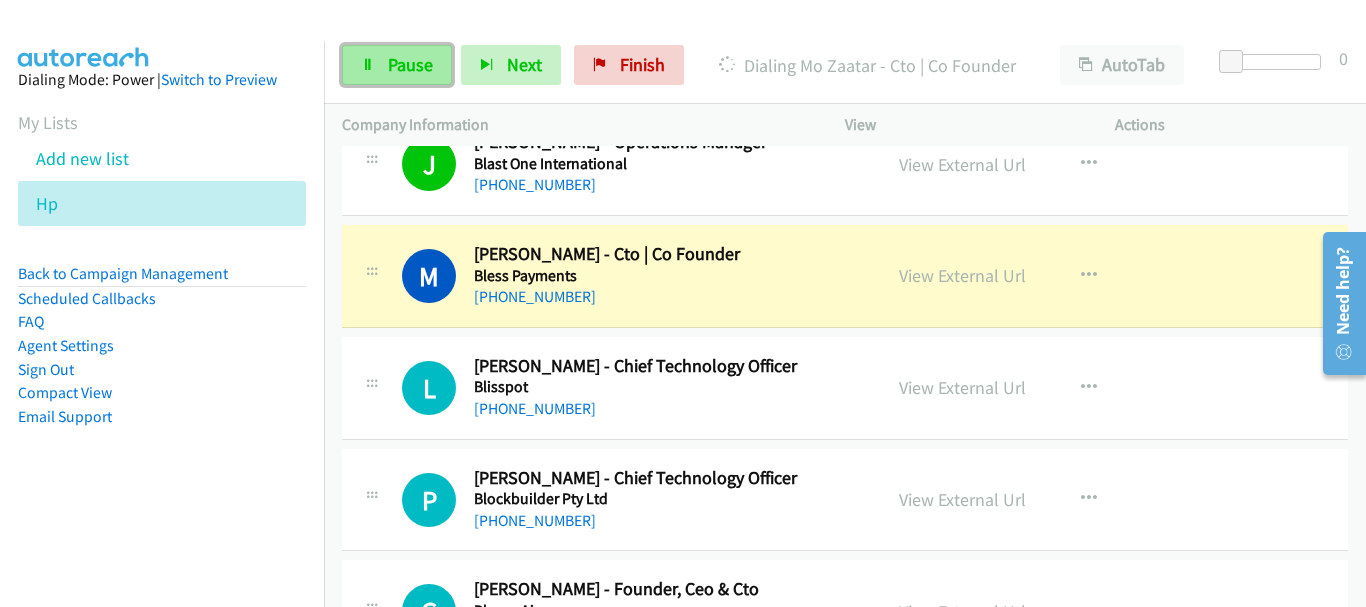 click on "Pause" at bounding box center [397, 65] 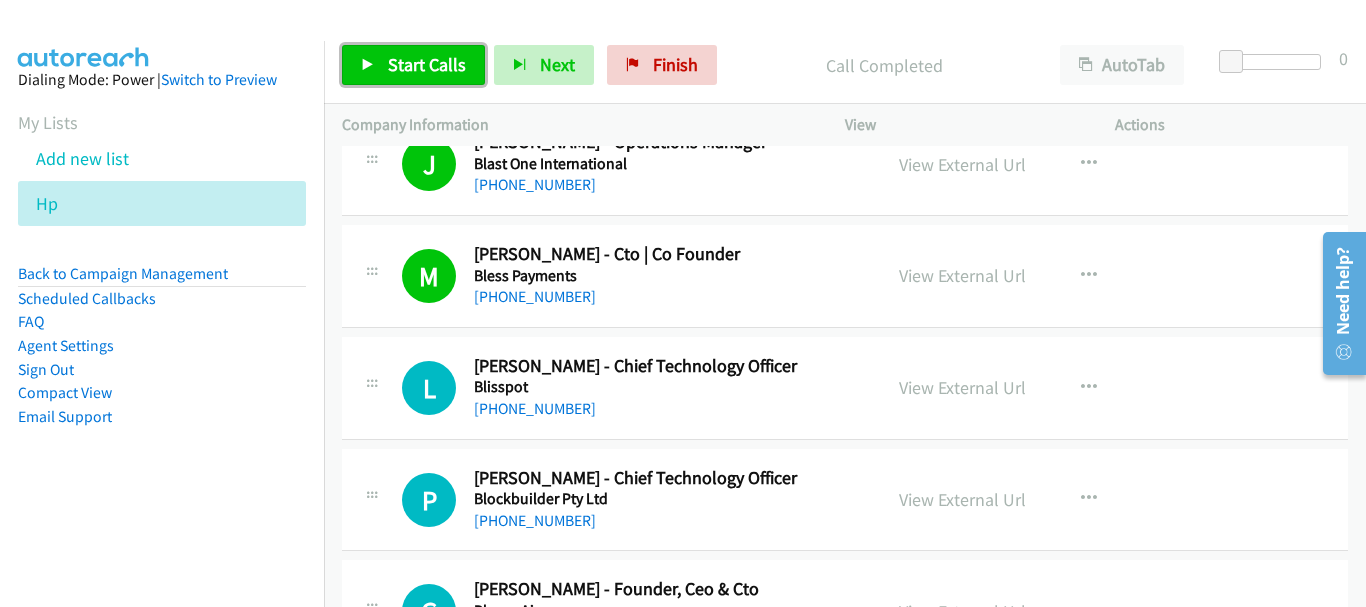 click on "Start Calls" at bounding box center [413, 65] 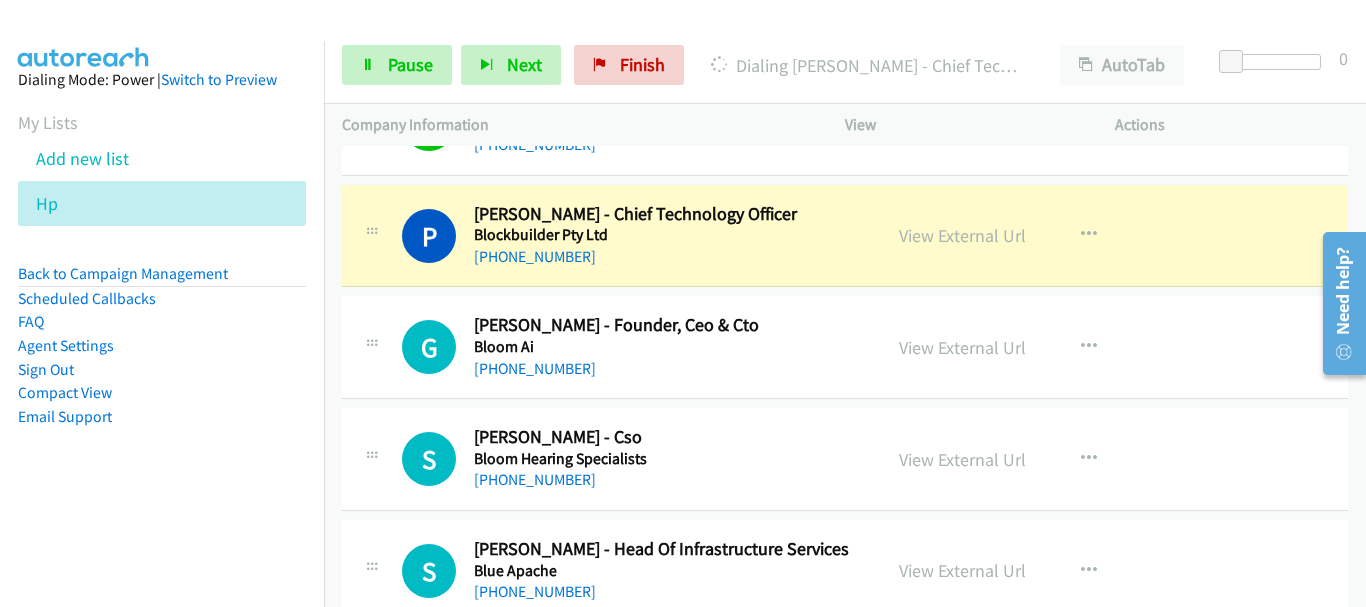 scroll, scrollTop: 10129, scrollLeft: 0, axis: vertical 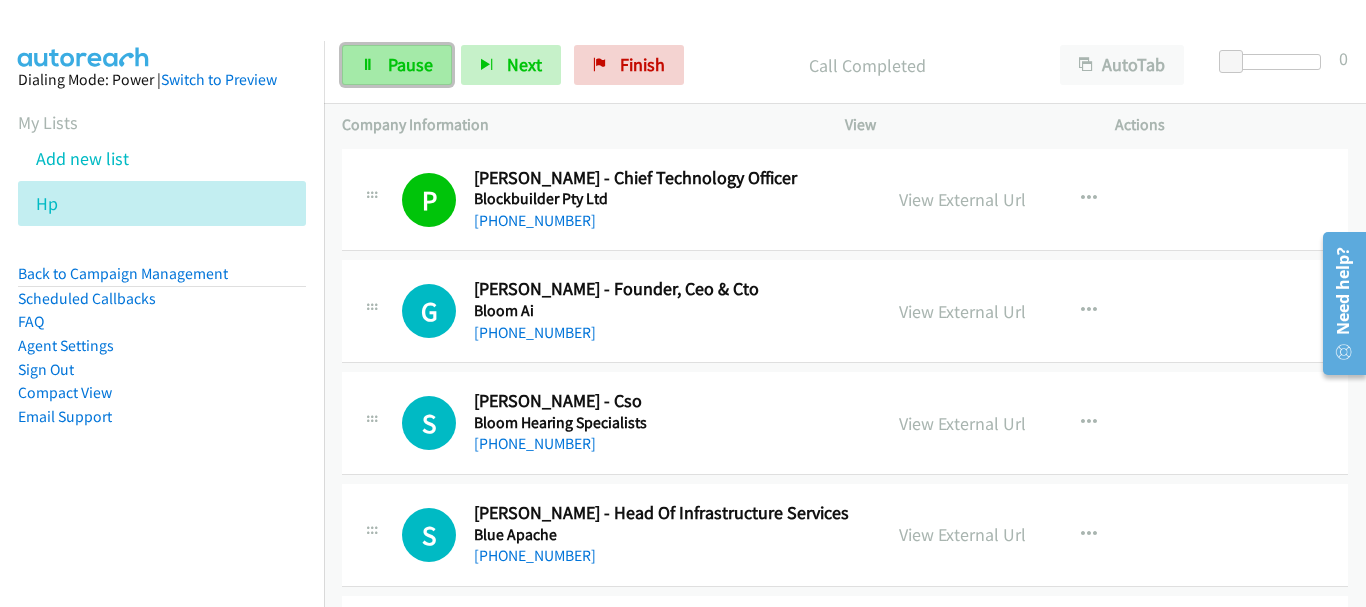click on "Pause" at bounding box center [410, 64] 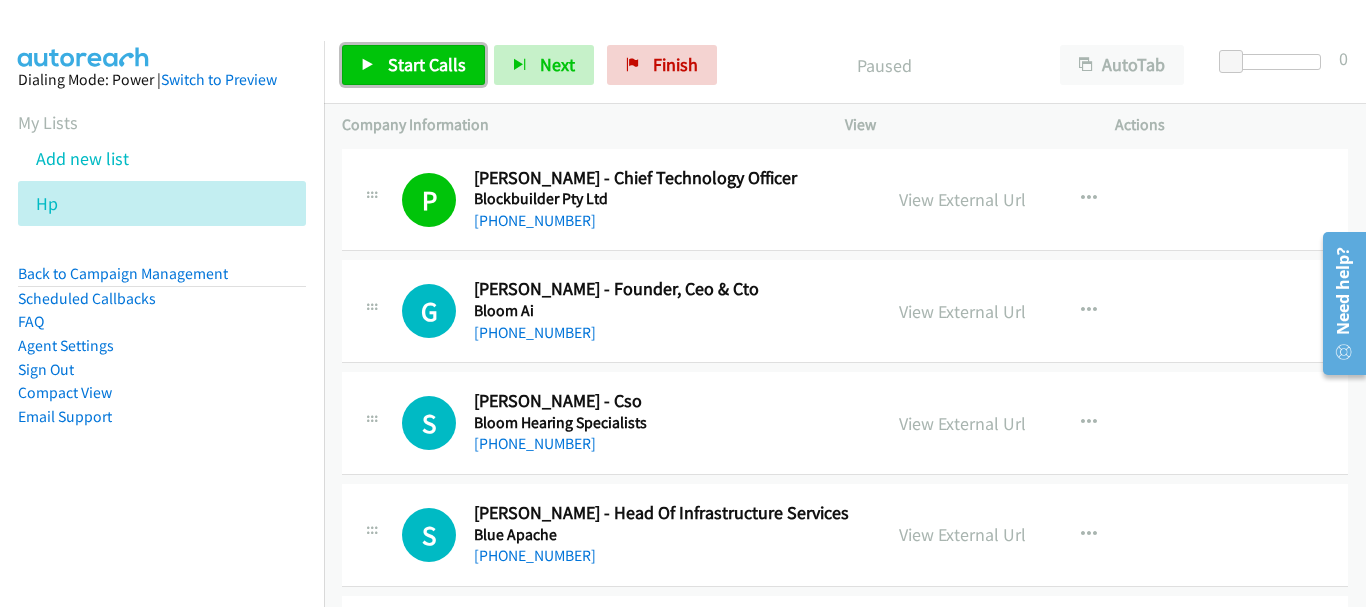 click on "Start Calls" at bounding box center (427, 64) 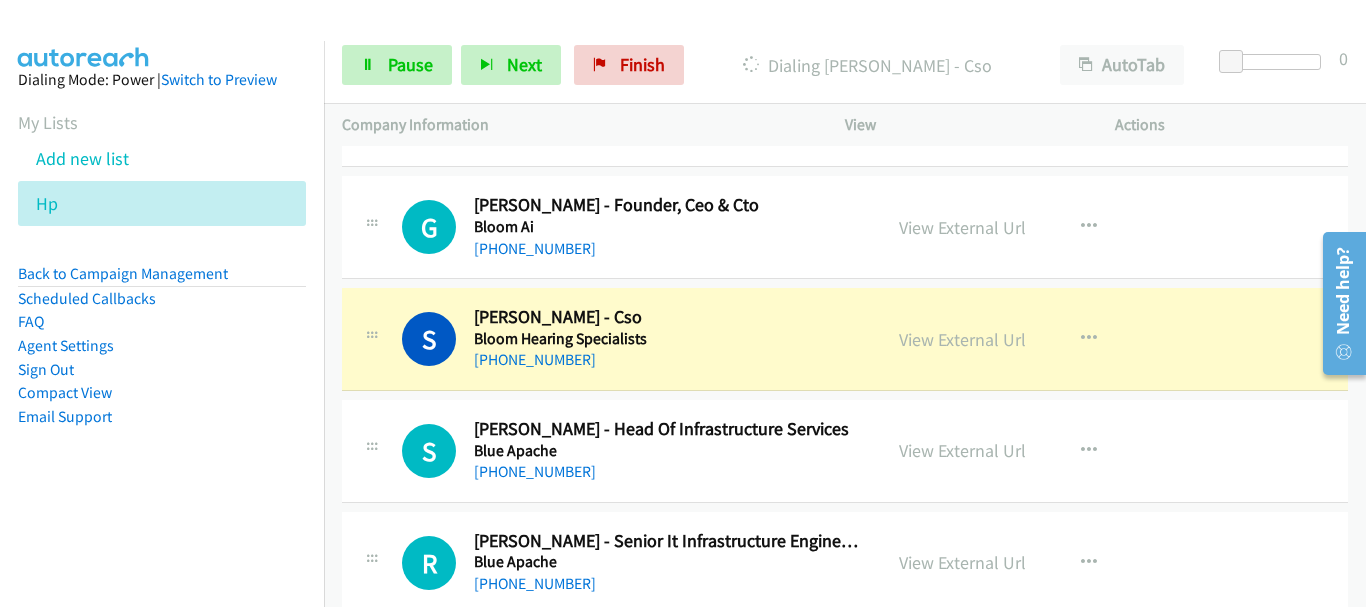 scroll, scrollTop: 10329, scrollLeft: 0, axis: vertical 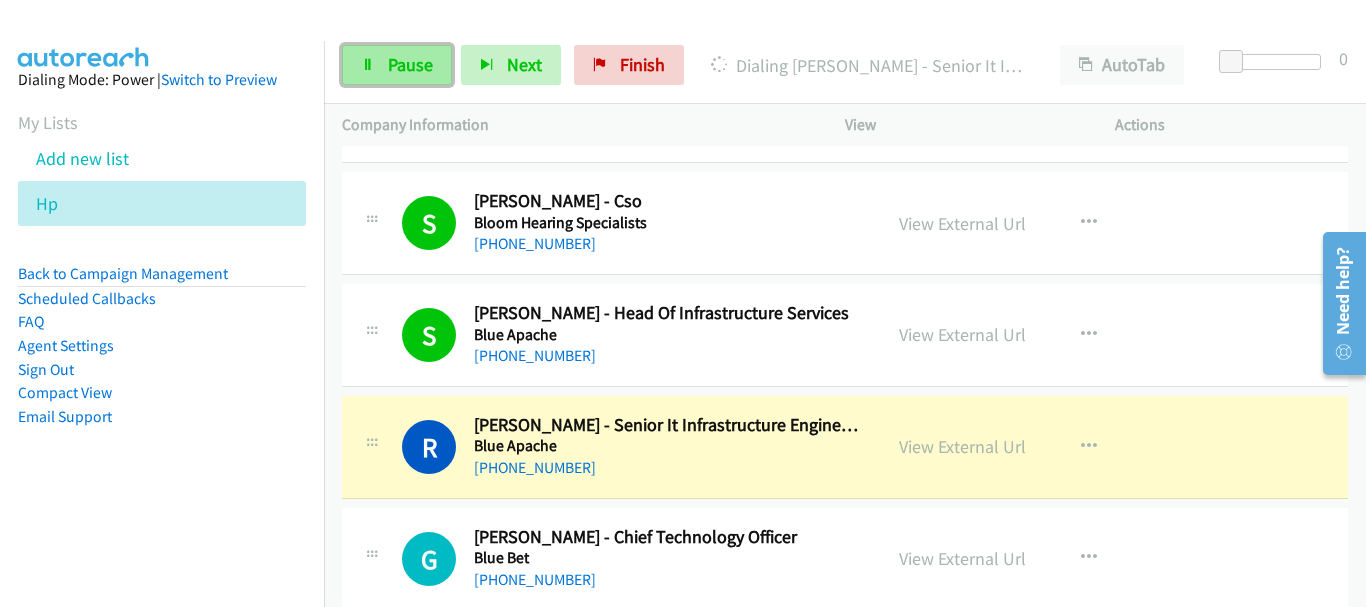 click on "Pause" at bounding box center [397, 65] 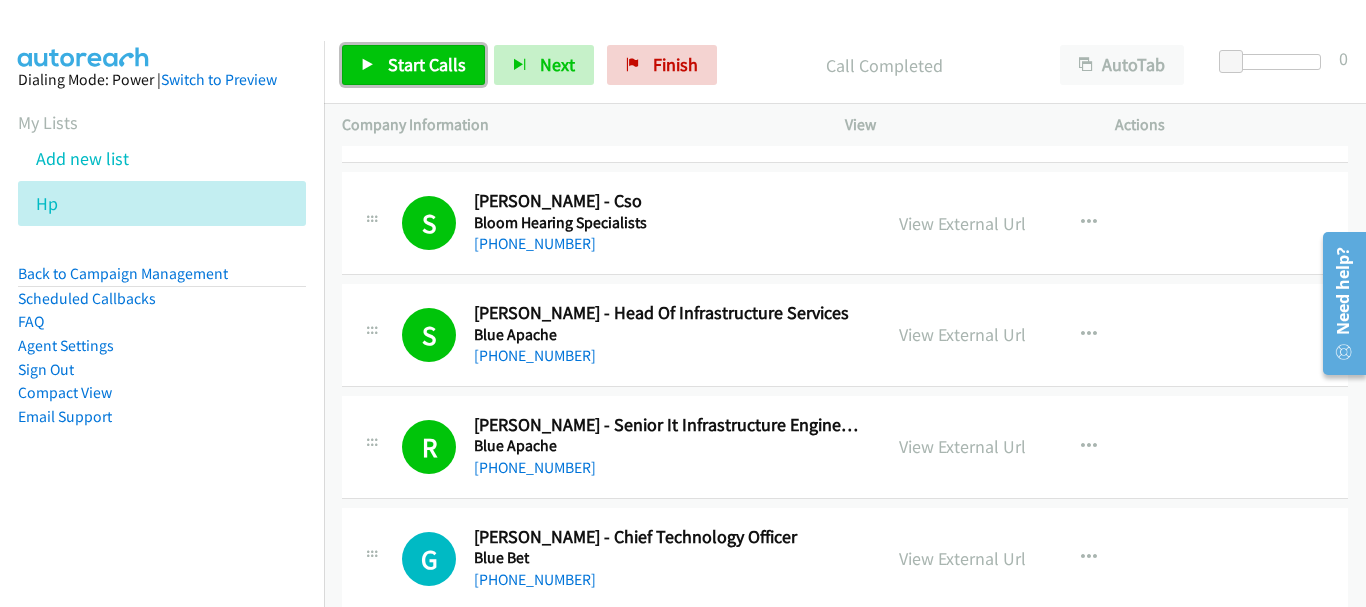 click on "Start Calls" at bounding box center (427, 64) 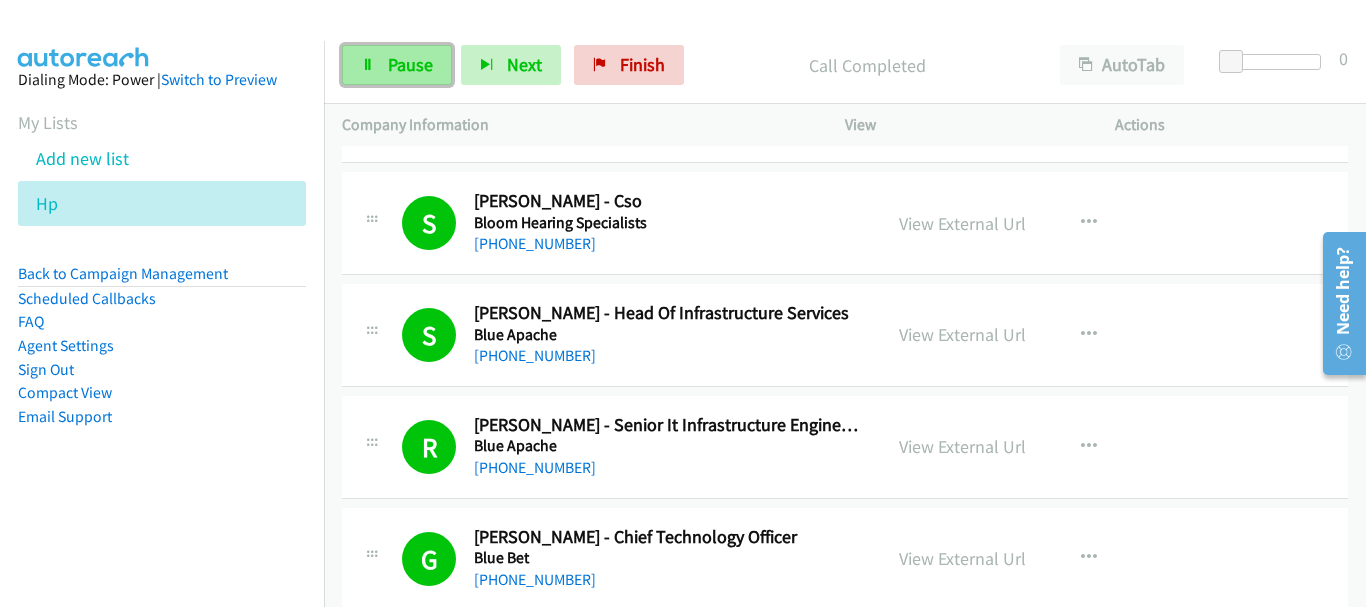 drag, startPoint x: 382, startPoint y: 62, endPoint x: 386, endPoint y: 78, distance: 16.492422 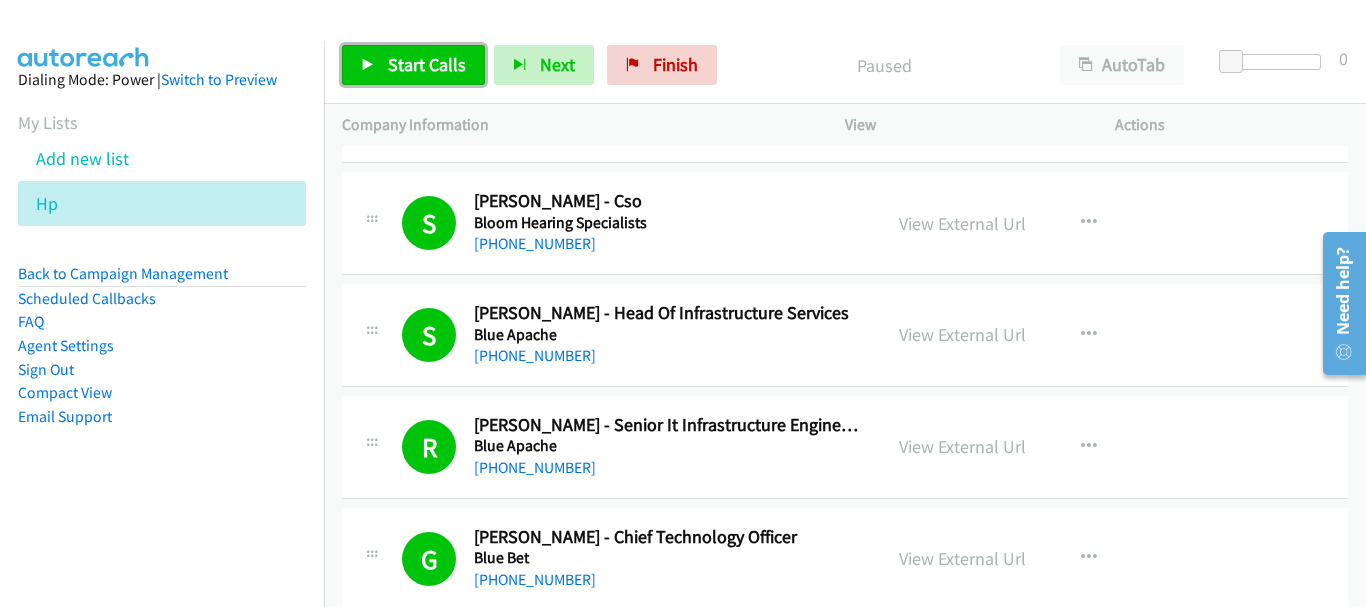 click on "Start Calls" at bounding box center (427, 64) 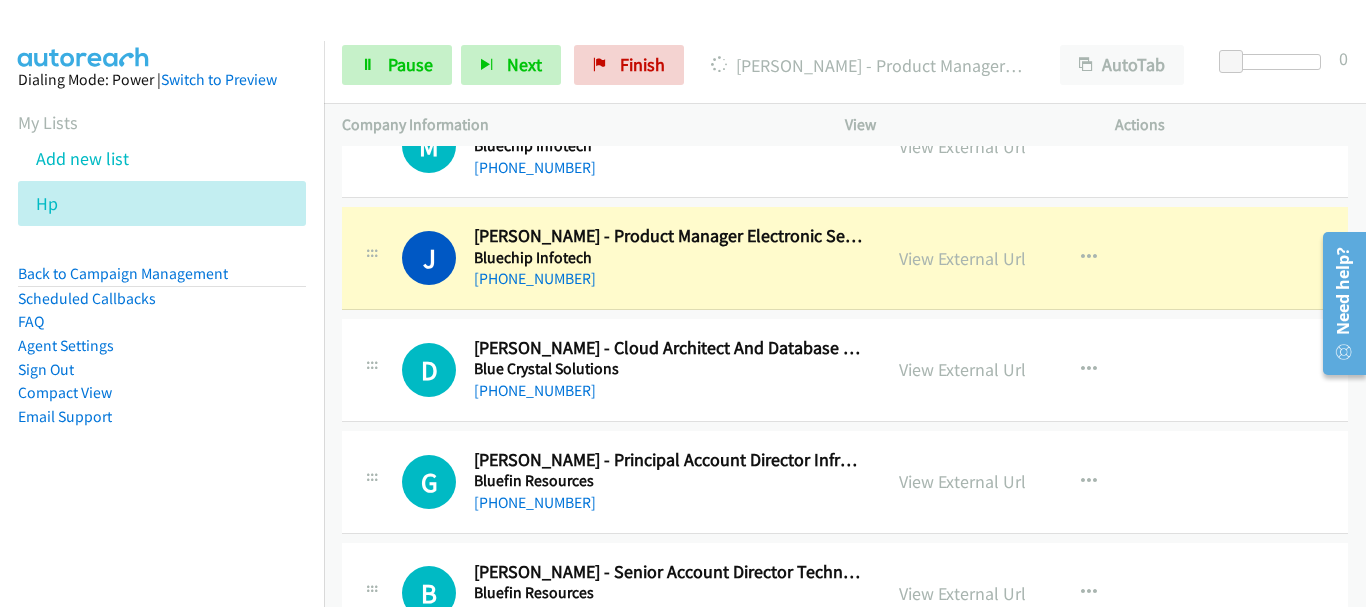 scroll, scrollTop: 10929, scrollLeft: 0, axis: vertical 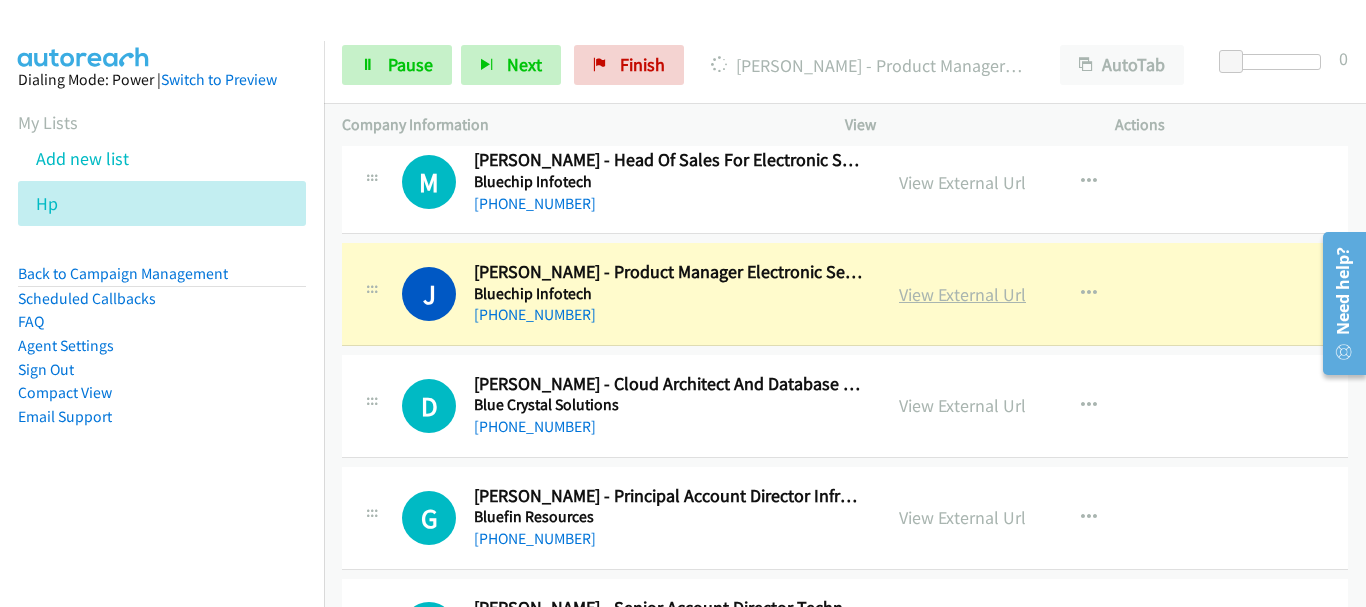 click on "View External Url" at bounding box center [962, 294] 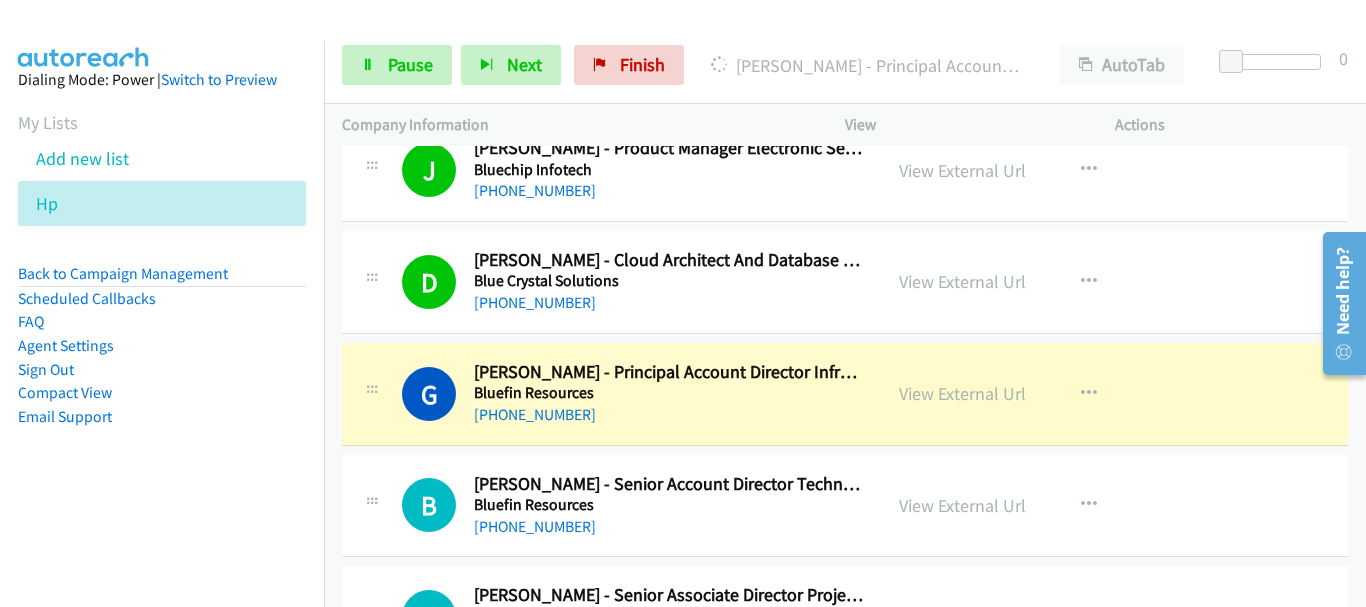 scroll, scrollTop: 11229, scrollLeft: 0, axis: vertical 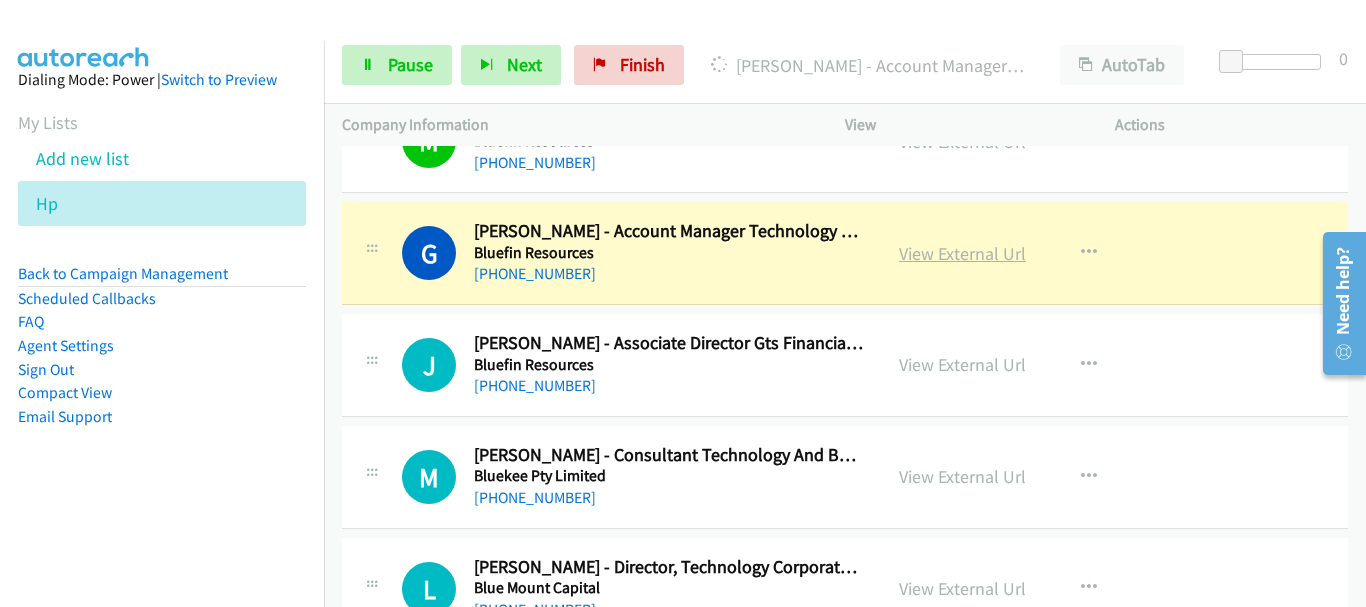 click on "View External Url" at bounding box center (962, 253) 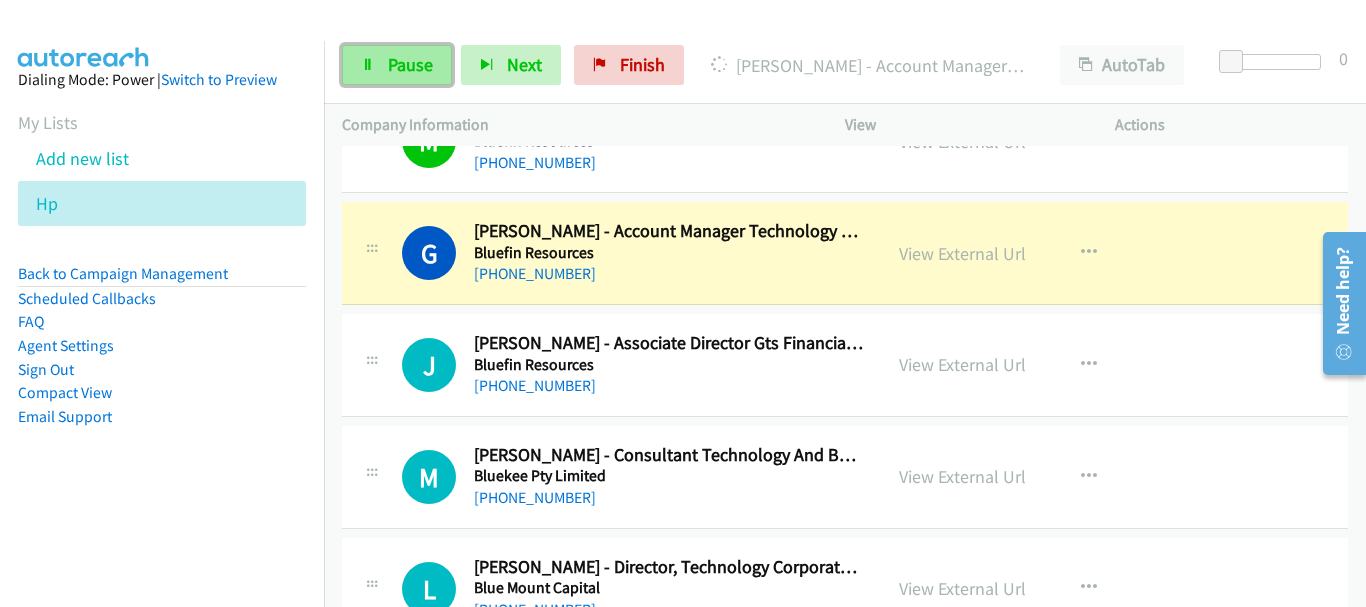 drag, startPoint x: 361, startPoint y: 72, endPoint x: 402, endPoint y: 50, distance: 46.52956 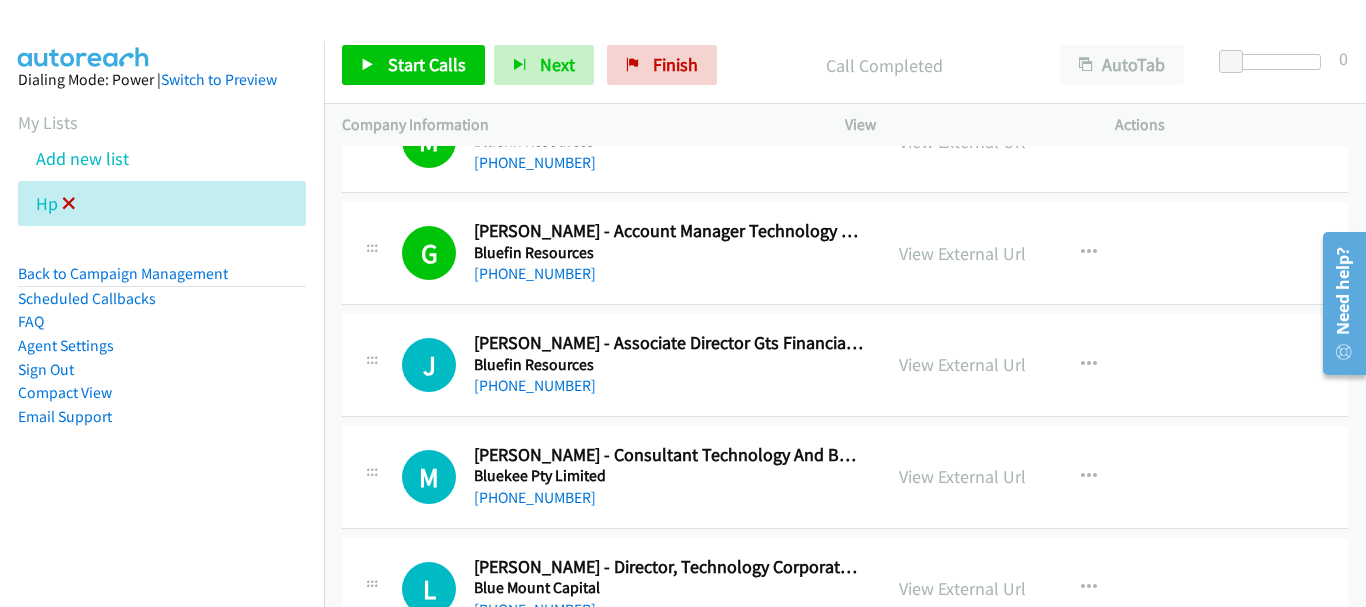click at bounding box center [69, 205] 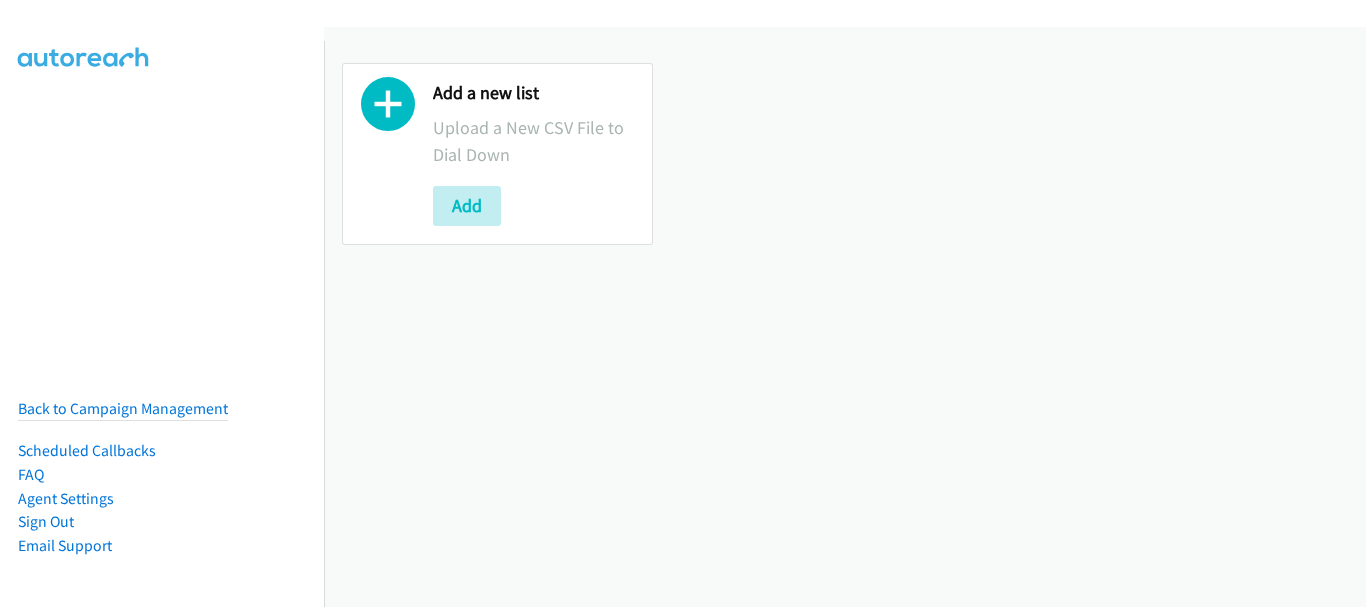 scroll, scrollTop: 0, scrollLeft: 0, axis: both 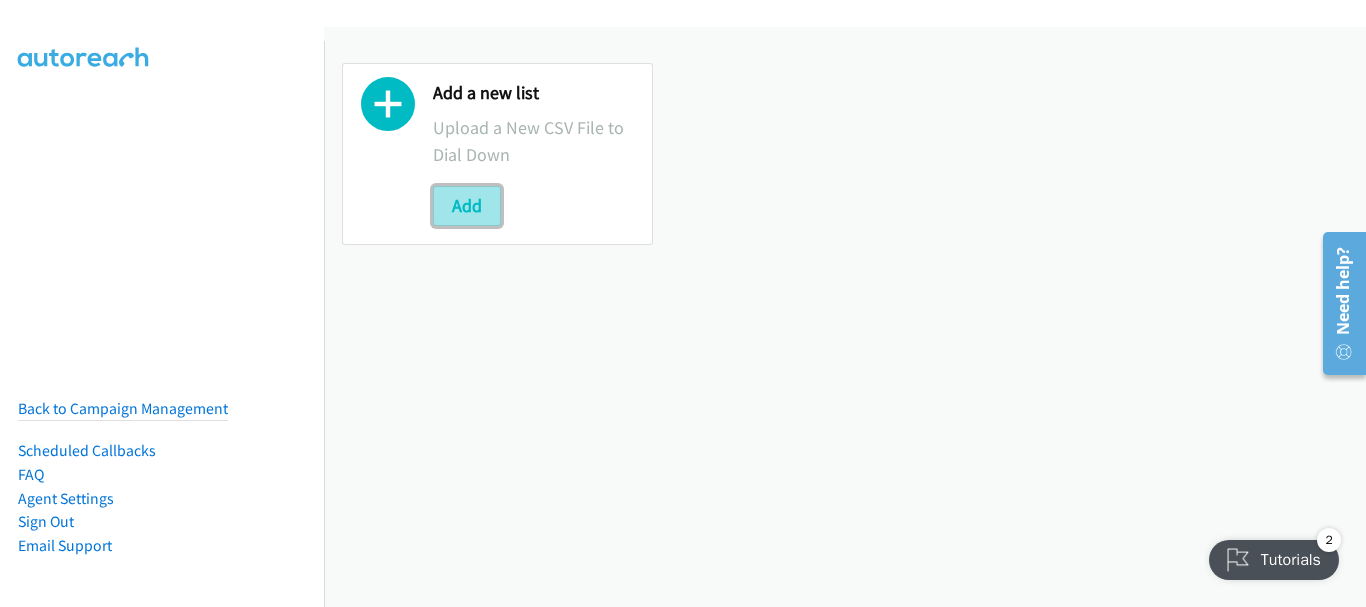 click on "Add" at bounding box center (467, 206) 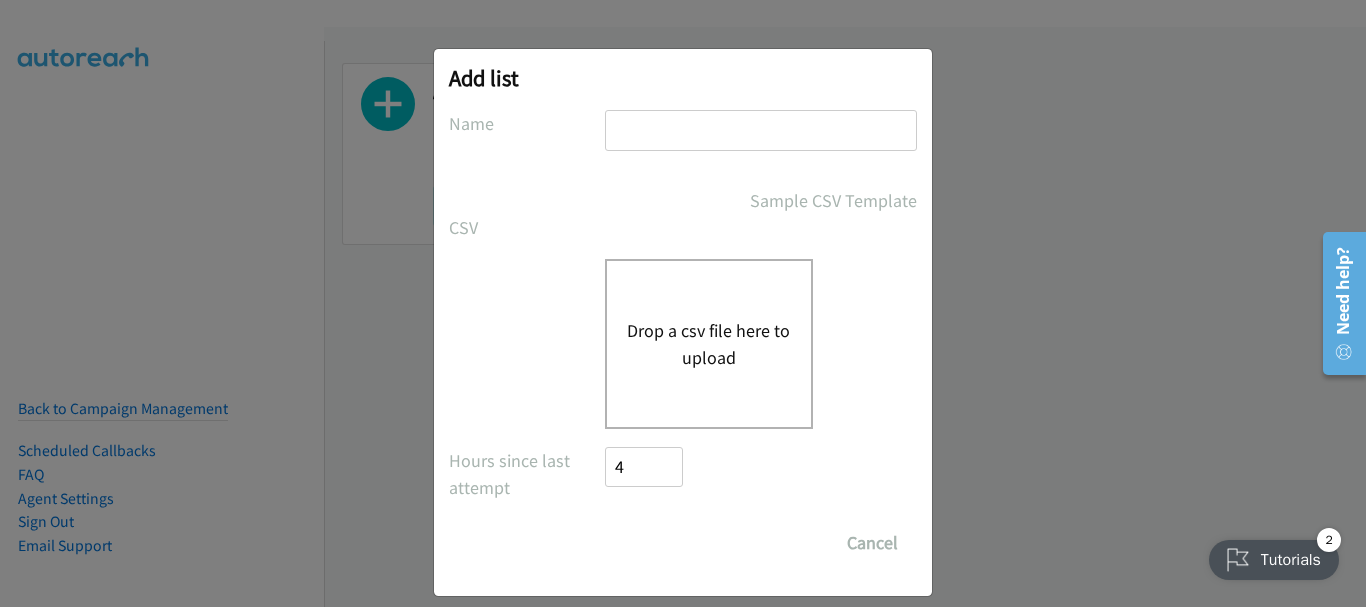 click at bounding box center (761, 130) 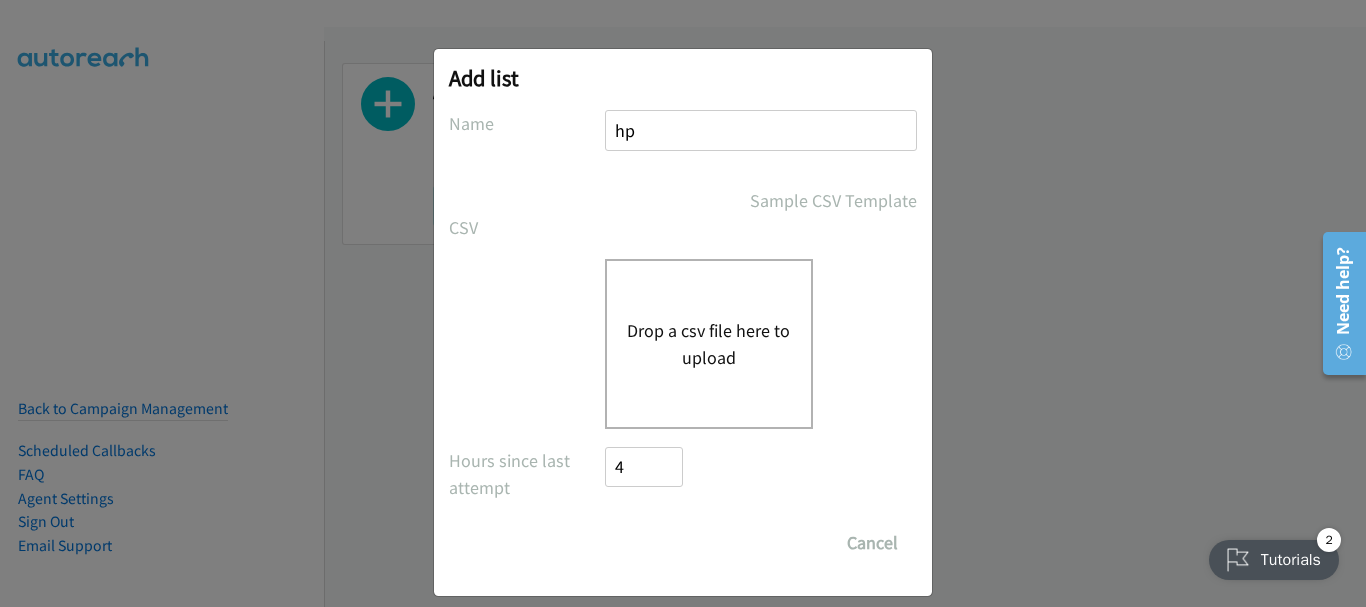 click on "Drop a csv file here to upload" at bounding box center [709, 344] 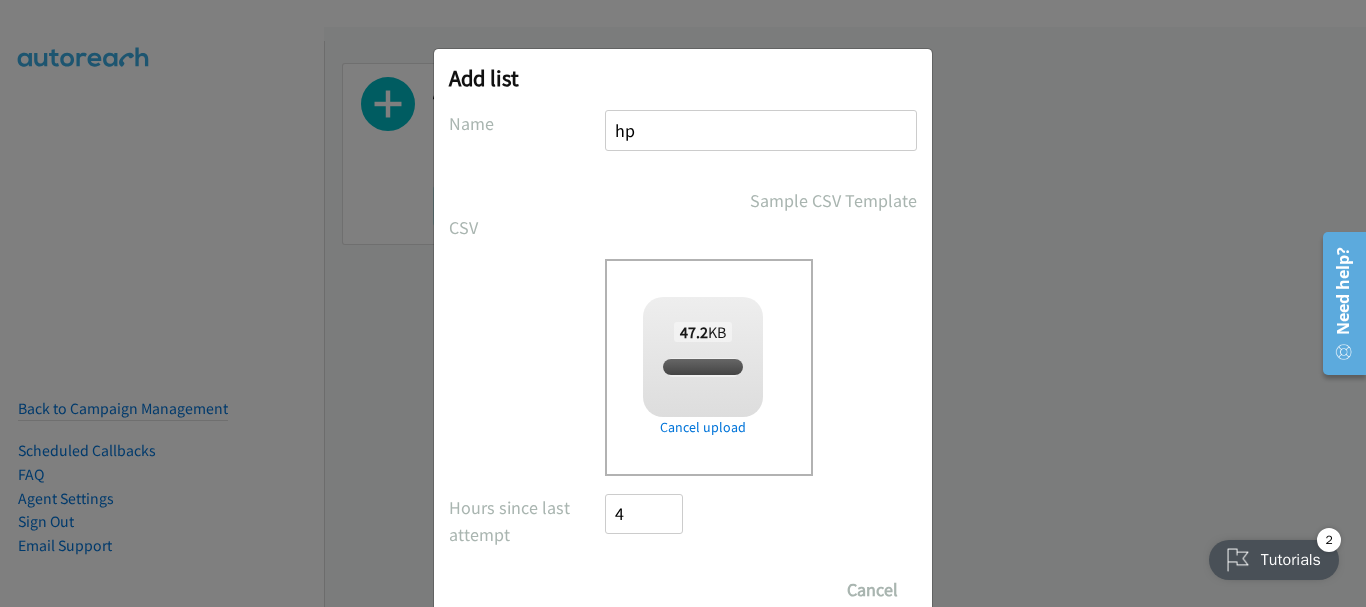 checkbox on "true" 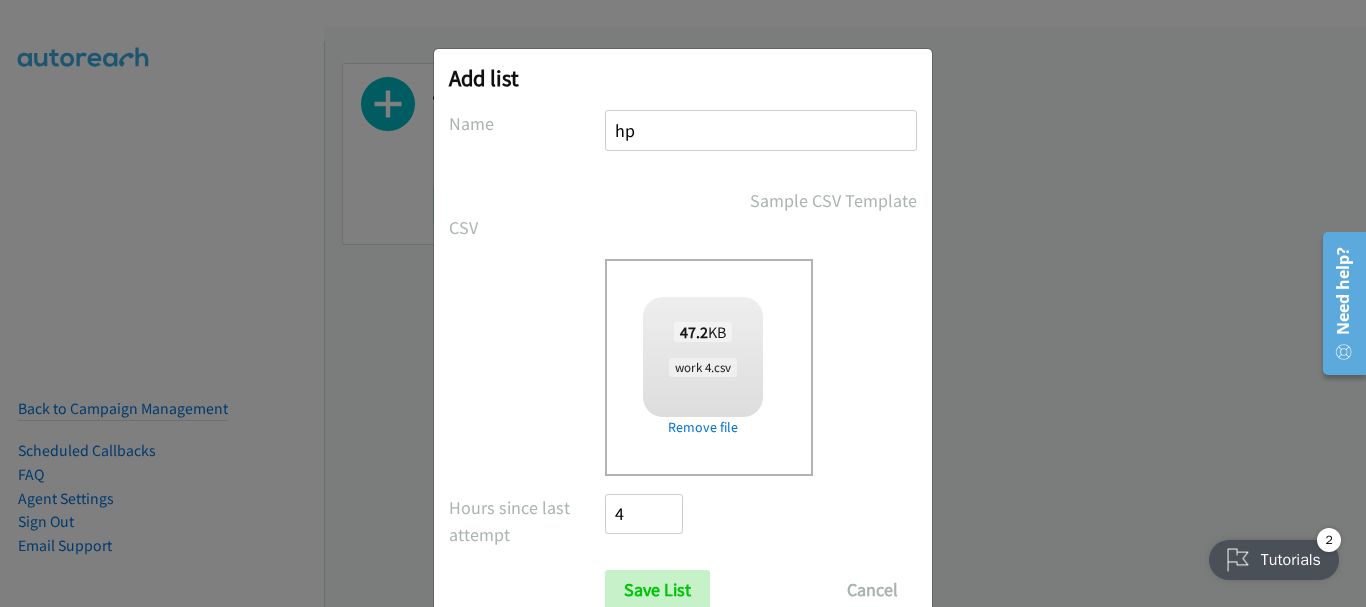 scroll, scrollTop: 67, scrollLeft: 0, axis: vertical 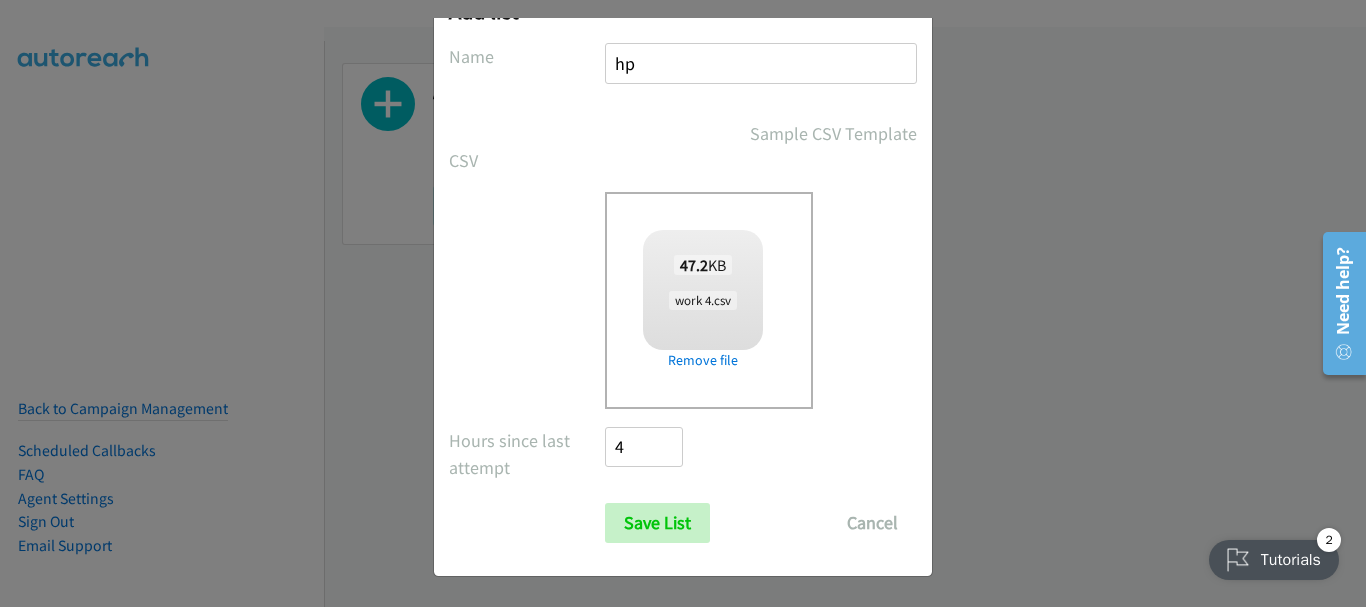 click on "No phone fields were returned for that Report or List View
Please upload a csv or excel file and try again
This Report doesn't contain an Id field. Please add an Id field to the Report and try again
This Report or List View is no longer available and/or you no longer have permissions to access this list. Please try again with a different list.
The selected report isn't one of the account owner's enabled salesforce objects
There was an error processing the uploading spreadsheet, please try again
Name
hp
Sample CSV Template
CSV
Existing List
Add to List
New List
Drop a csv file here to upload            47.2  KB      work 4.csv                         Check                                               Error                                                    Remove file
All Phones
New csv
Append to csv
Uploaded file
4" at bounding box center [683, 293] 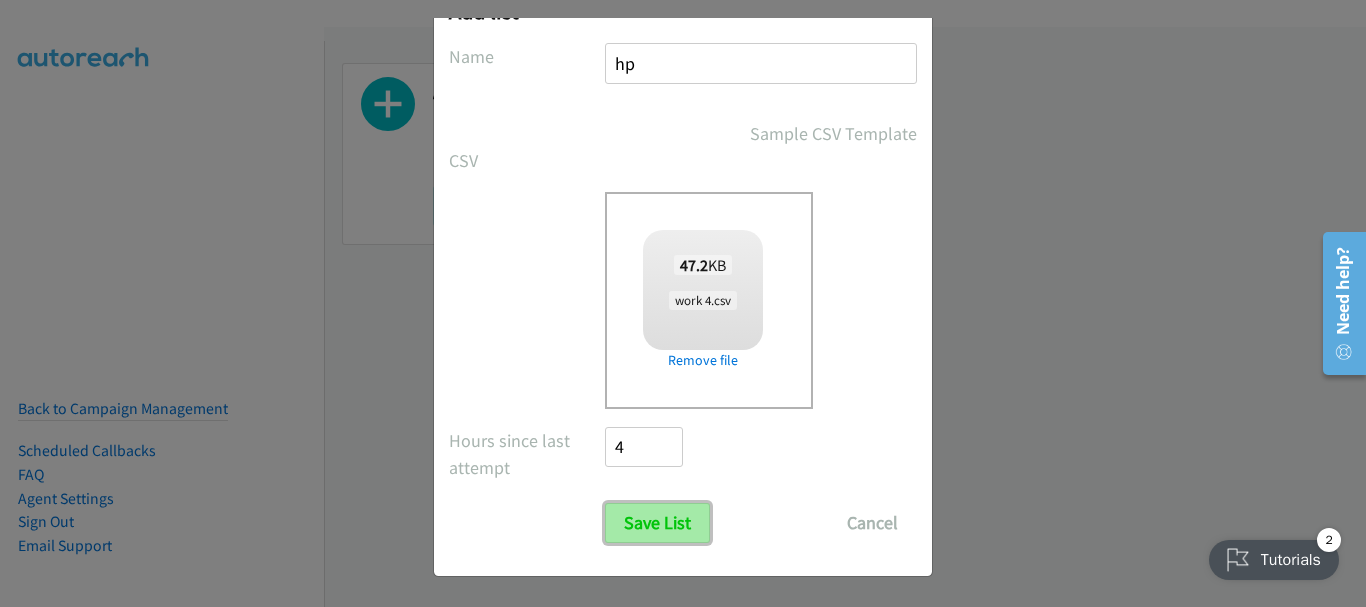 click on "Save List" at bounding box center [657, 523] 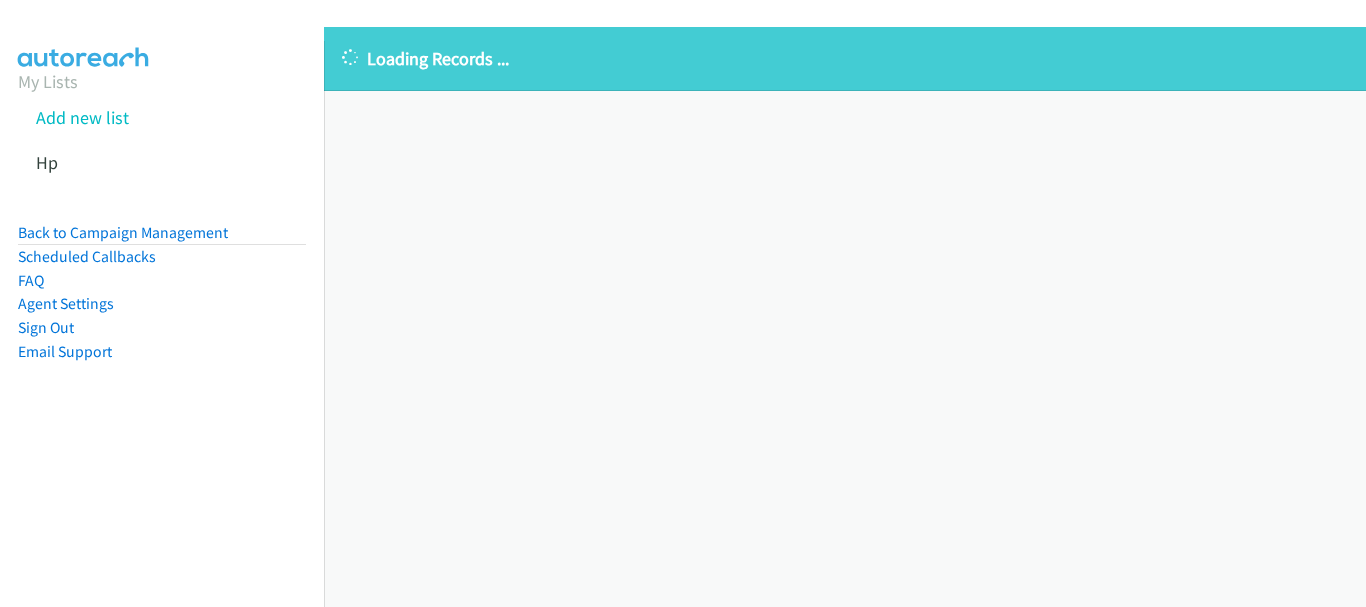 scroll, scrollTop: 0, scrollLeft: 0, axis: both 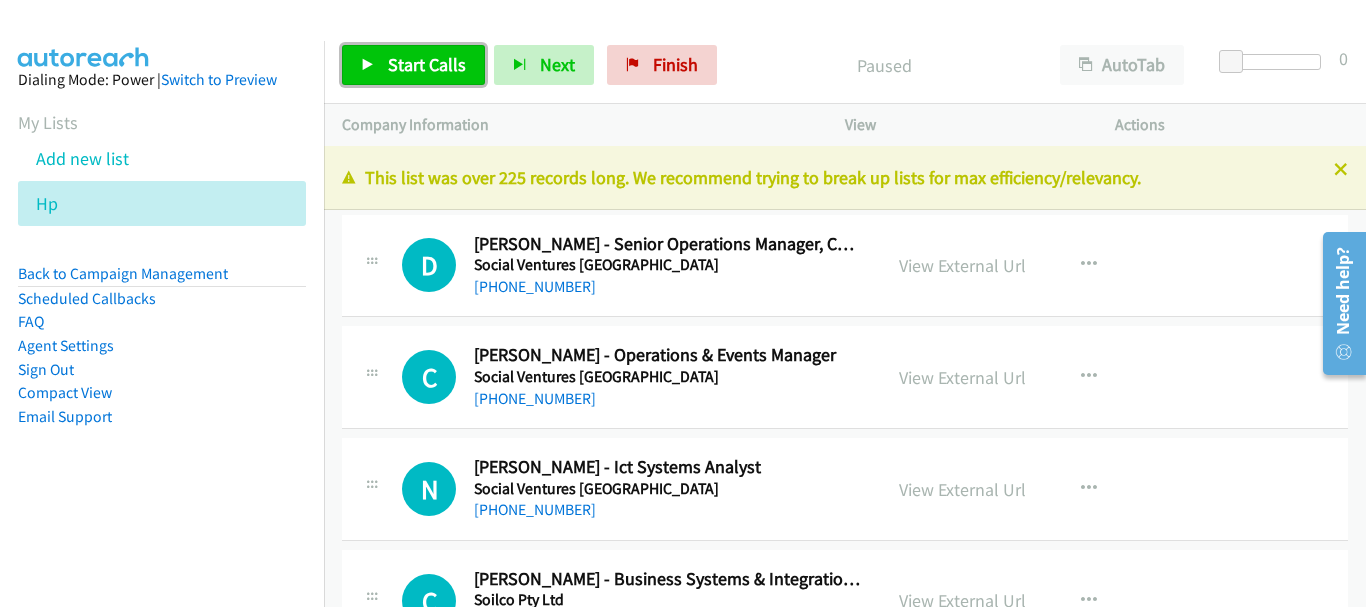 click on "Start Calls" at bounding box center (413, 65) 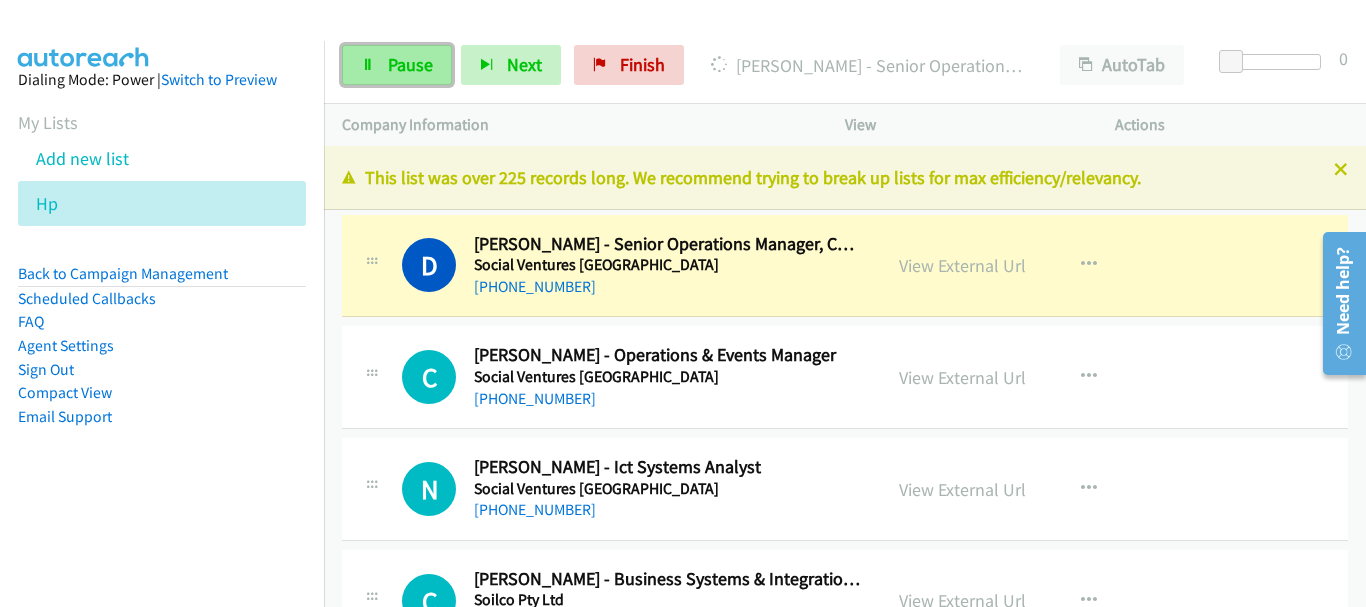 click on "Pause" at bounding box center [397, 65] 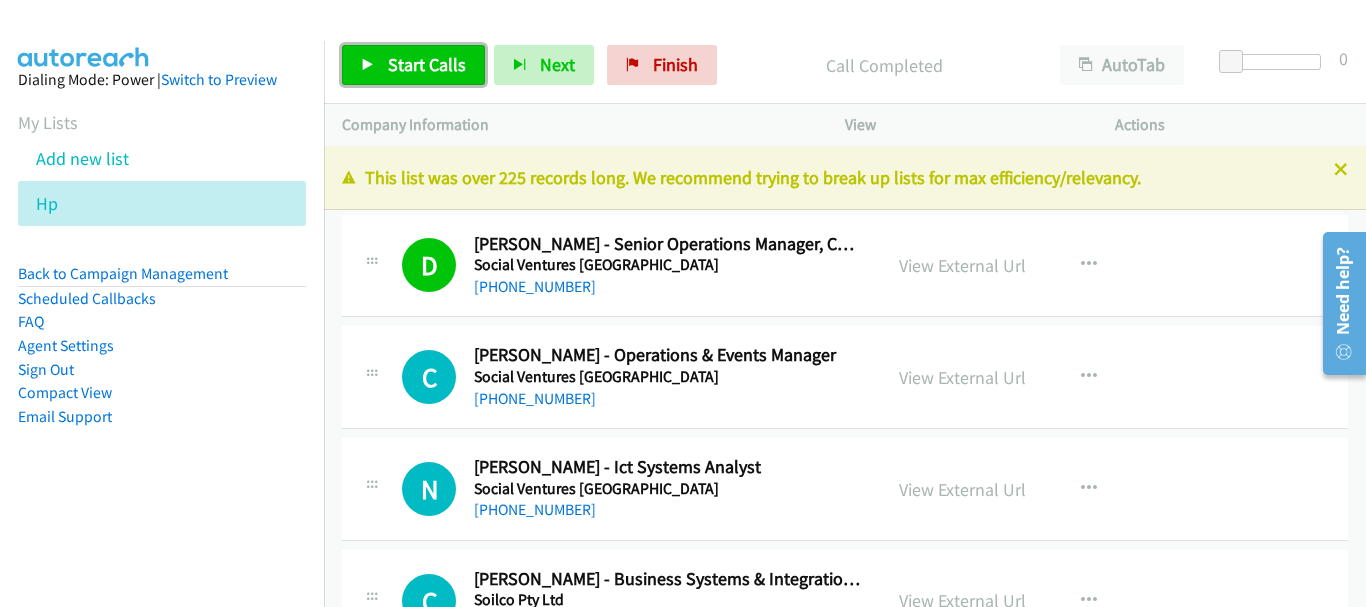 click on "Start Calls" at bounding box center (427, 64) 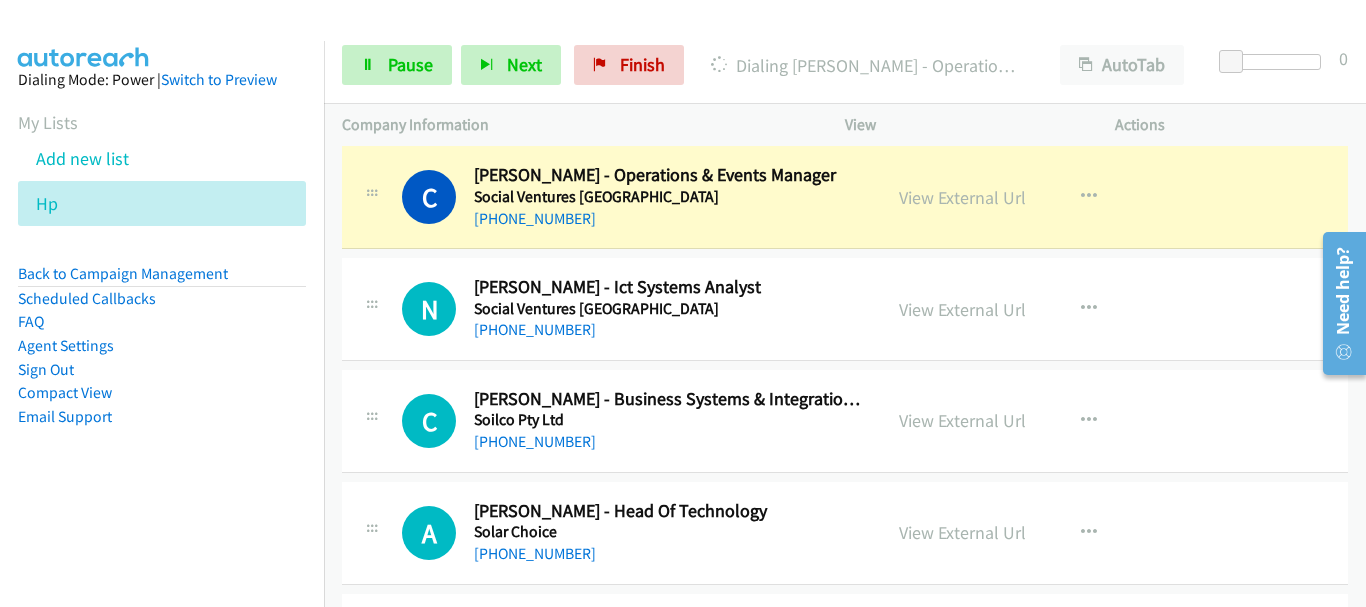 scroll, scrollTop: 200, scrollLeft: 0, axis: vertical 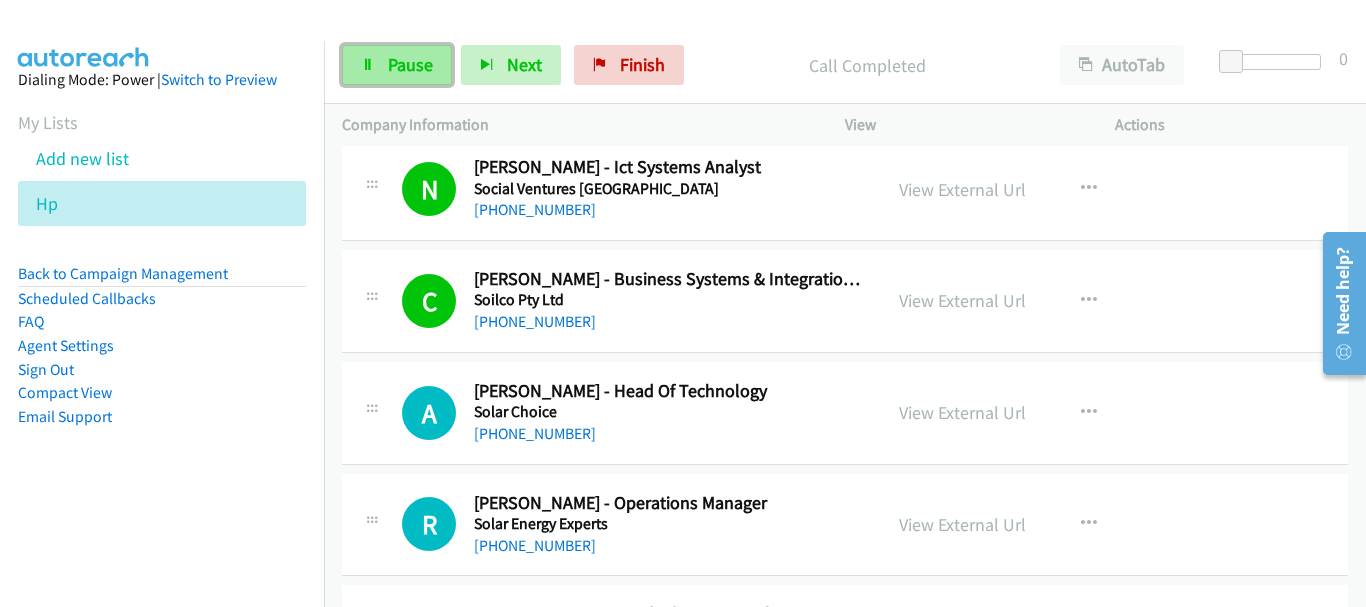 click on "Pause" at bounding box center (397, 65) 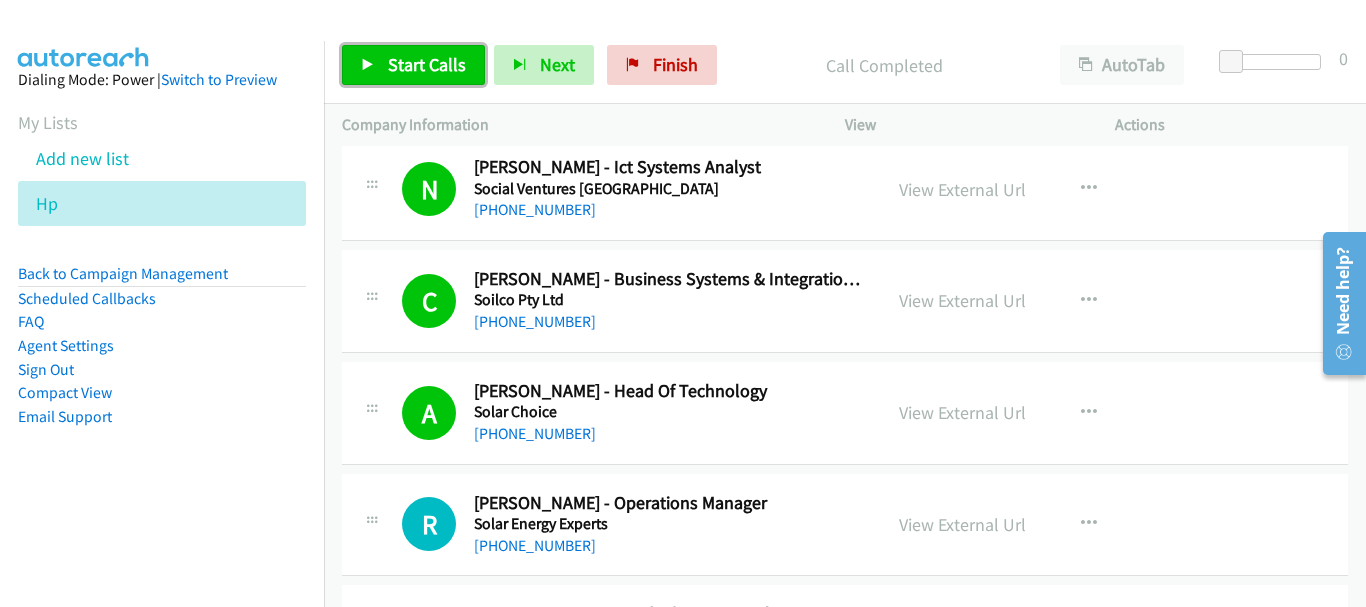 click on "Start Calls" at bounding box center [427, 64] 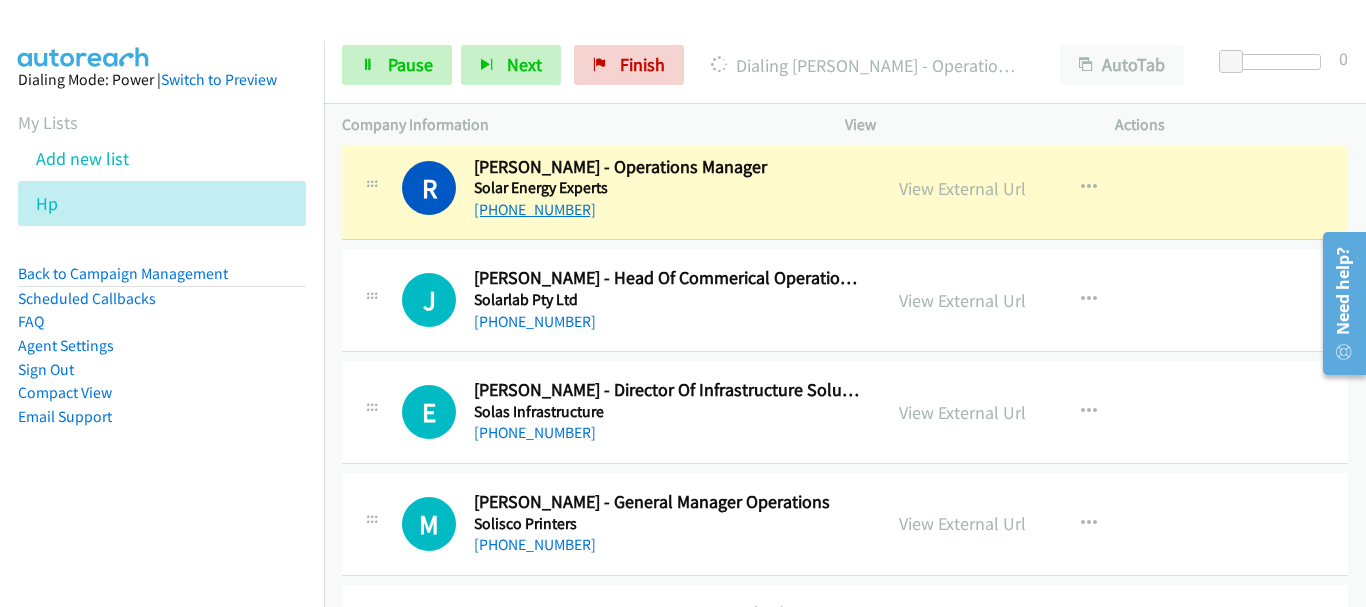 scroll, scrollTop: 600, scrollLeft: 0, axis: vertical 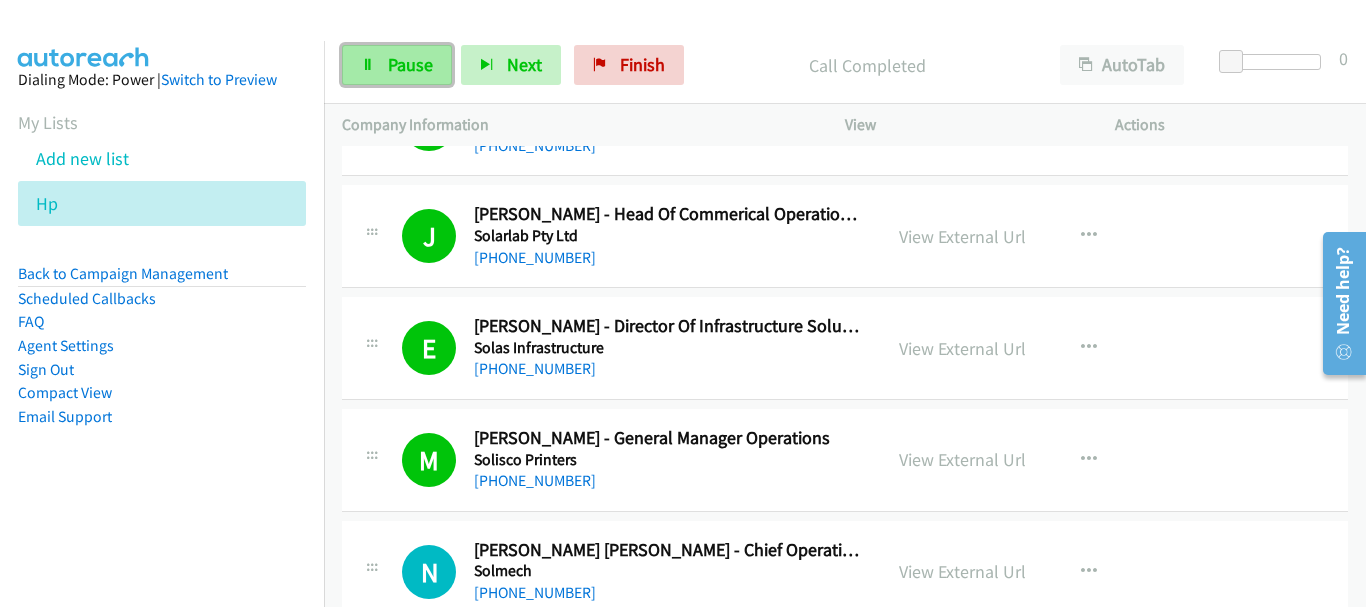 click on "Pause" at bounding box center (410, 64) 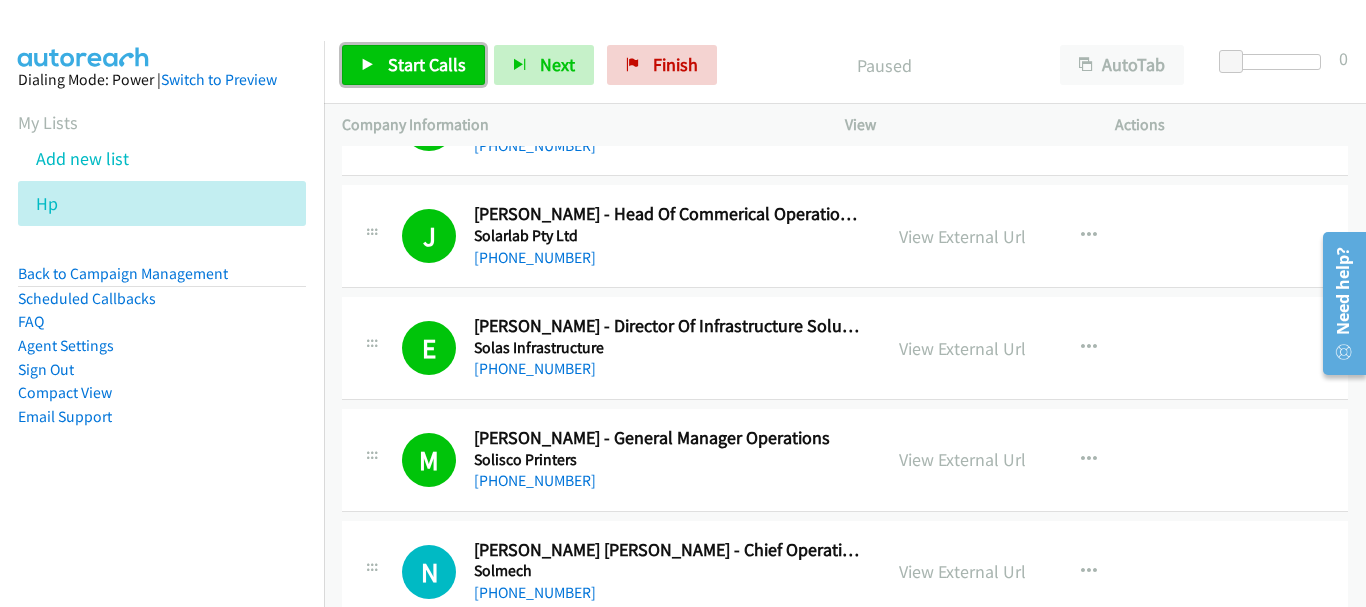 click on "Start Calls" at bounding box center [427, 64] 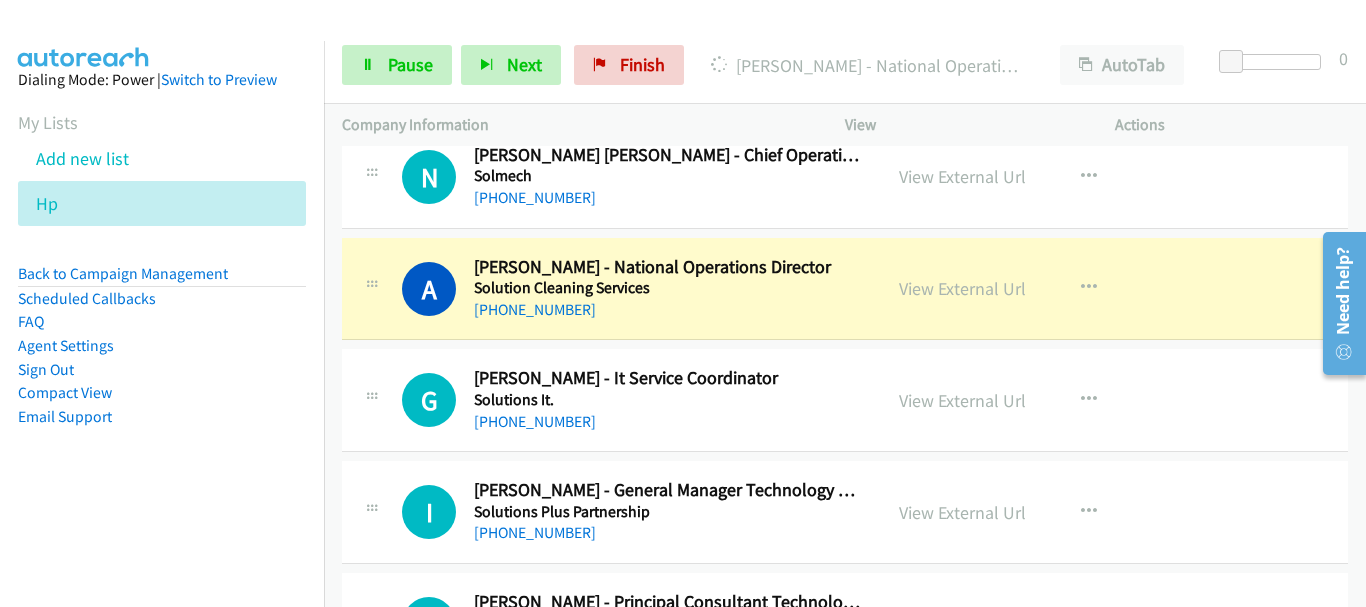 scroll, scrollTop: 1200, scrollLeft: 0, axis: vertical 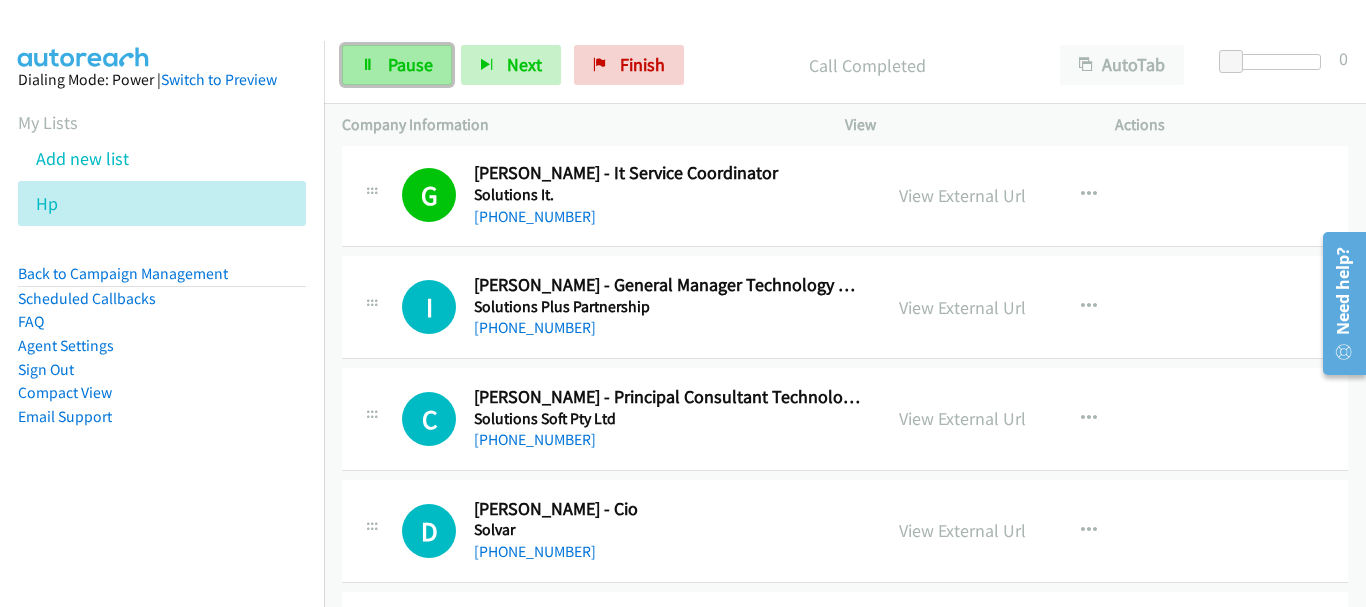 click on "Pause" at bounding box center (410, 64) 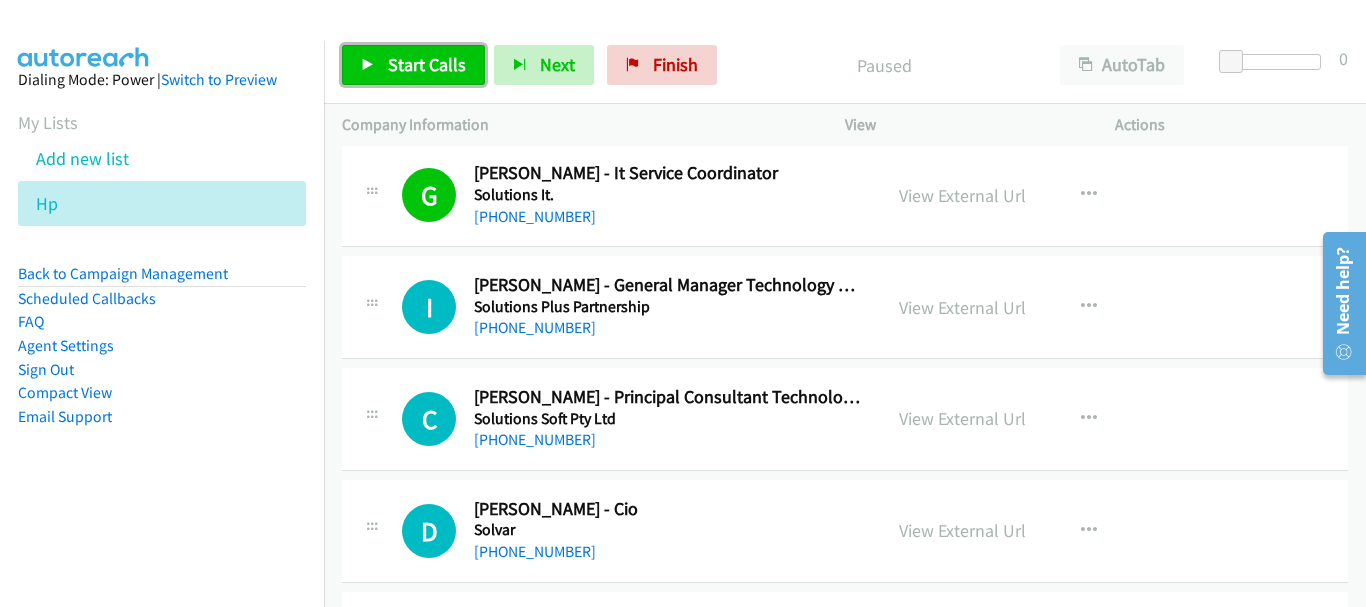 click on "Start Calls" at bounding box center (427, 64) 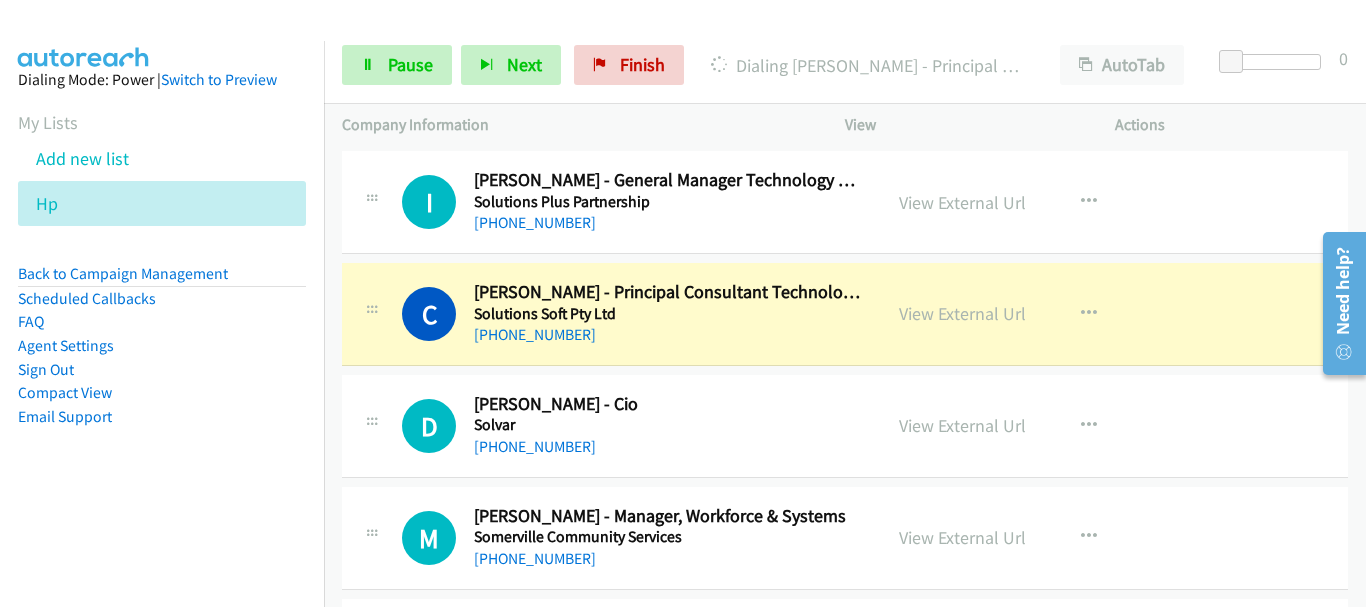 scroll, scrollTop: 1500, scrollLeft: 0, axis: vertical 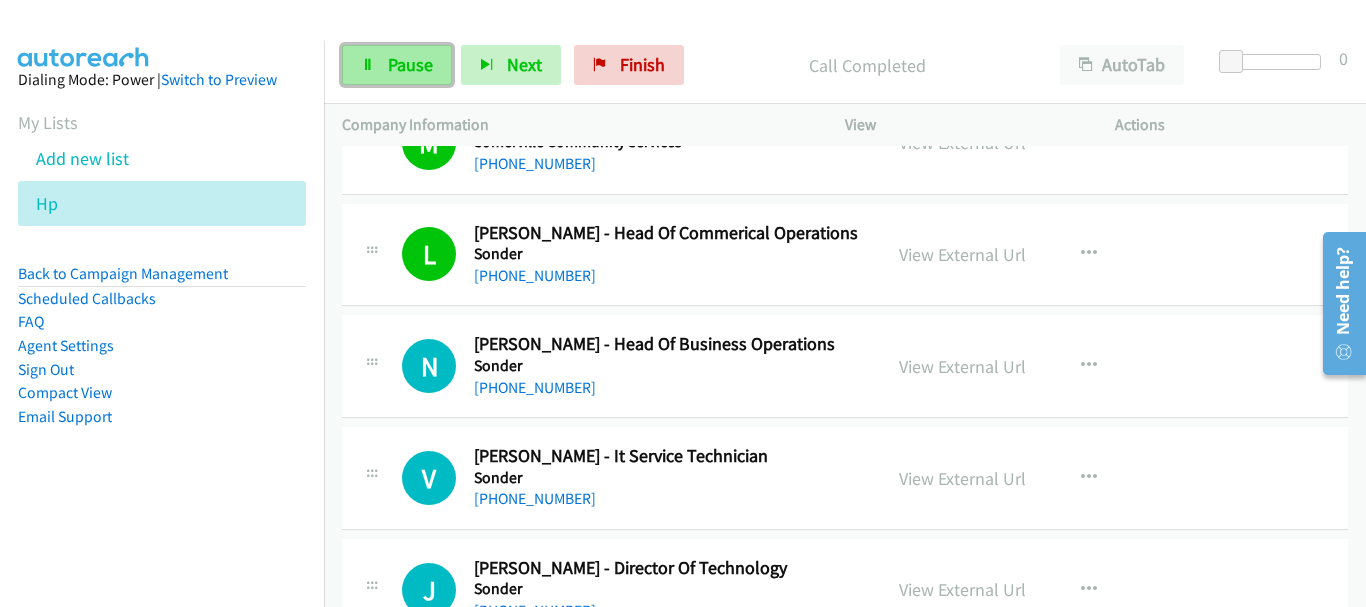 click on "Pause" at bounding box center (397, 65) 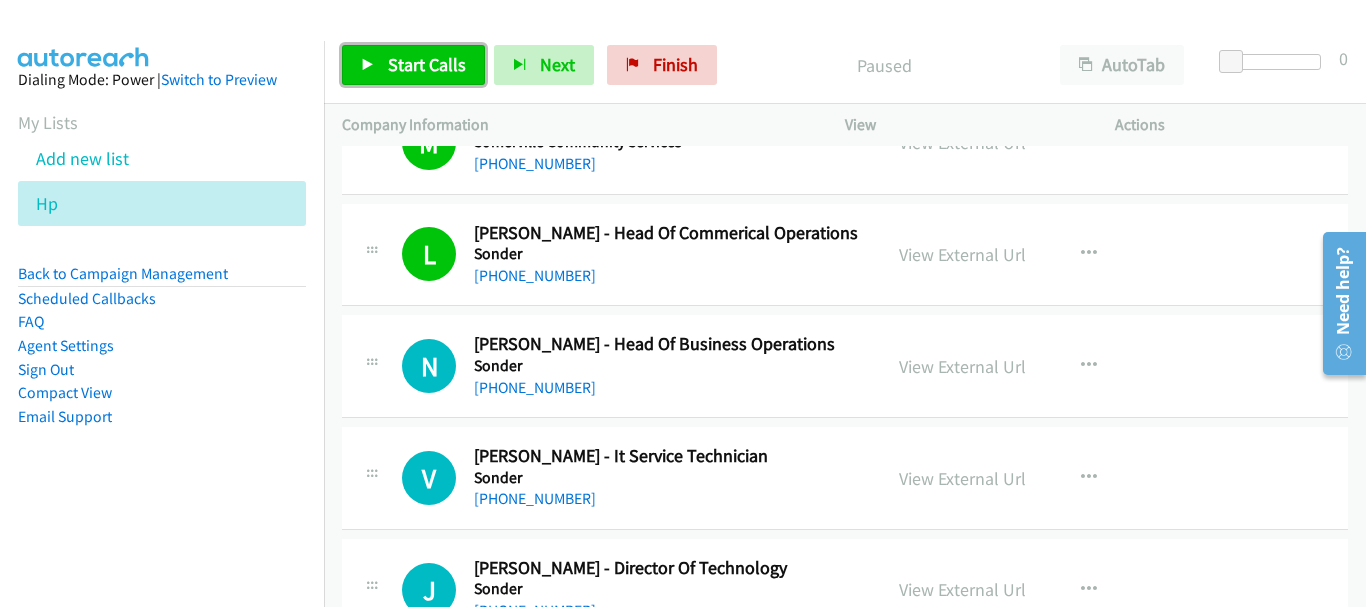 click on "Start Calls" at bounding box center [427, 64] 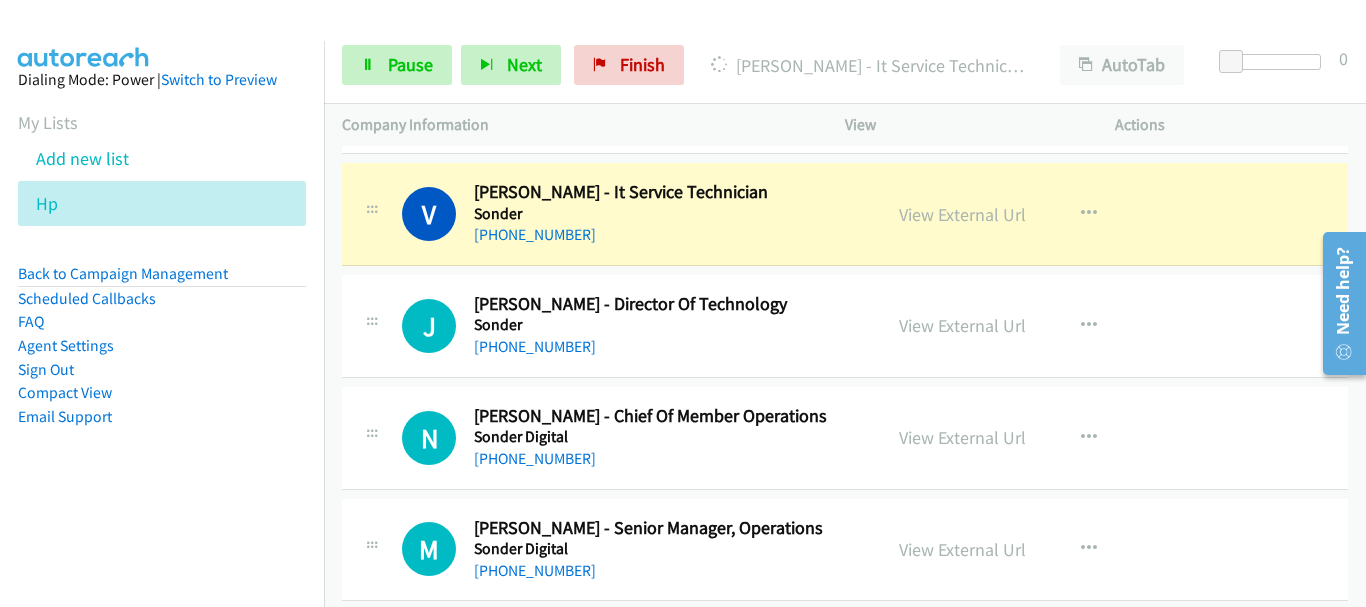 scroll, scrollTop: 2100, scrollLeft: 0, axis: vertical 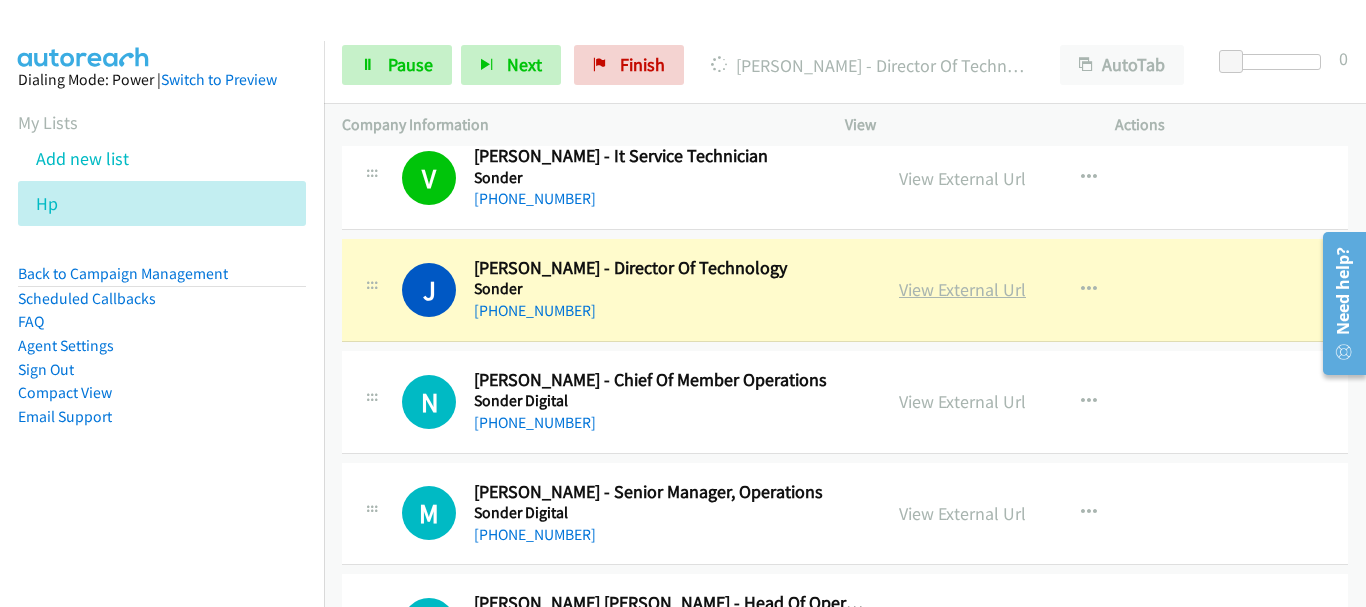 click on "View External Url" at bounding box center (962, 289) 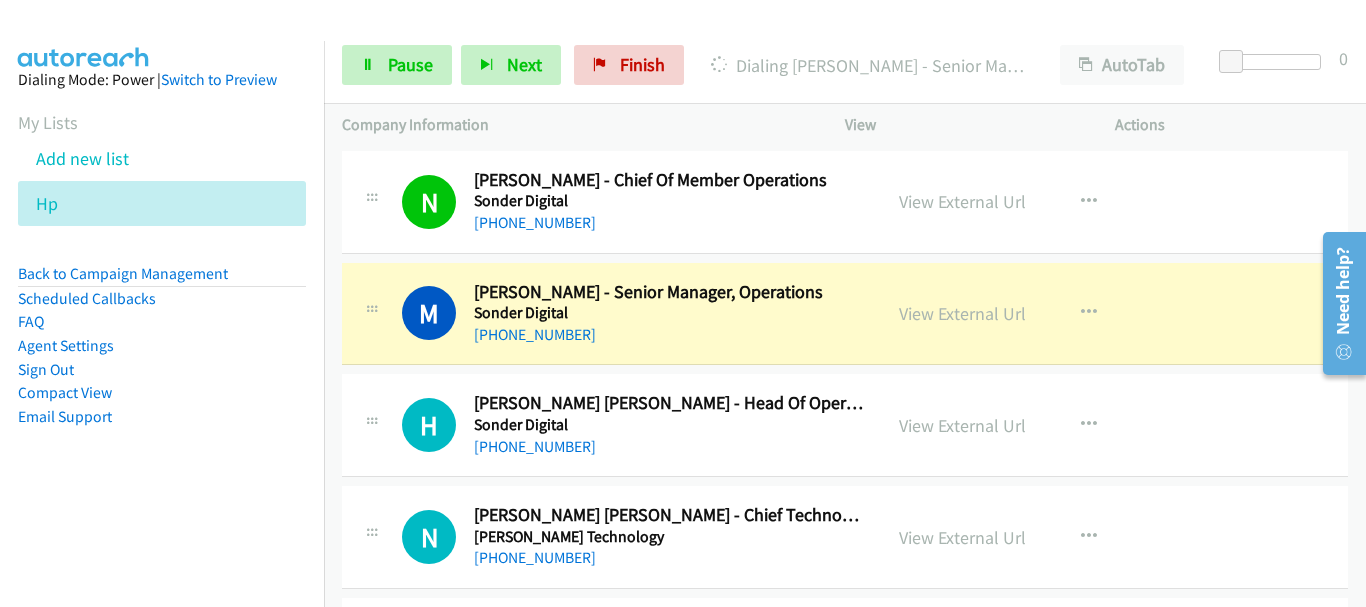 scroll, scrollTop: 2400, scrollLeft: 0, axis: vertical 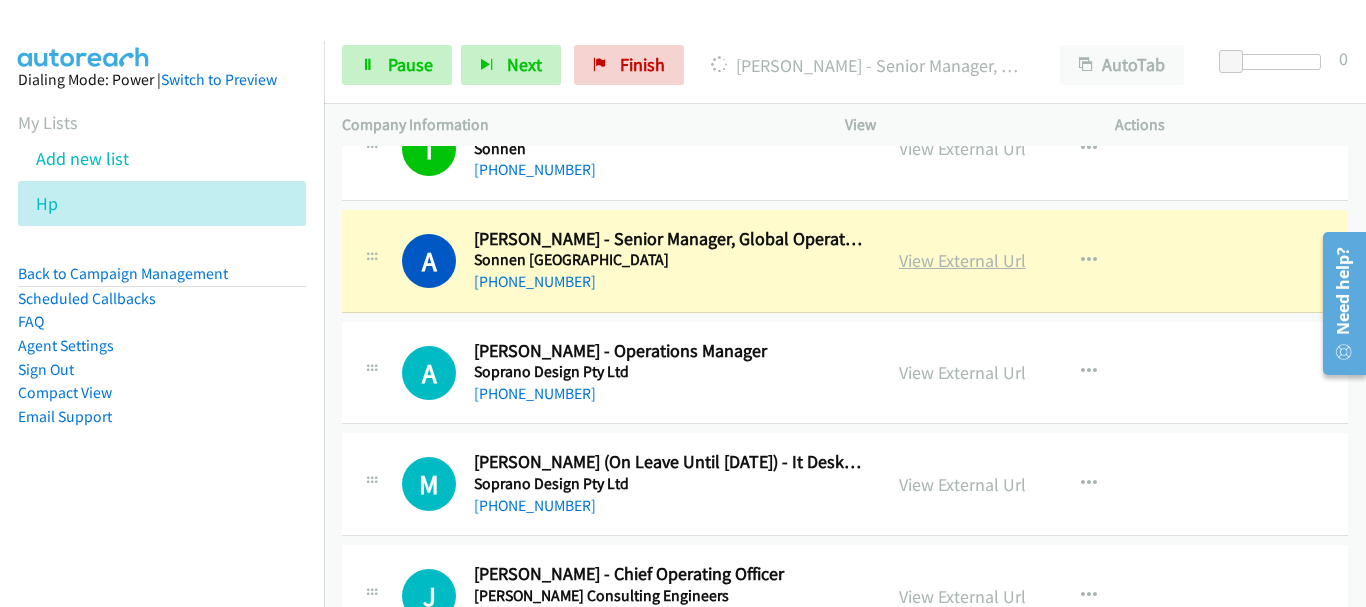 click on "View External Url" at bounding box center [962, 260] 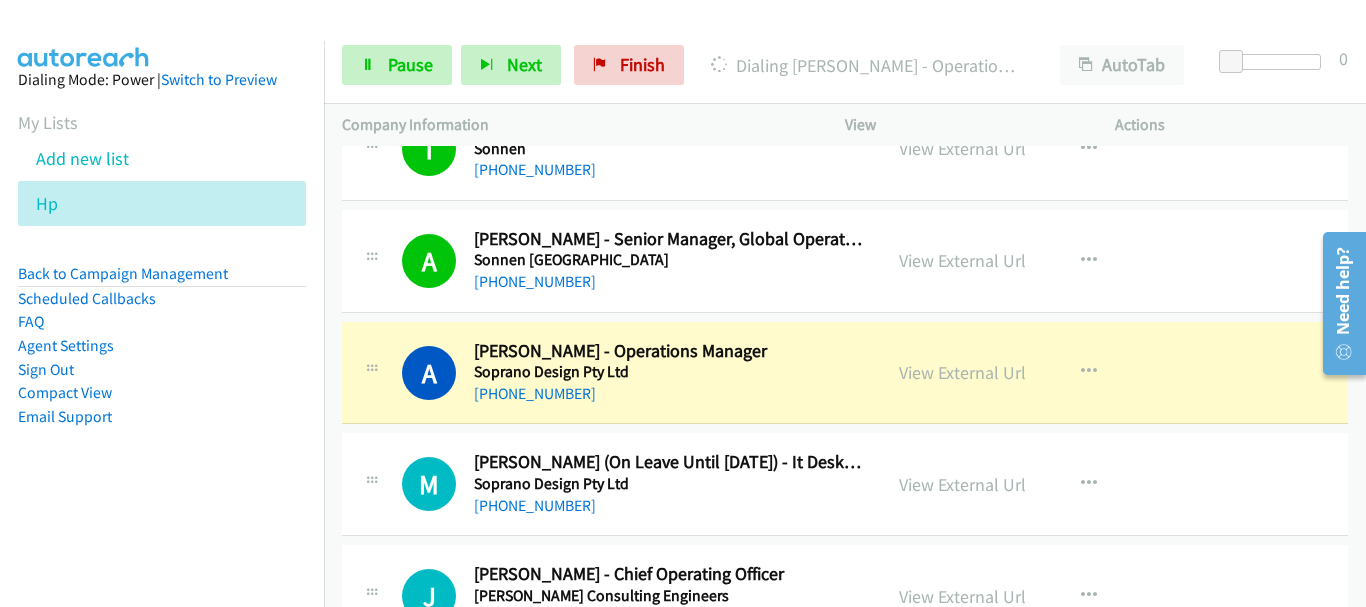 scroll, scrollTop: 2900, scrollLeft: 0, axis: vertical 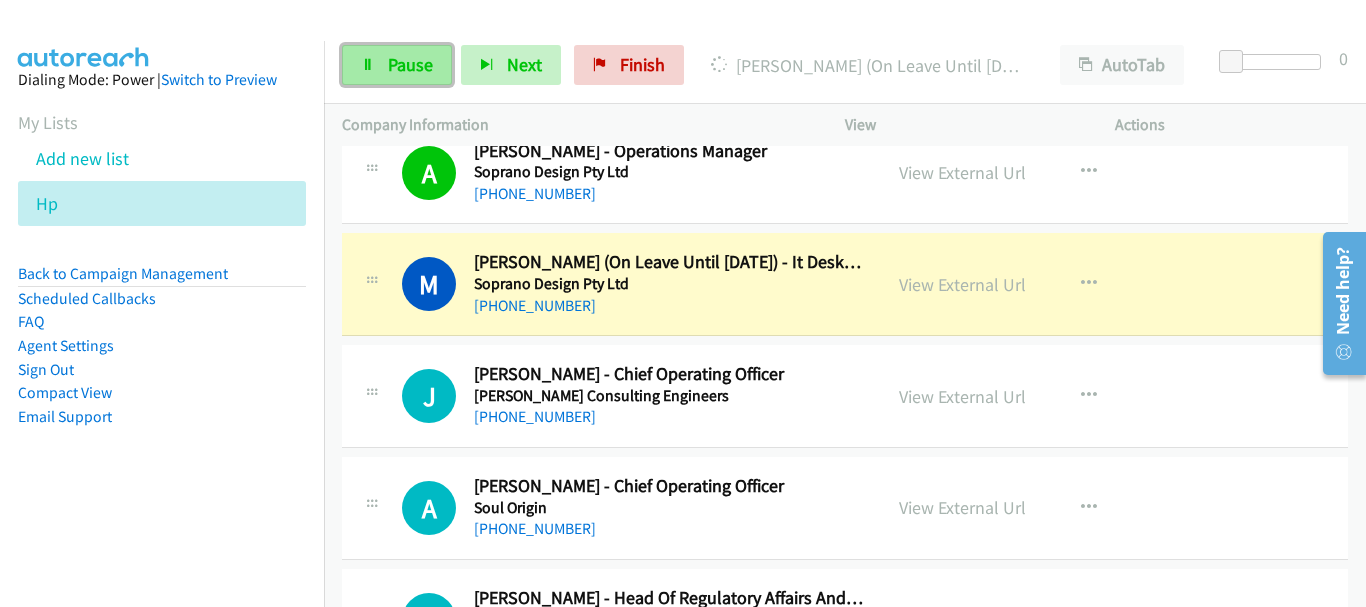 click on "Pause" at bounding box center (410, 64) 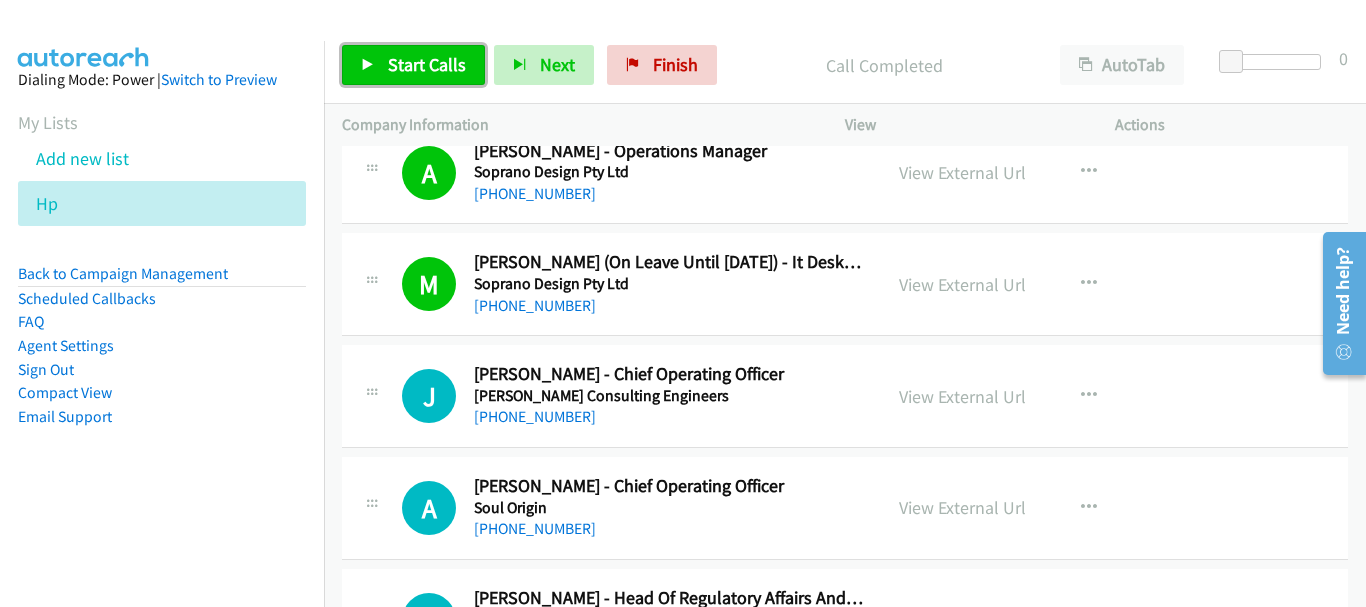 click on "Start Calls" at bounding box center [427, 64] 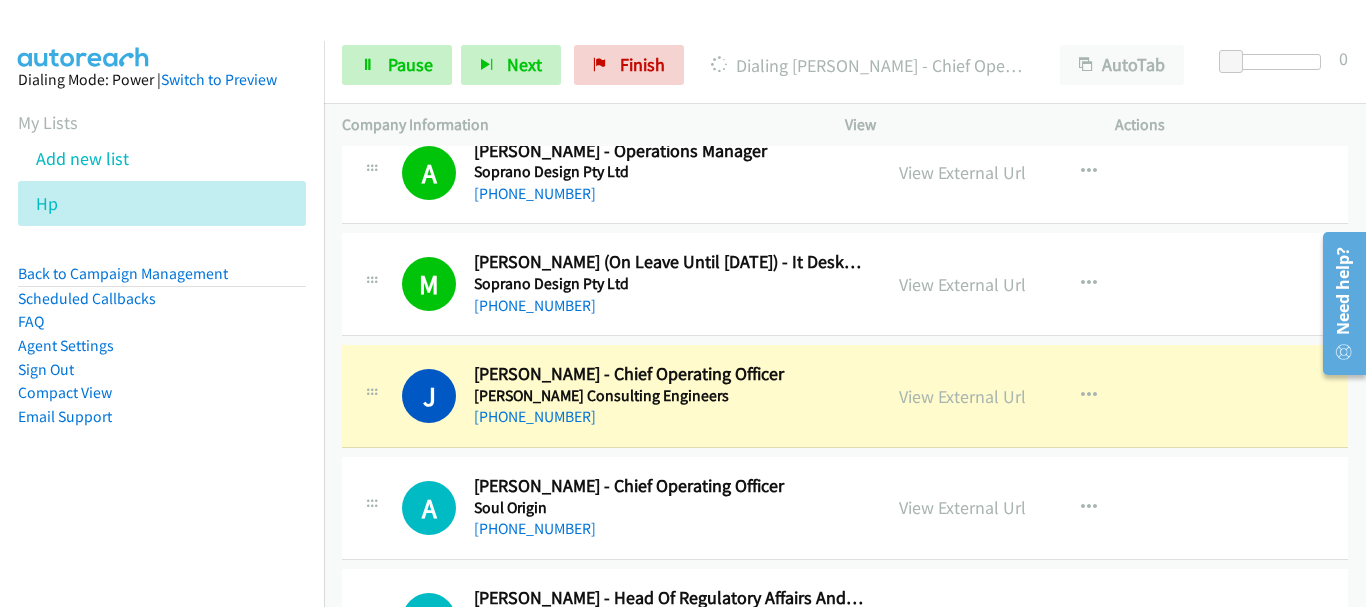 scroll, scrollTop: 3100, scrollLeft: 0, axis: vertical 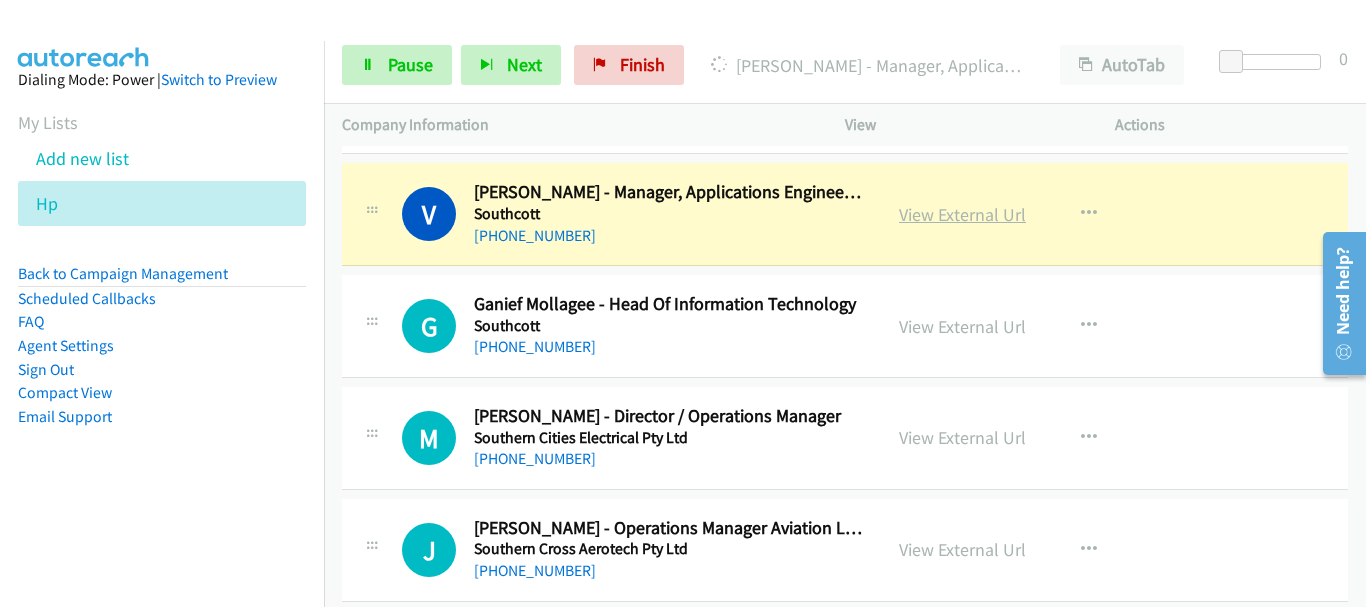 click on "View External Url" at bounding box center [962, 214] 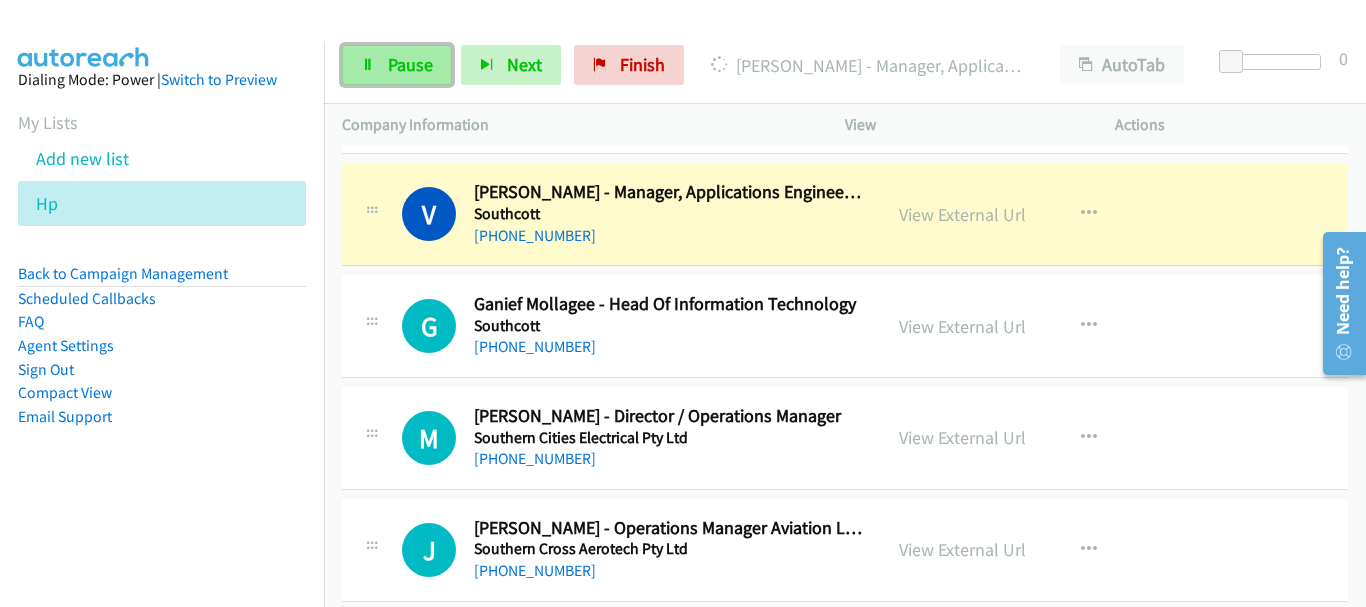 click at bounding box center (368, 66) 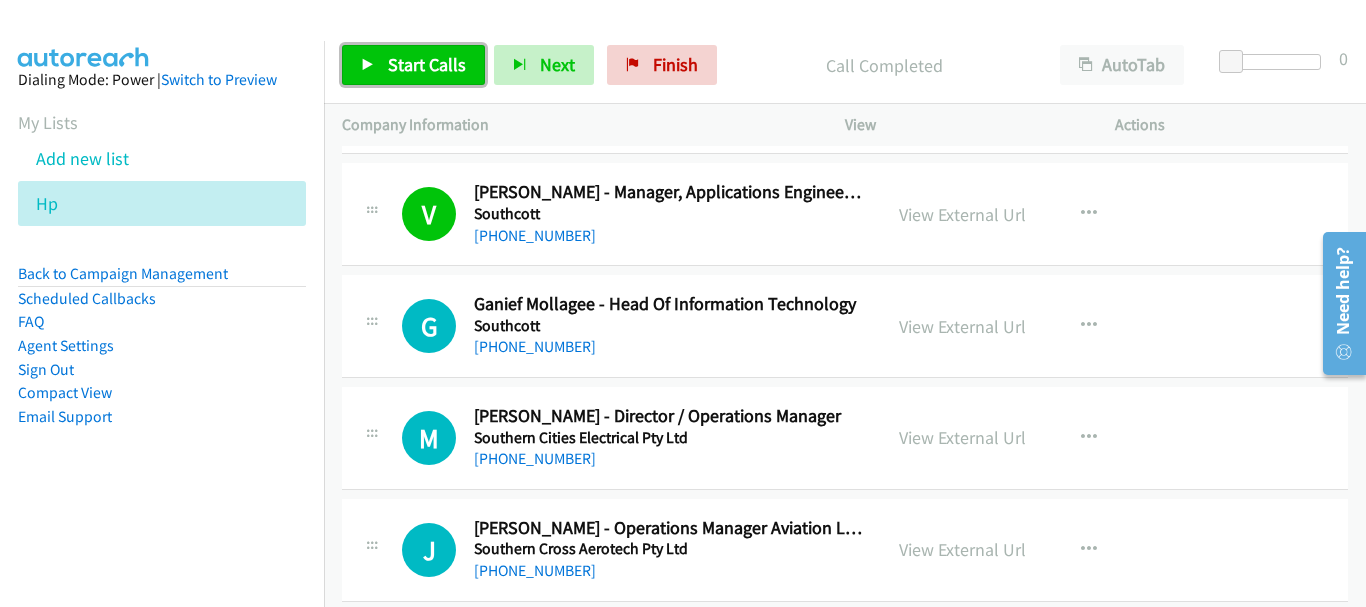 drag, startPoint x: 437, startPoint y: 69, endPoint x: 308, endPoint y: 15, distance: 139.84634 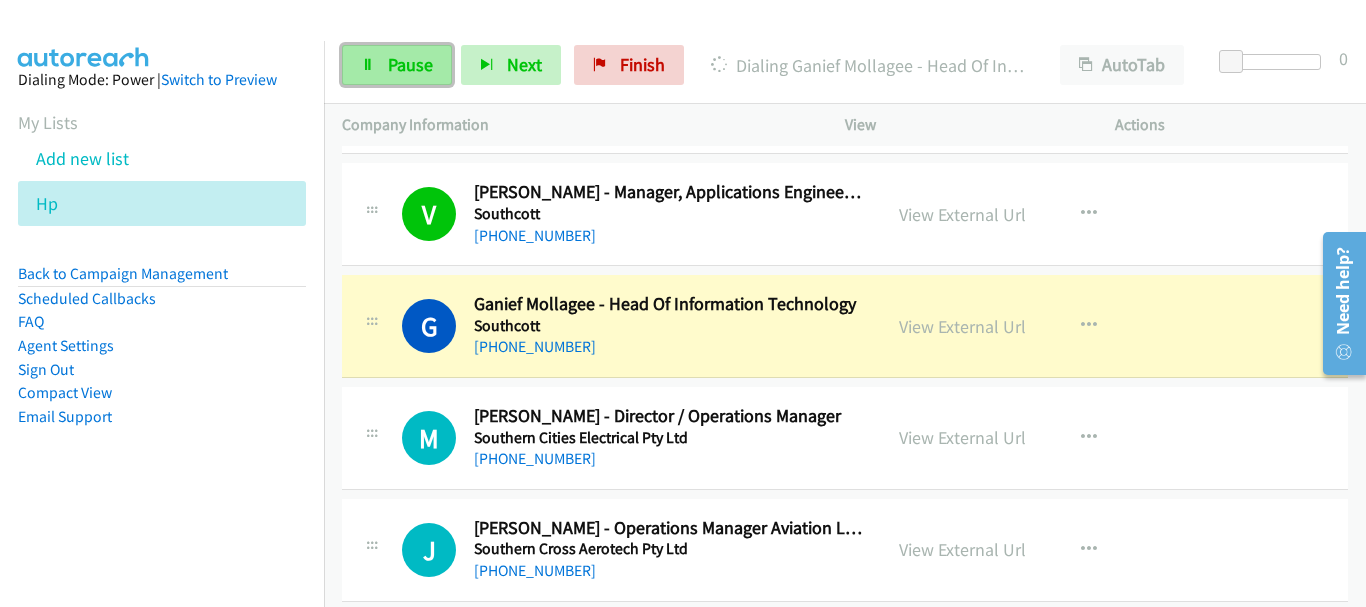 click on "Pause" at bounding box center [397, 65] 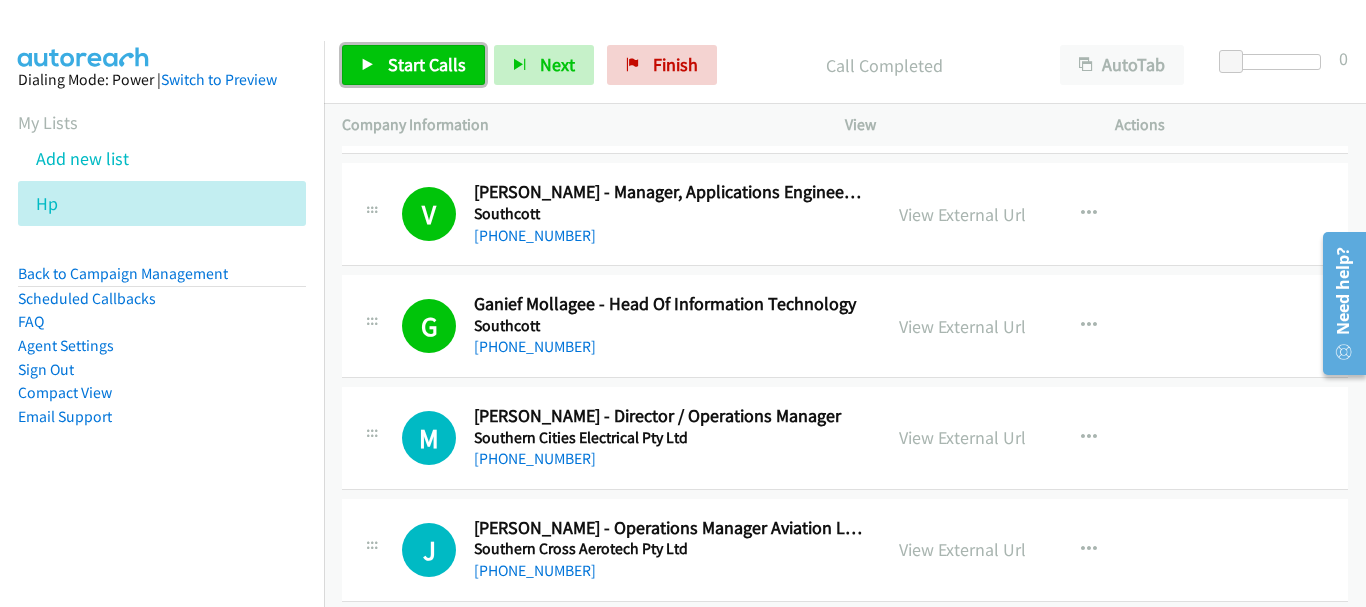 click on "Start Calls" at bounding box center [427, 64] 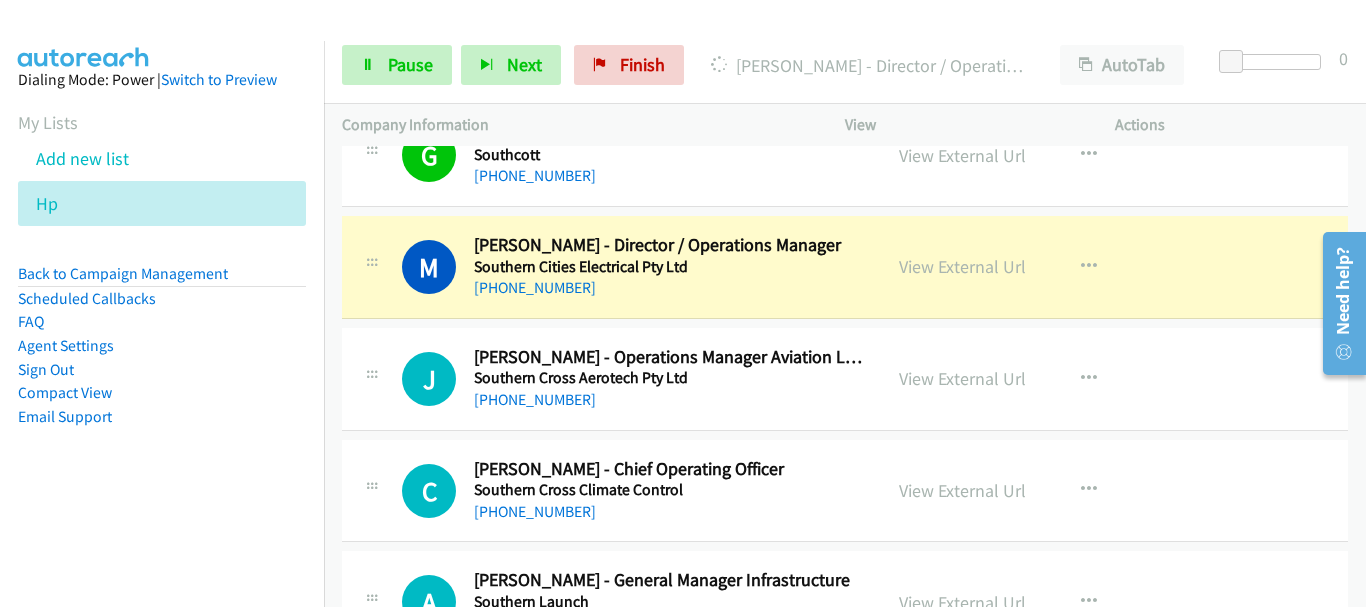 scroll, scrollTop: 4500, scrollLeft: 0, axis: vertical 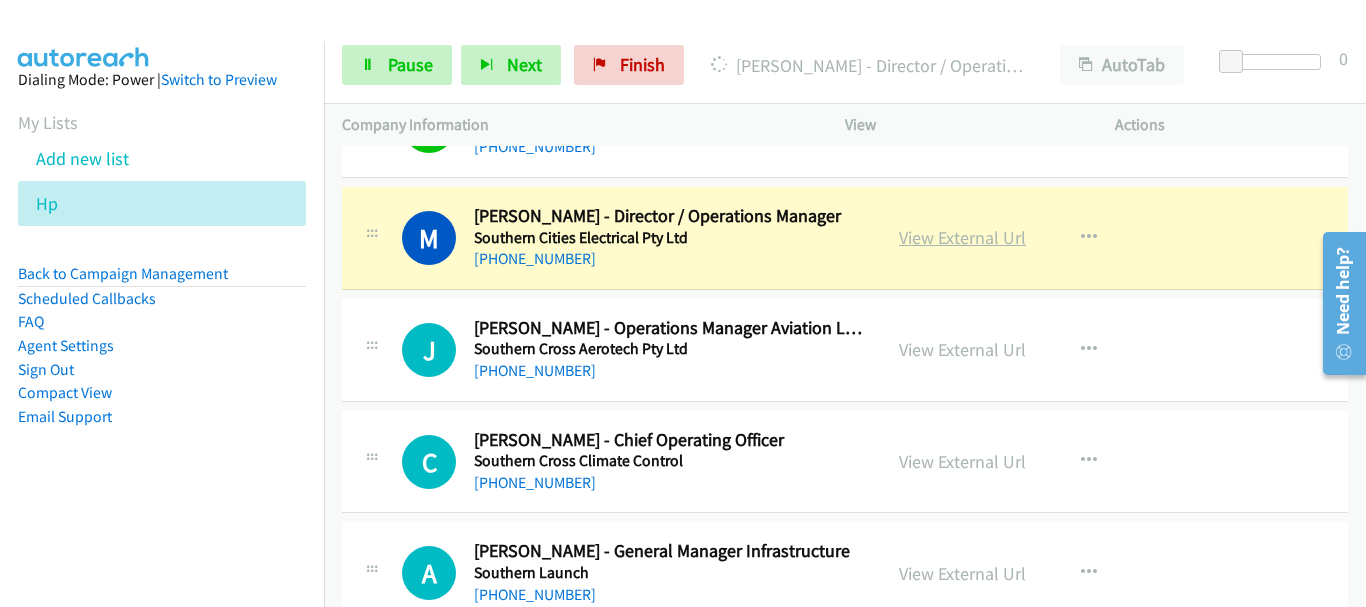 click on "View External Url" at bounding box center (962, 237) 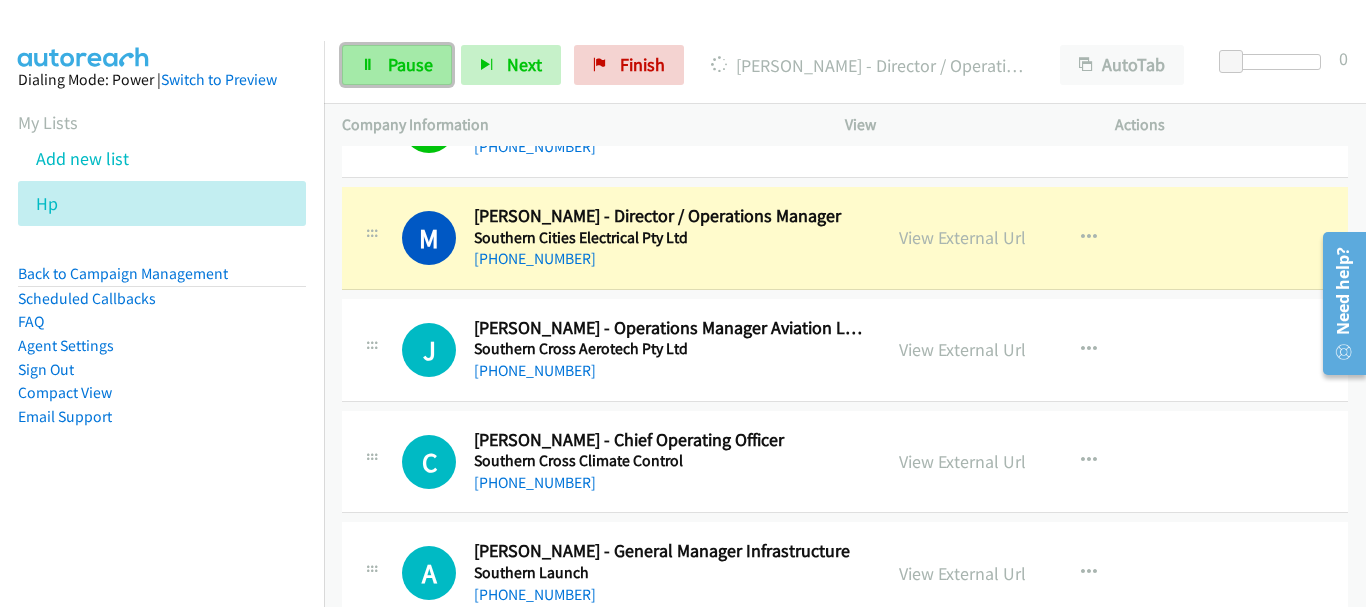 click on "Pause" at bounding box center [410, 64] 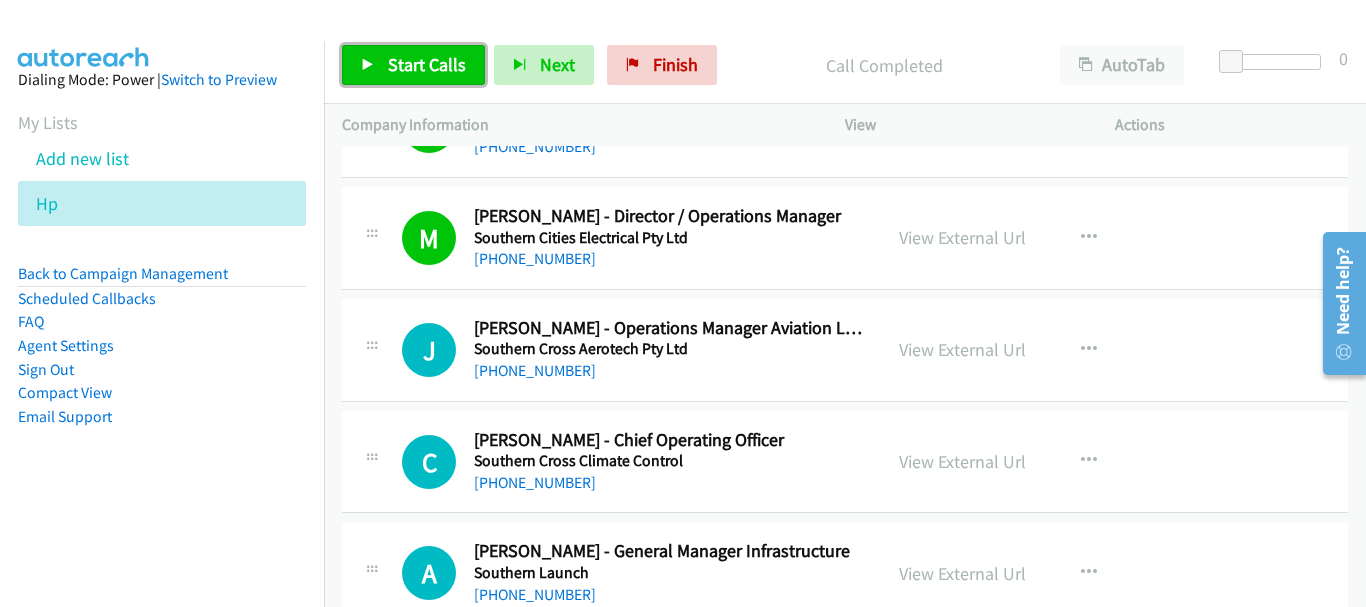 click on "Start Calls" at bounding box center [427, 64] 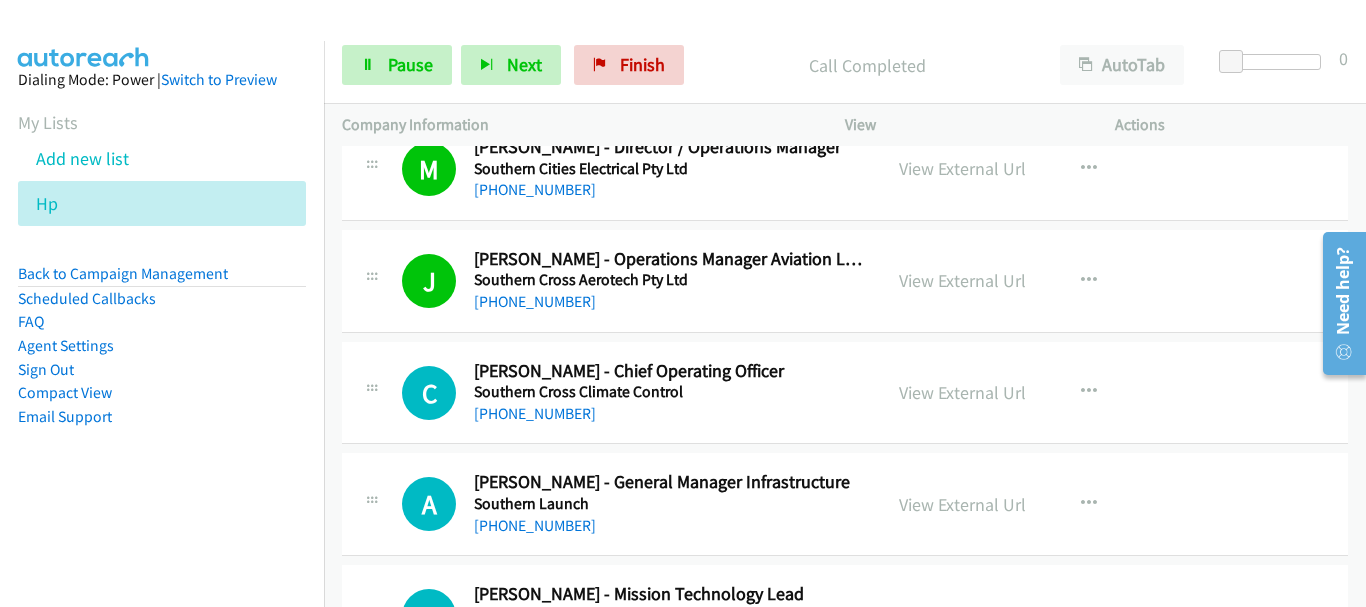 scroll, scrollTop: 4600, scrollLeft: 0, axis: vertical 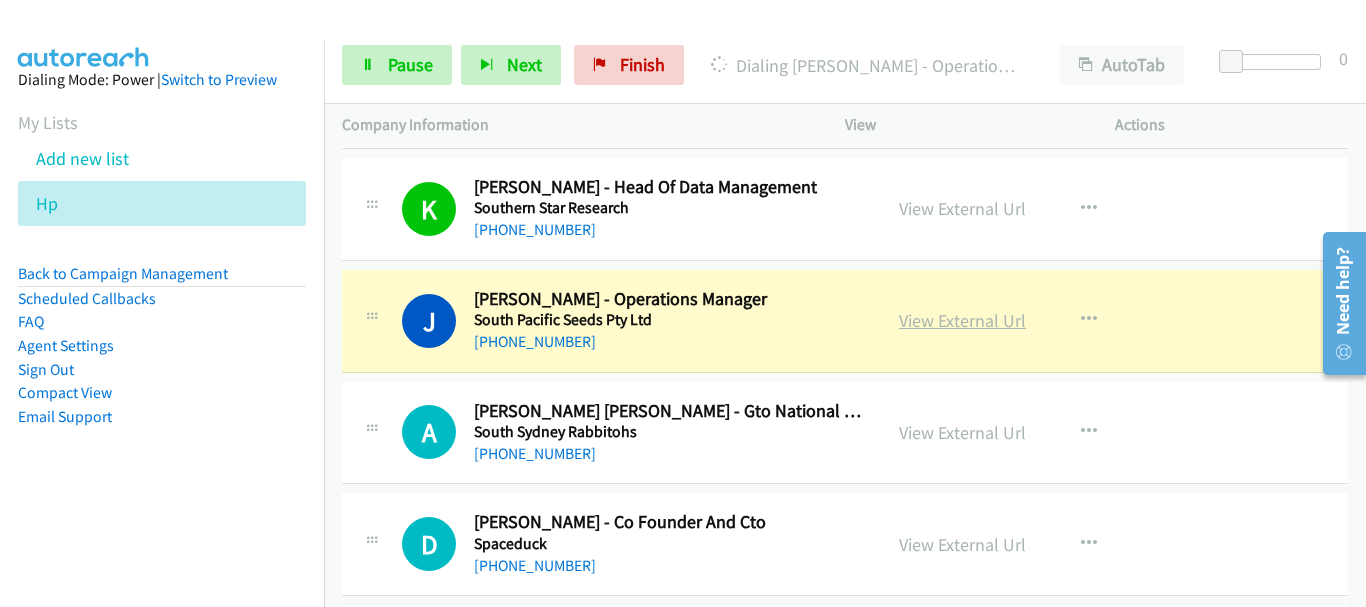 click on "View External Url" at bounding box center (962, 320) 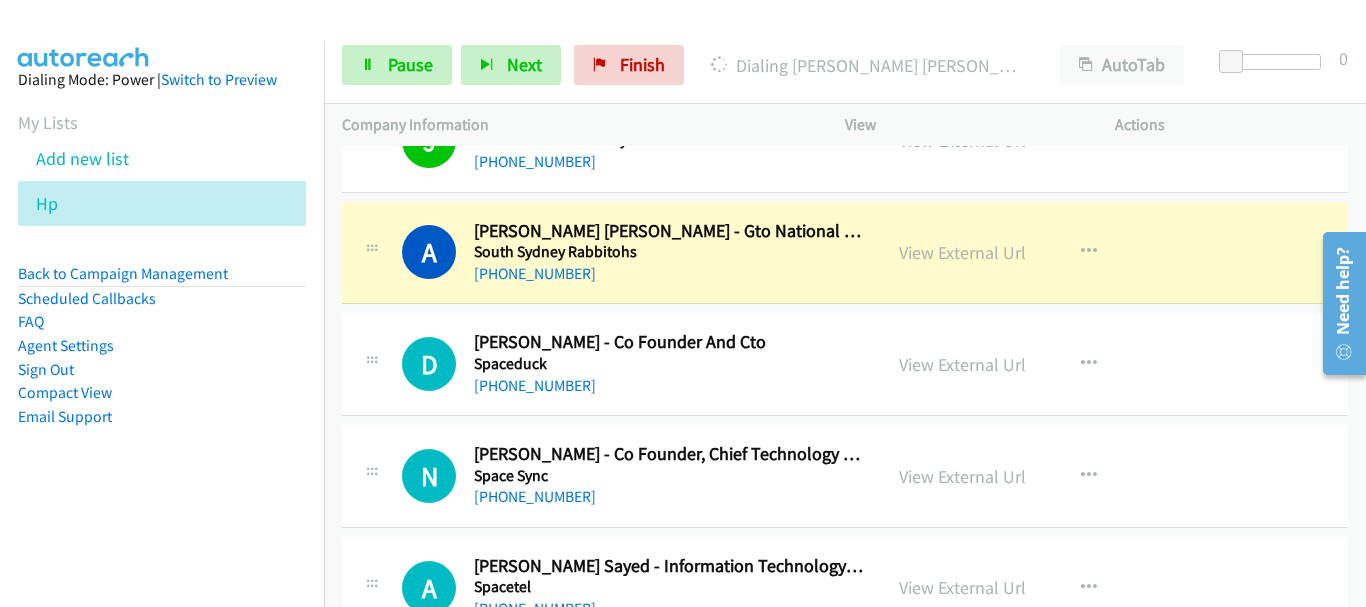 scroll, scrollTop: 5400, scrollLeft: 0, axis: vertical 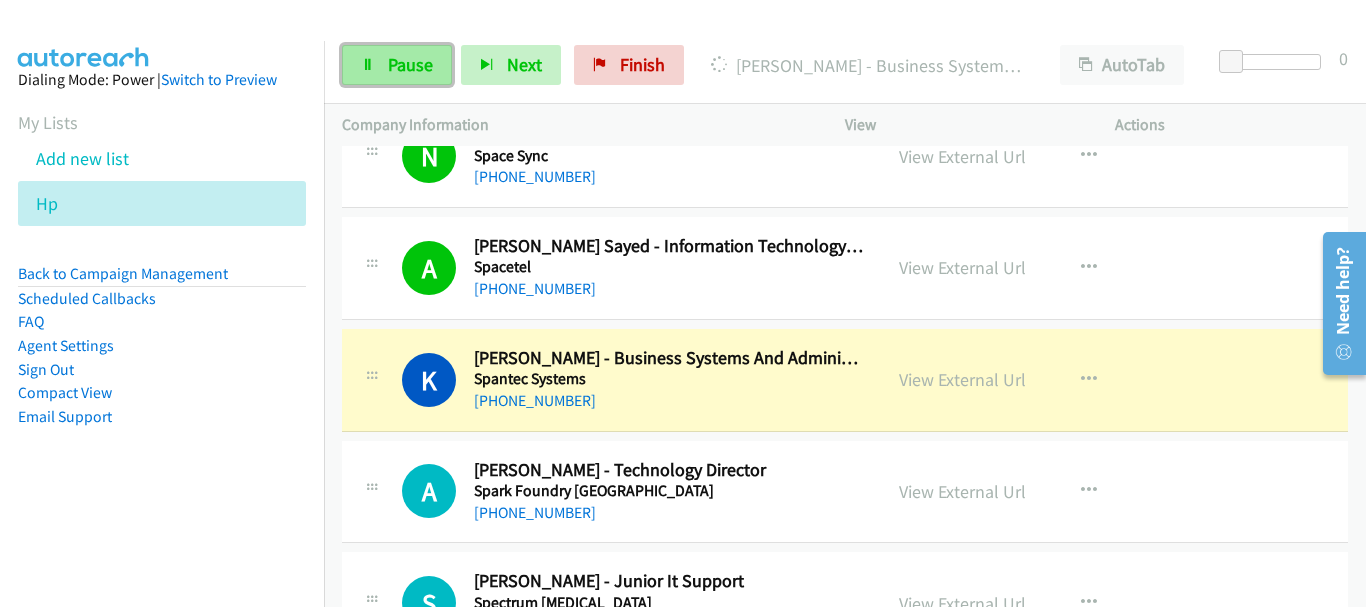 click on "Pause" at bounding box center (410, 64) 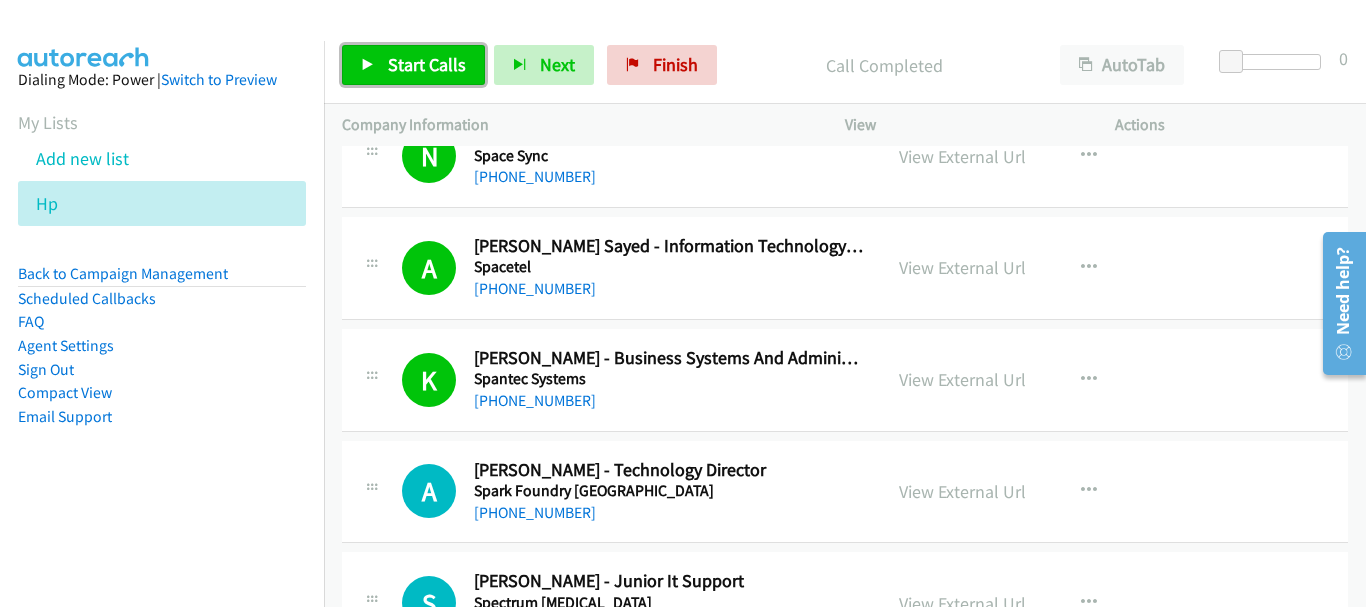 click on "Start Calls" at bounding box center [427, 64] 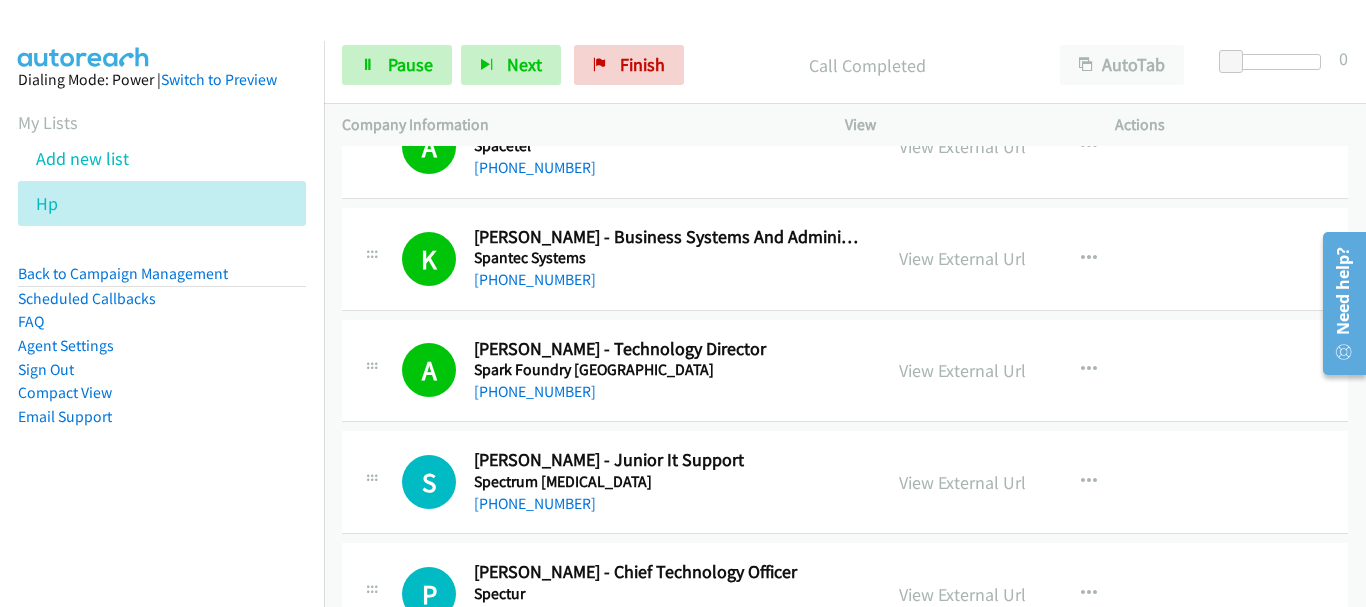 scroll, scrollTop: 5900, scrollLeft: 0, axis: vertical 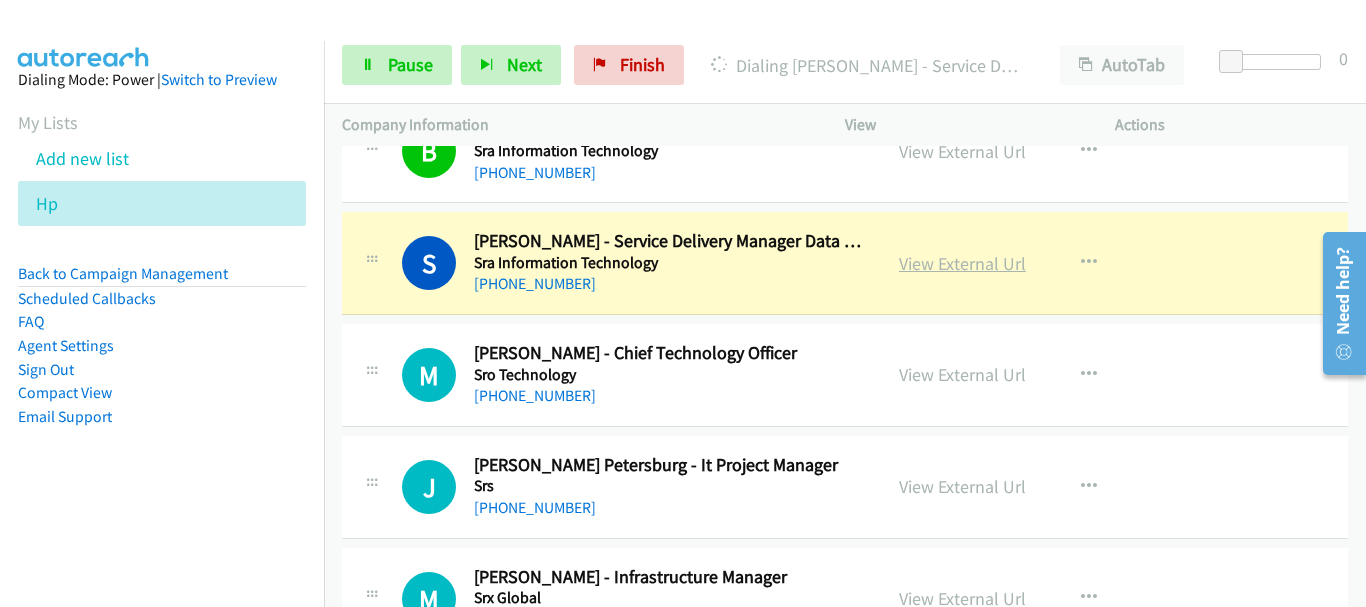 click on "View External Url" at bounding box center [962, 263] 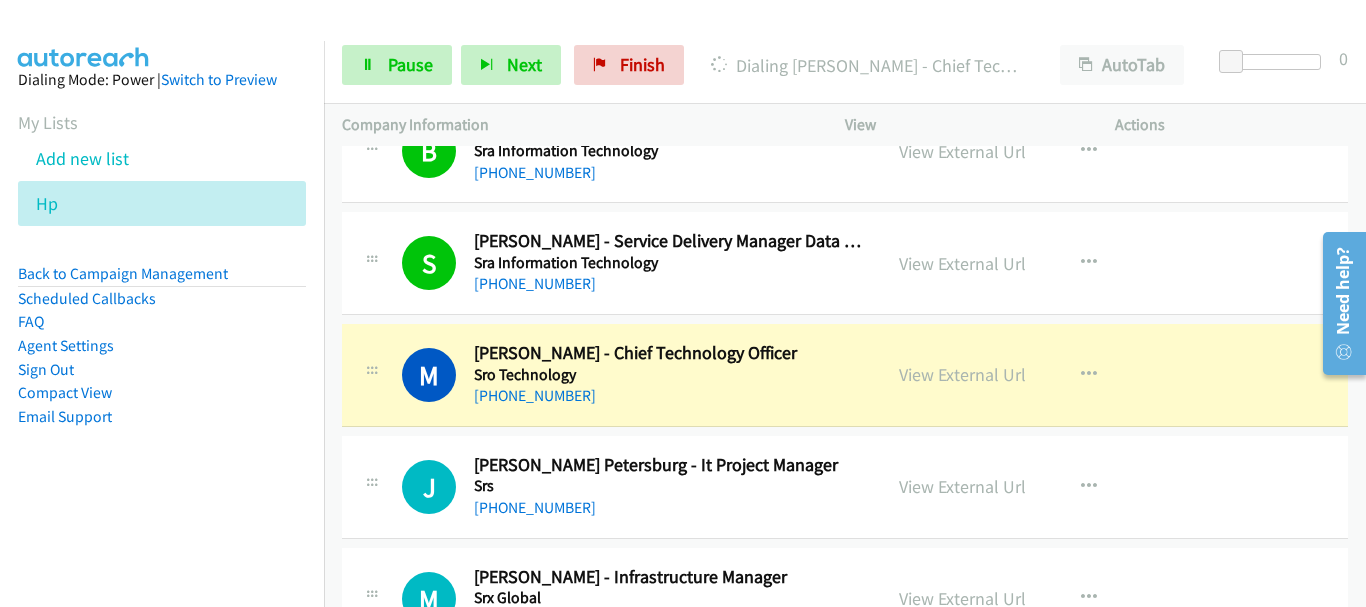 scroll, scrollTop: 8600, scrollLeft: 0, axis: vertical 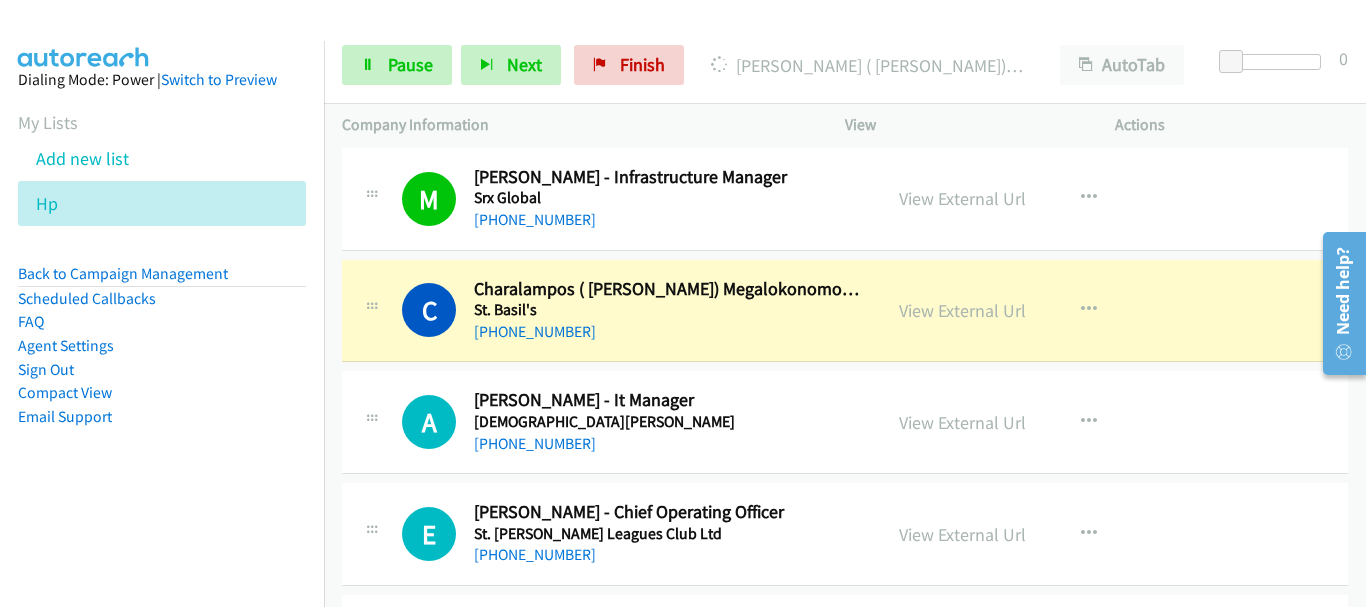 click on "Company Information" at bounding box center (575, 125) 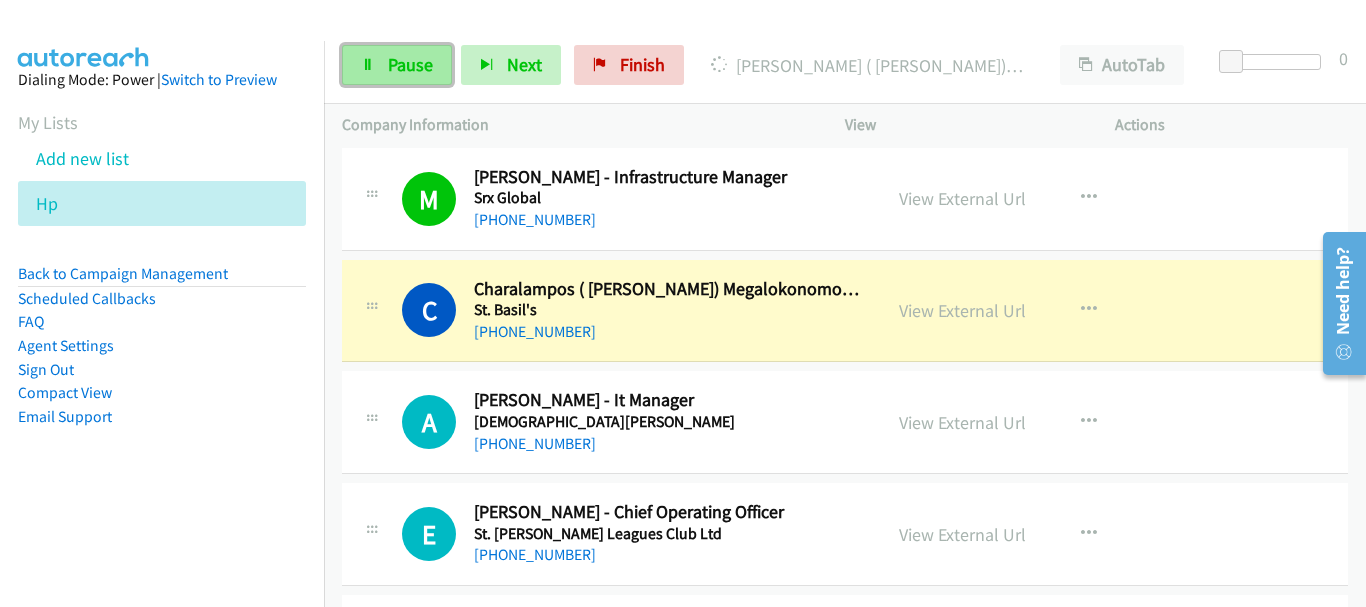 click on "Pause" at bounding box center [397, 65] 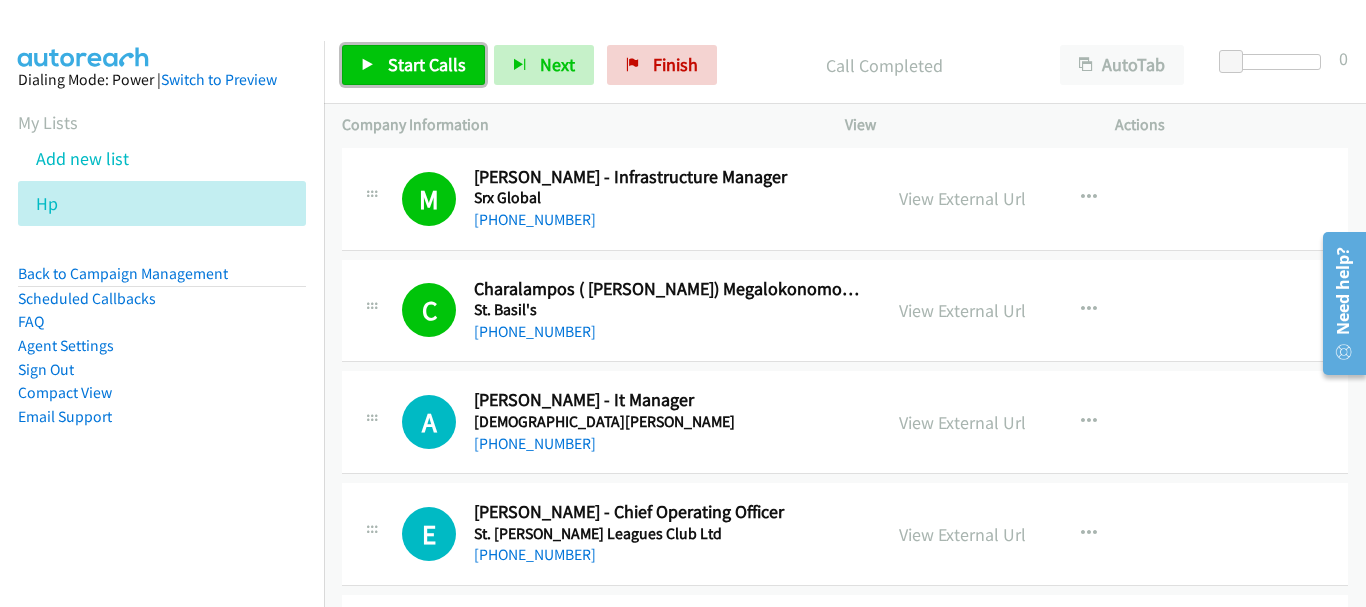 drag, startPoint x: 385, startPoint y: 76, endPoint x: 438, endPoint y: 267, distance: 198.21706 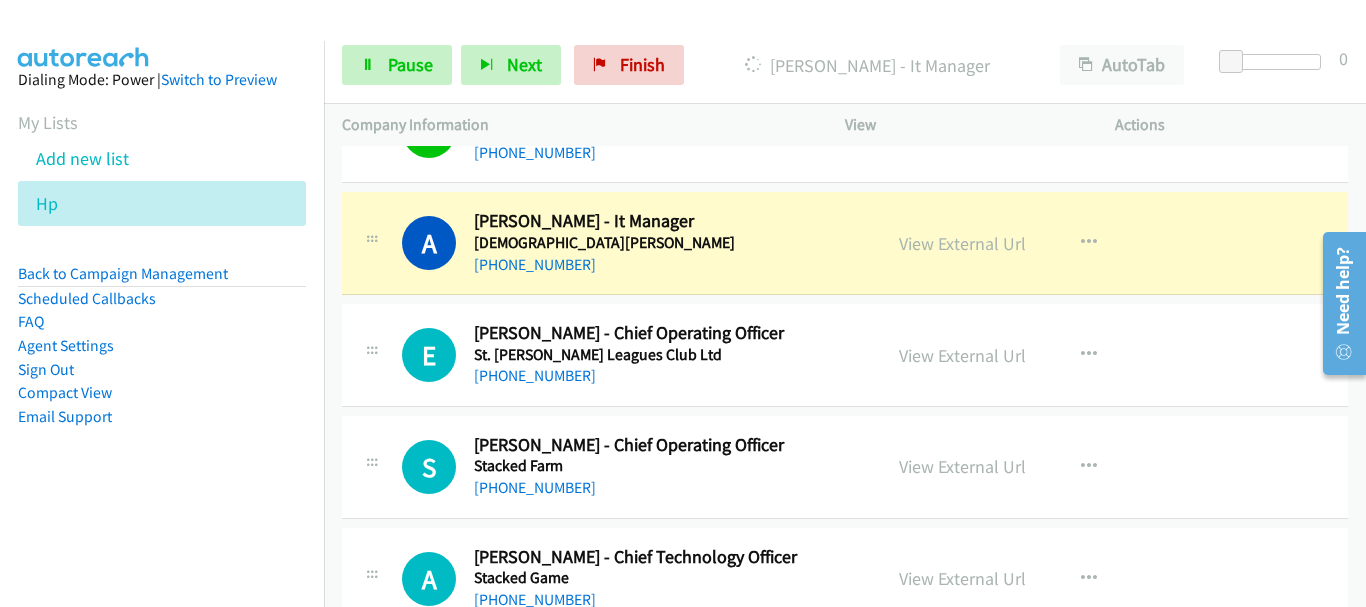 scroll, scrollTop: 9100, scrollLeft: 0, axis: vertical 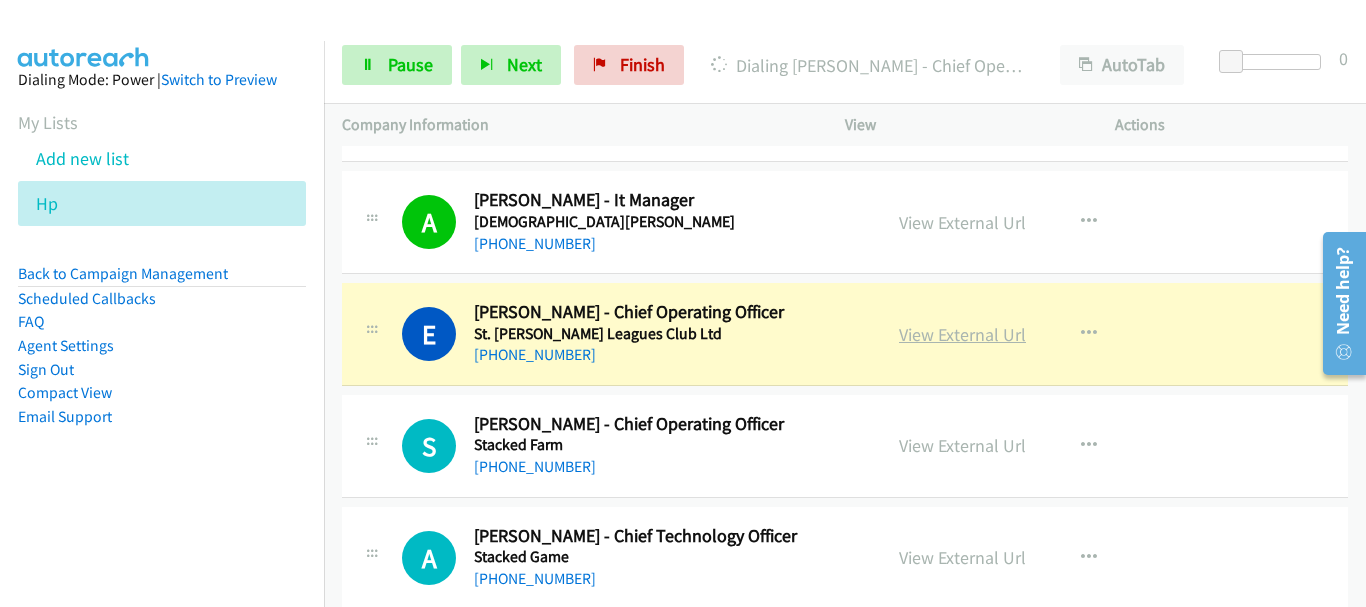 click on "View External Url" at bounding box center [962, 334] 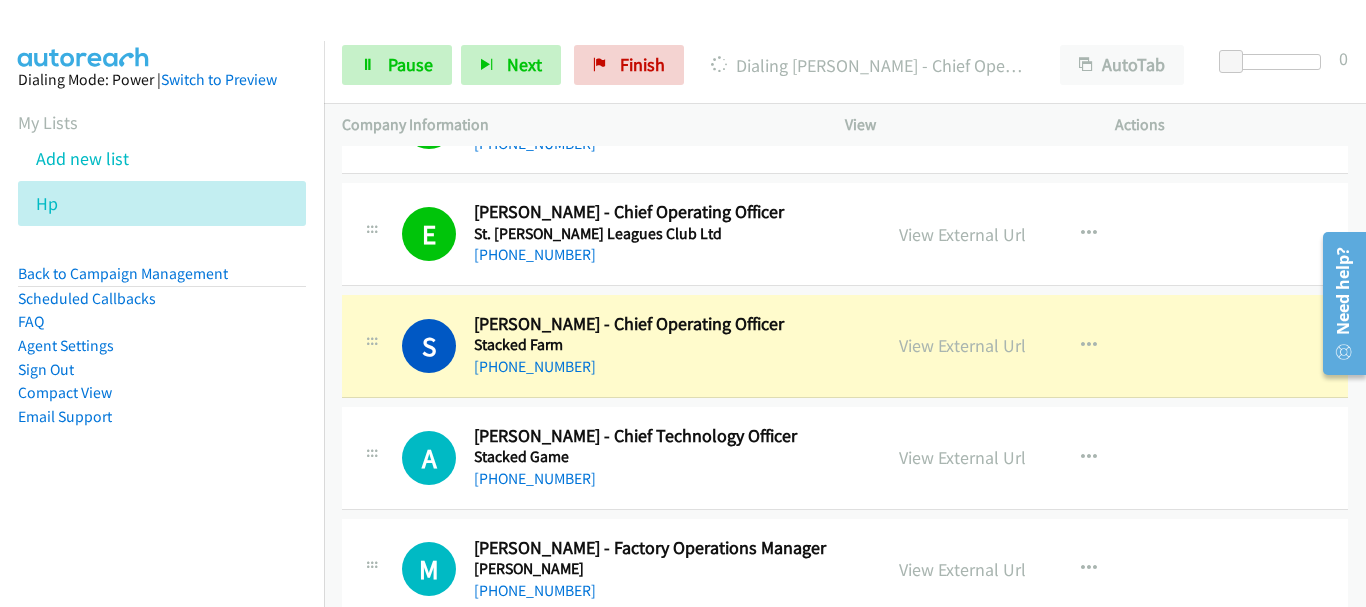 scroll, scrollTop: 9300, scrollLeft: 0, axis: vertical 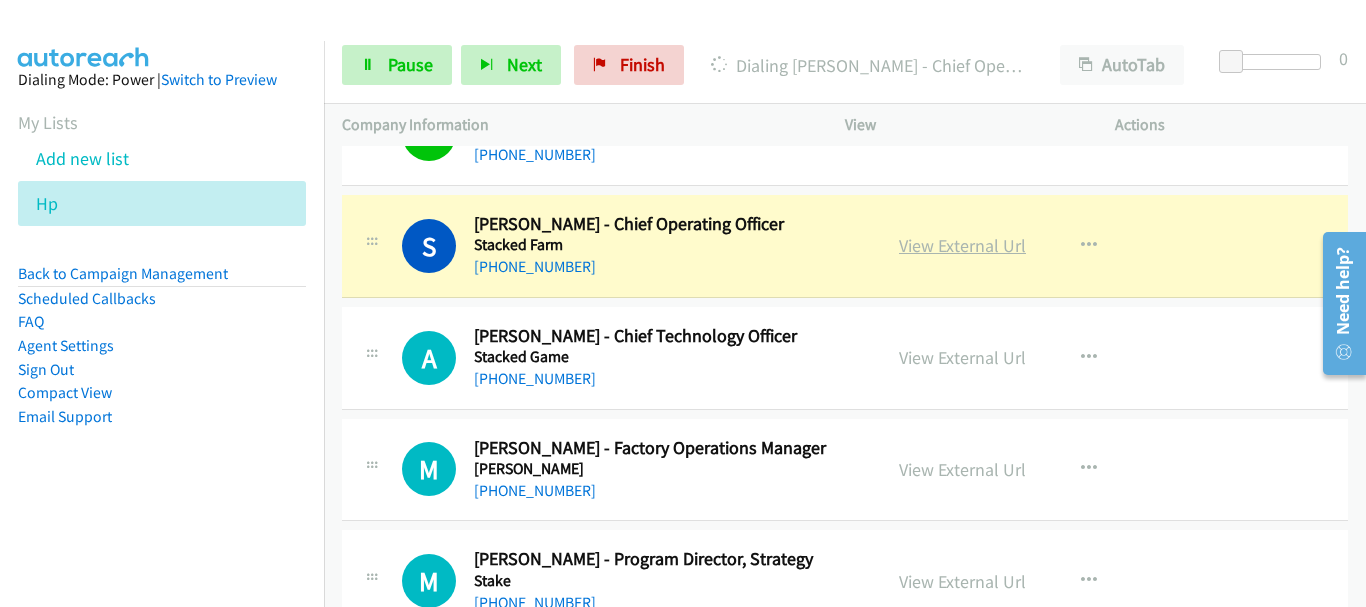 click on "View External Url" at bounding box center [962, 245] 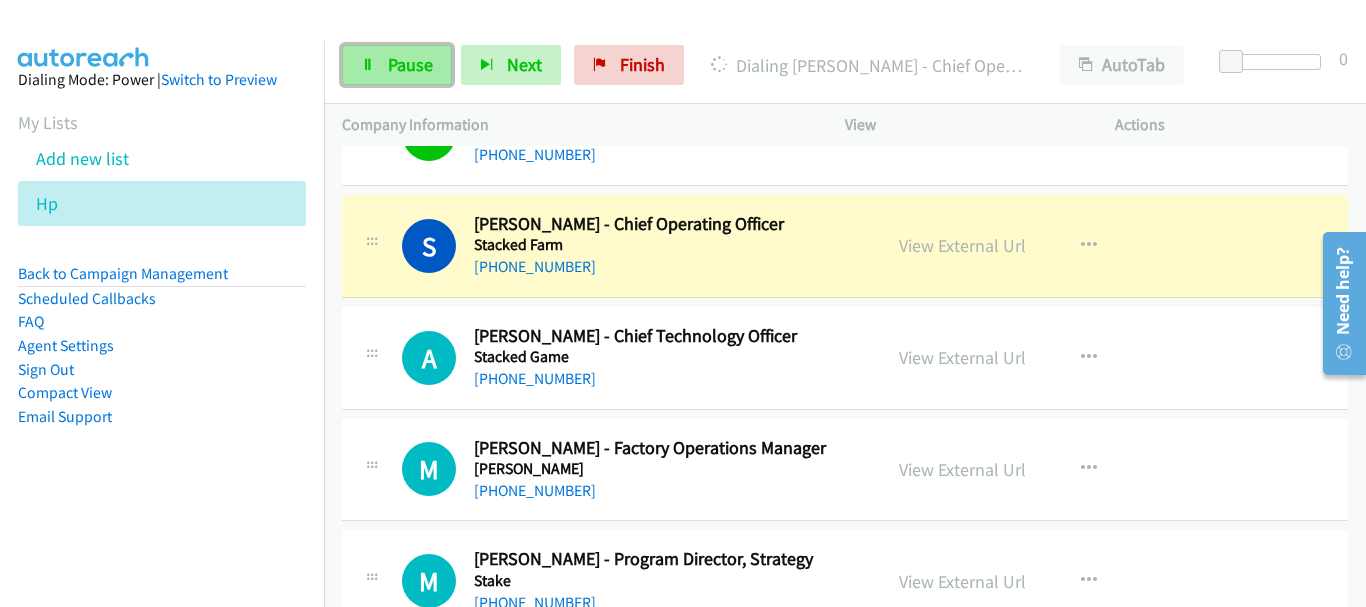 click on "Pause" at bounding box center (410, 64) 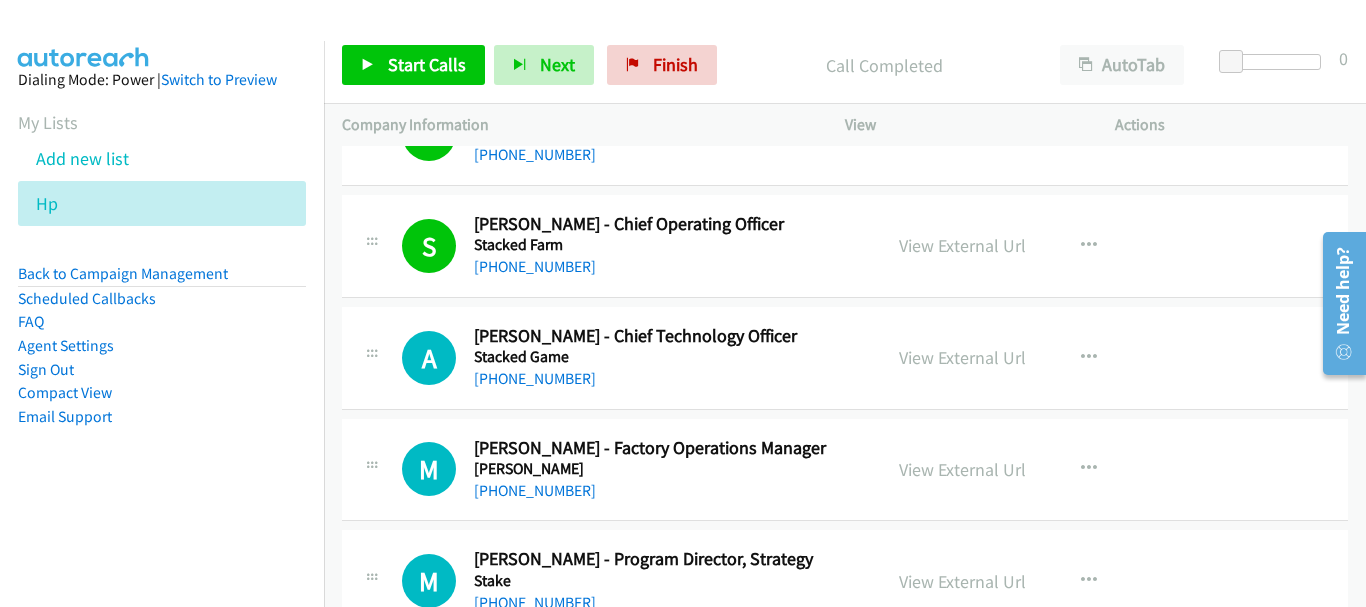 click on "Start Calls
Pause
Next
Finish
Call Completed
AutoTab
AutoTab
0" at bounding box center (845, 65) 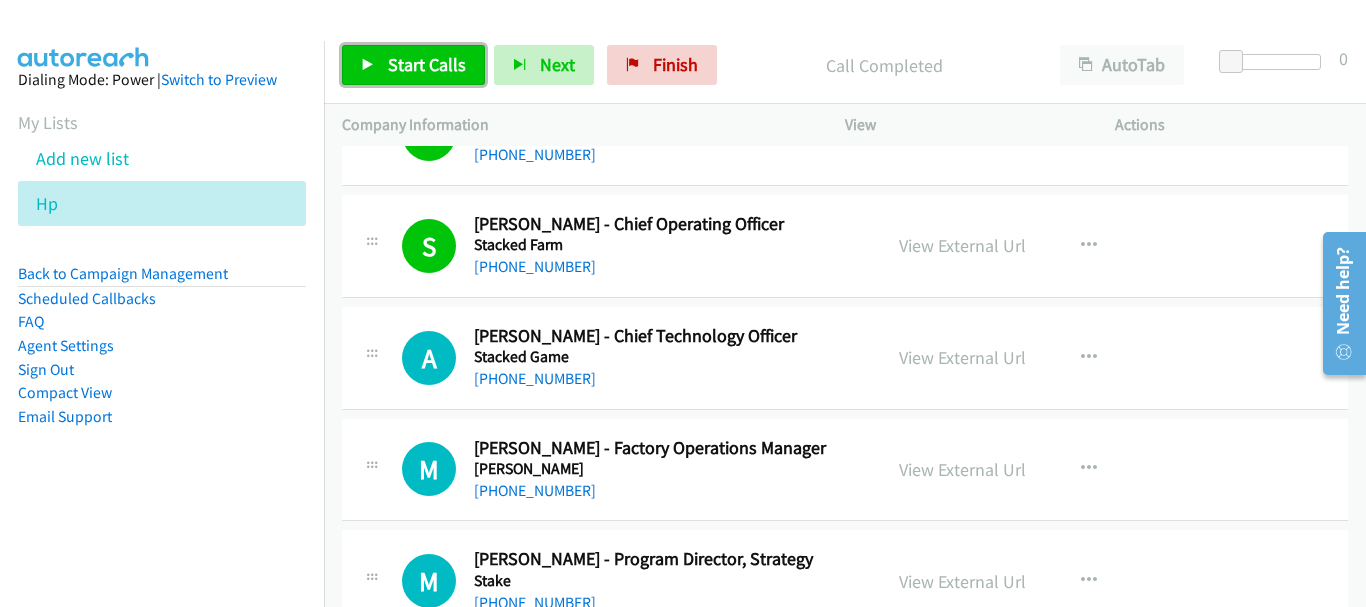 click on "Start Calls" at bounding box center [427, 64] 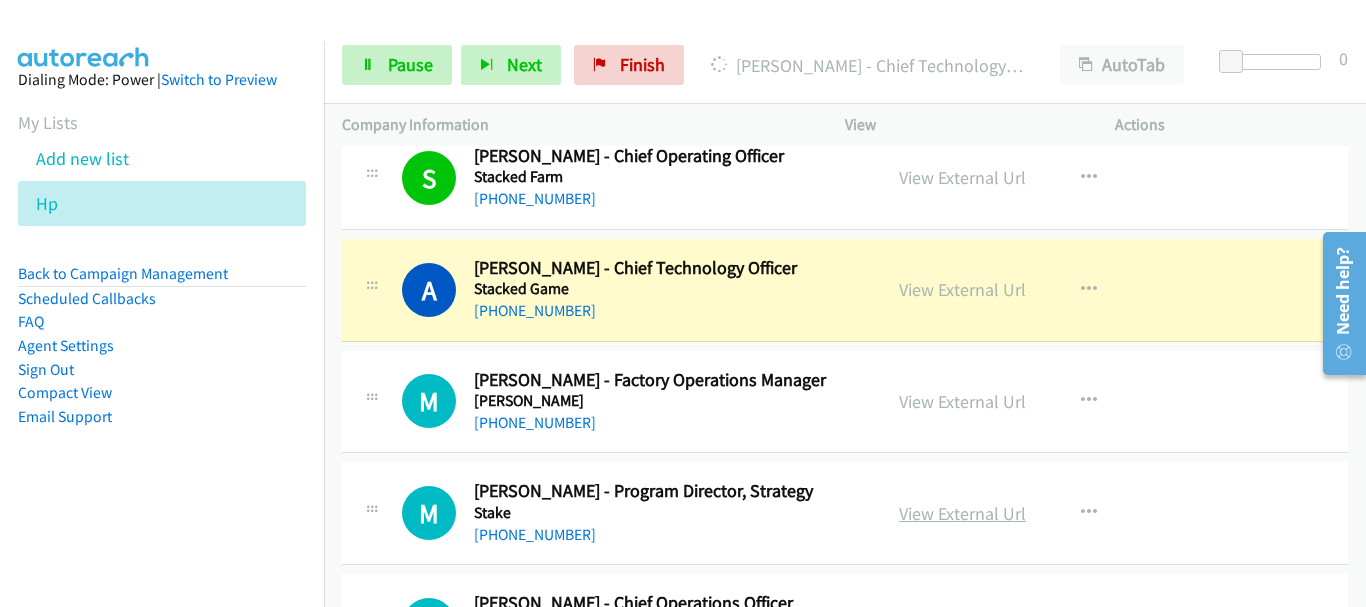 scroll, scrollTop: 9400, scrollLeft: 0, axis: vertical 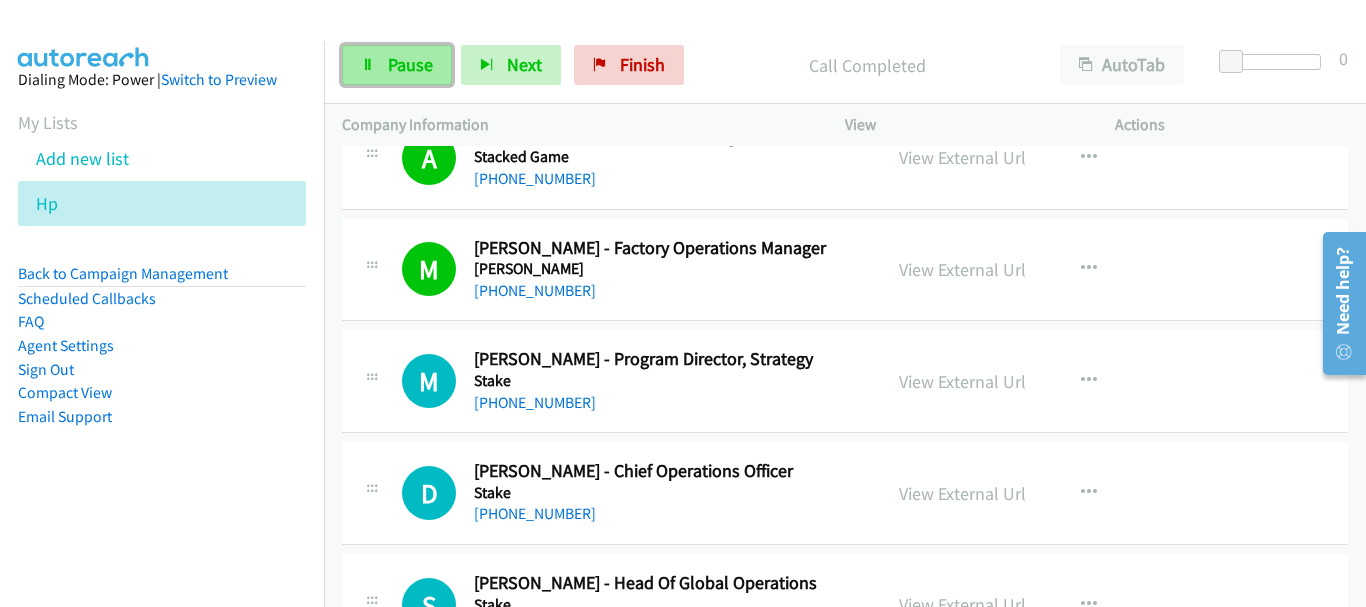 click on "Pause" at bounding box center (410, 64) 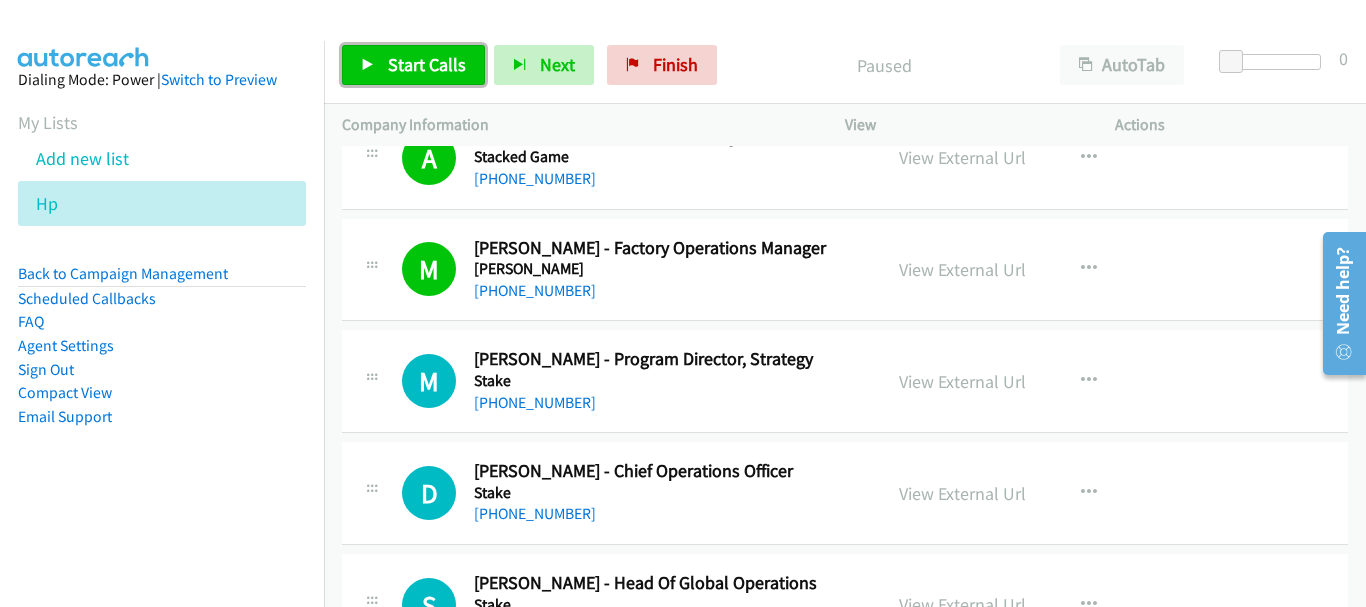 click on "Start Calls" at bounding box center [427, 64] 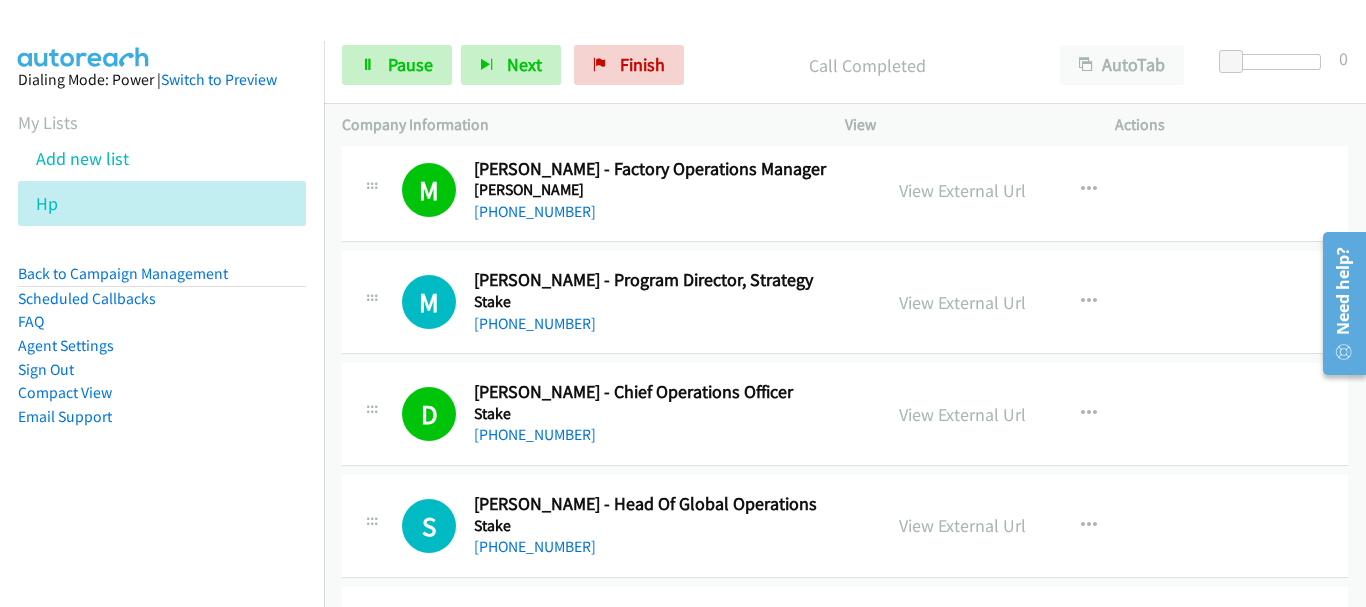 scroll, scrollTop: 9700, scrollLeft: 0, axis: vertical 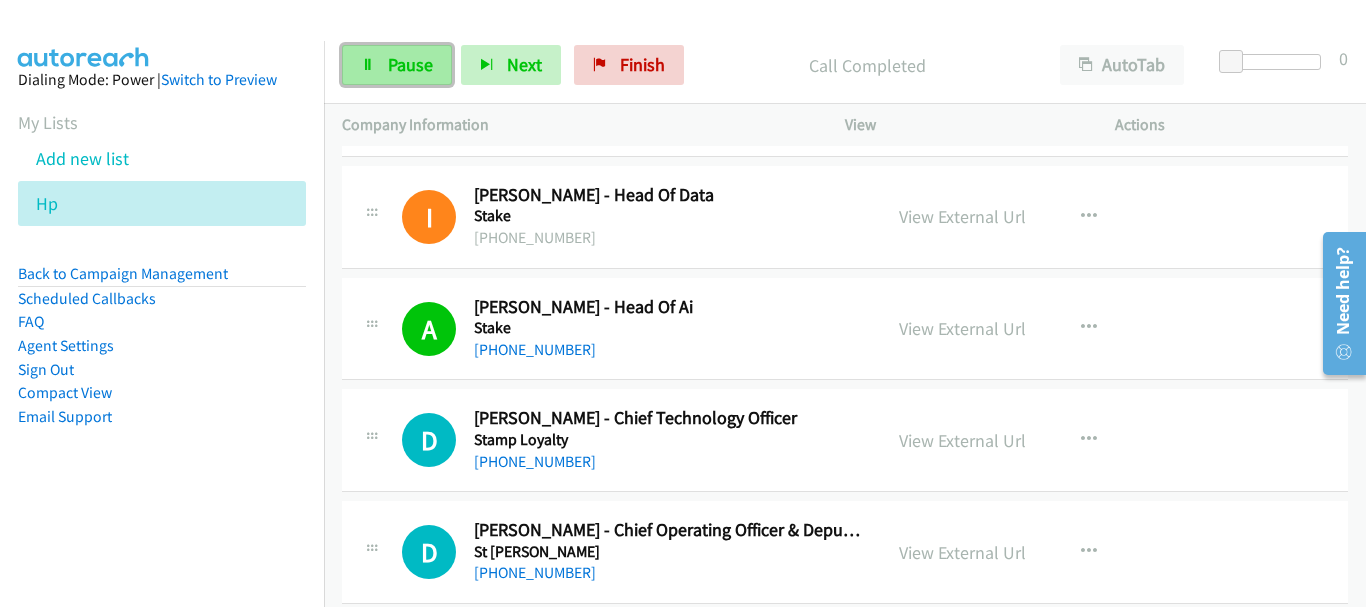 click on "Pause" at bounding box center (397, 65) 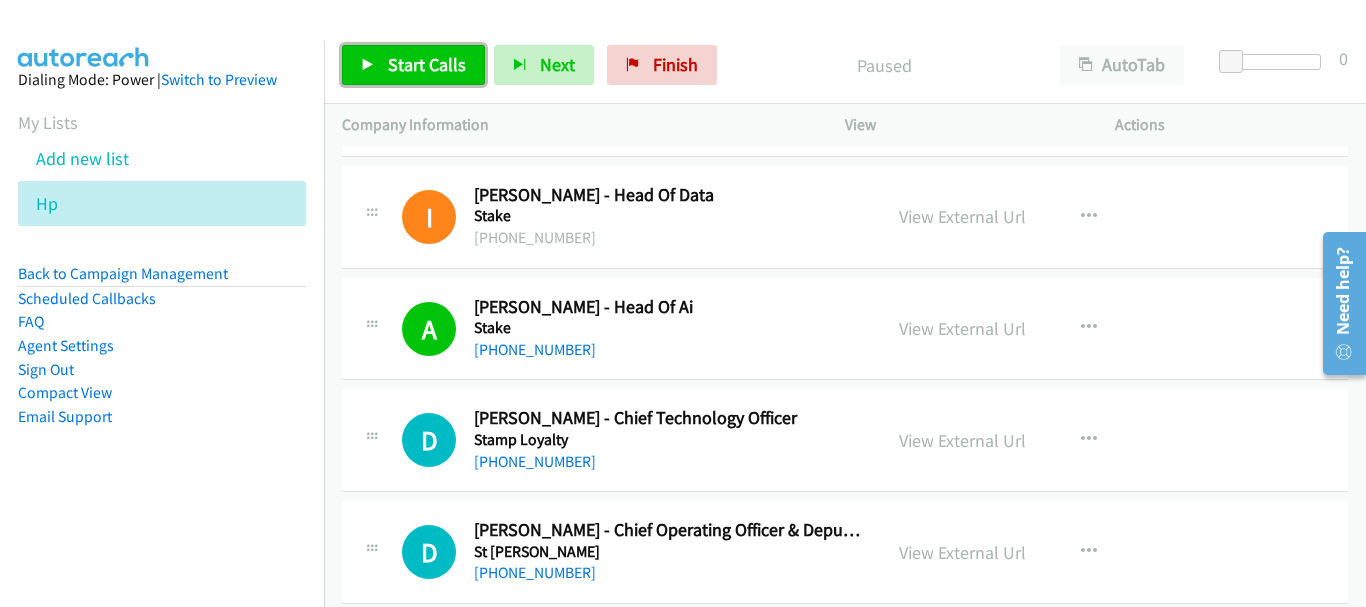 click on "Start Calls" at bounding box center (427, 64) 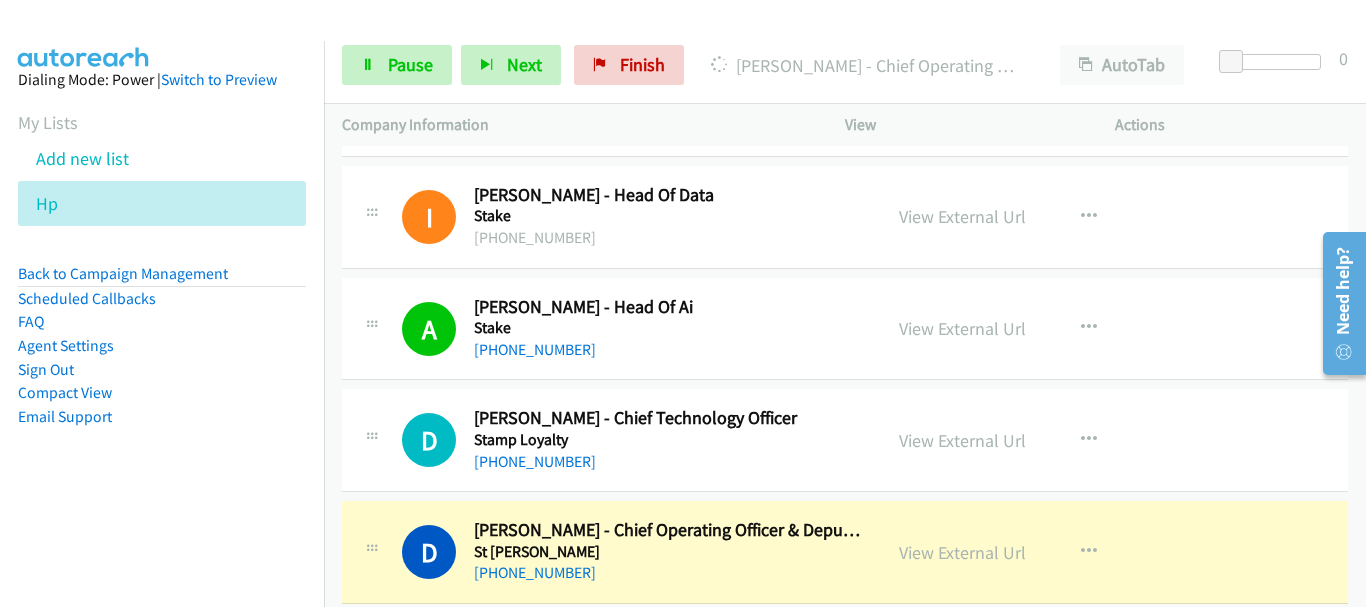 scroll, scrollTop: 10200, scrollLeft: 0, axis: vertical 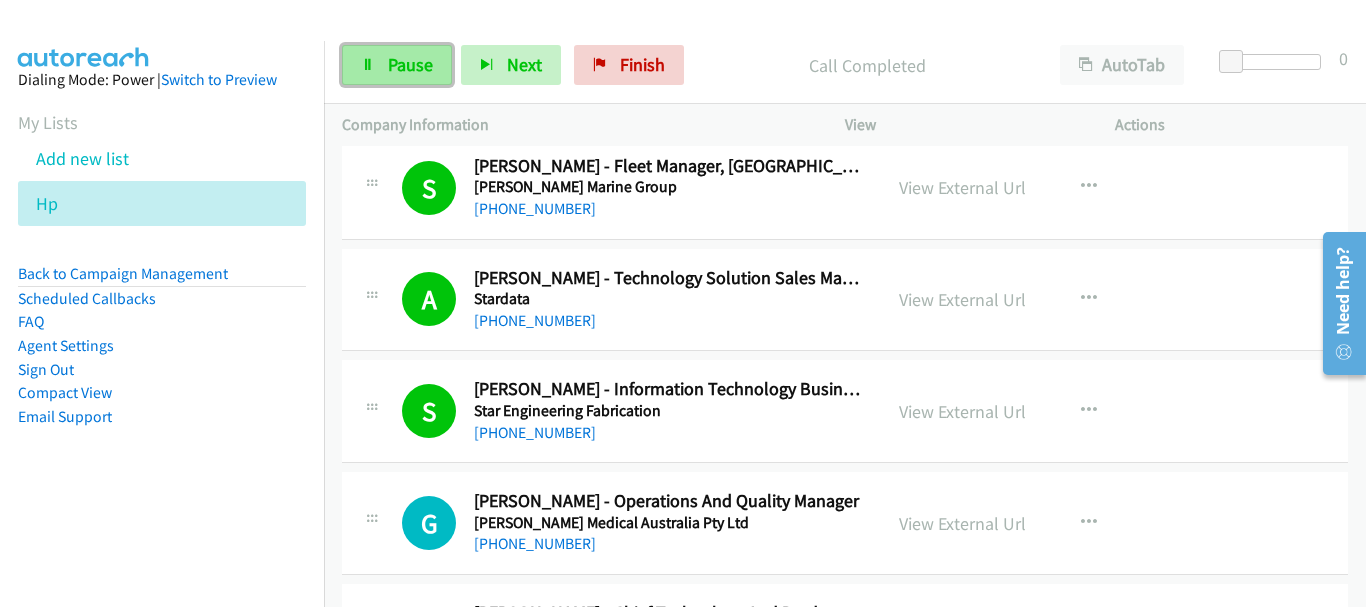 click on "Pause" at bounding box center [410, 64] 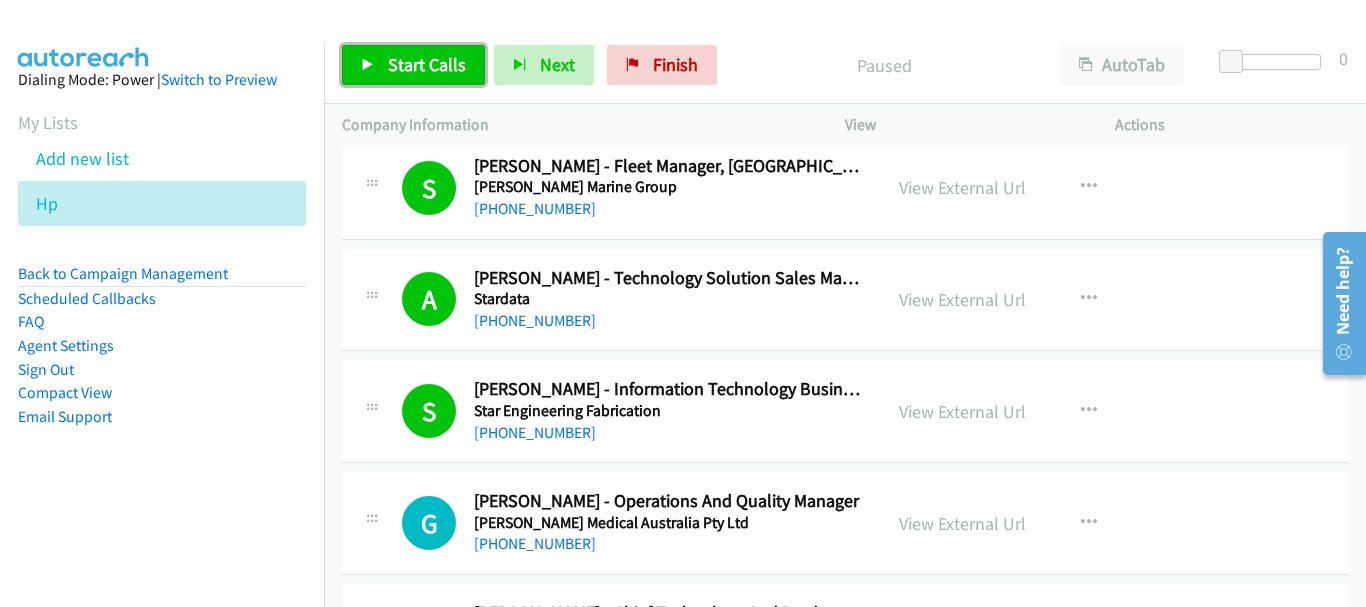 click on "Start Calls" at bounding box center [427, 64] 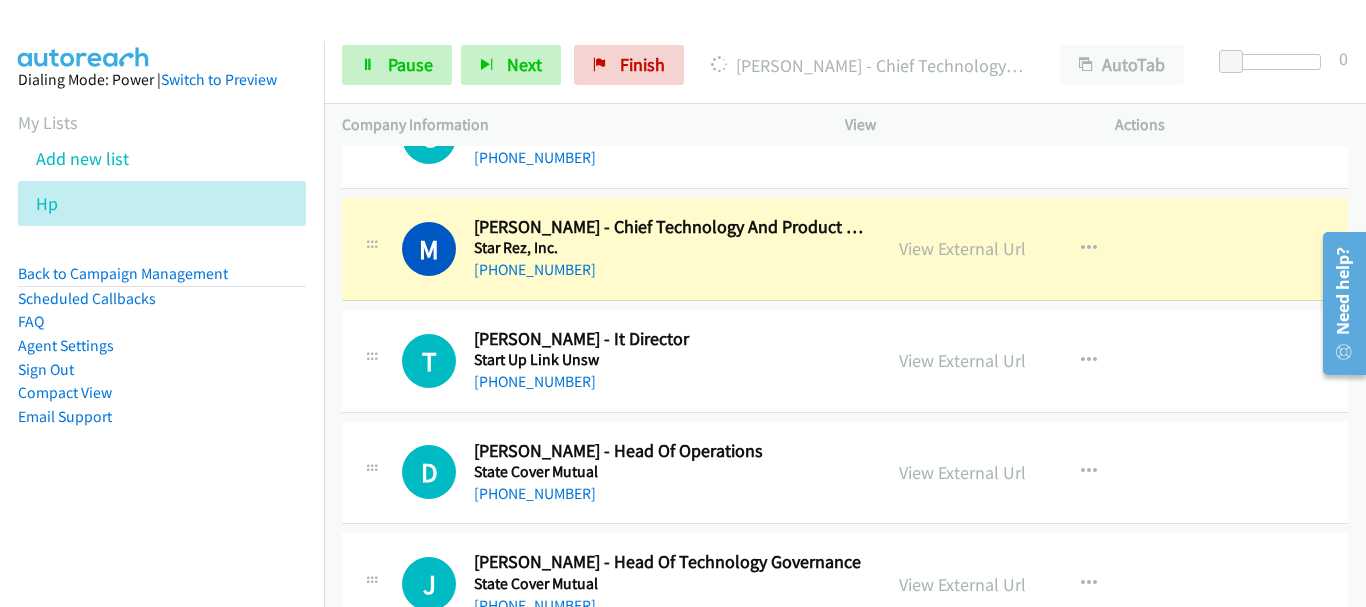scroll, scrollTop: 11100, scrollLeft: 0, axis: vertical 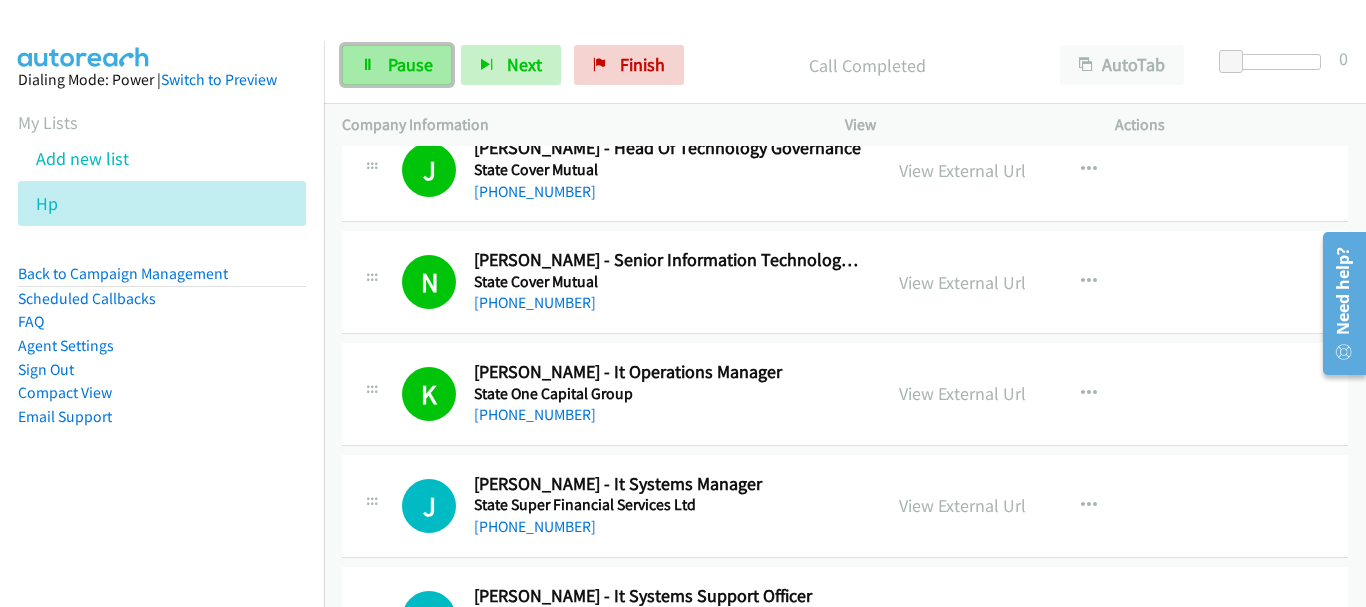 click on "Pause" at bounding box center [410, 64] 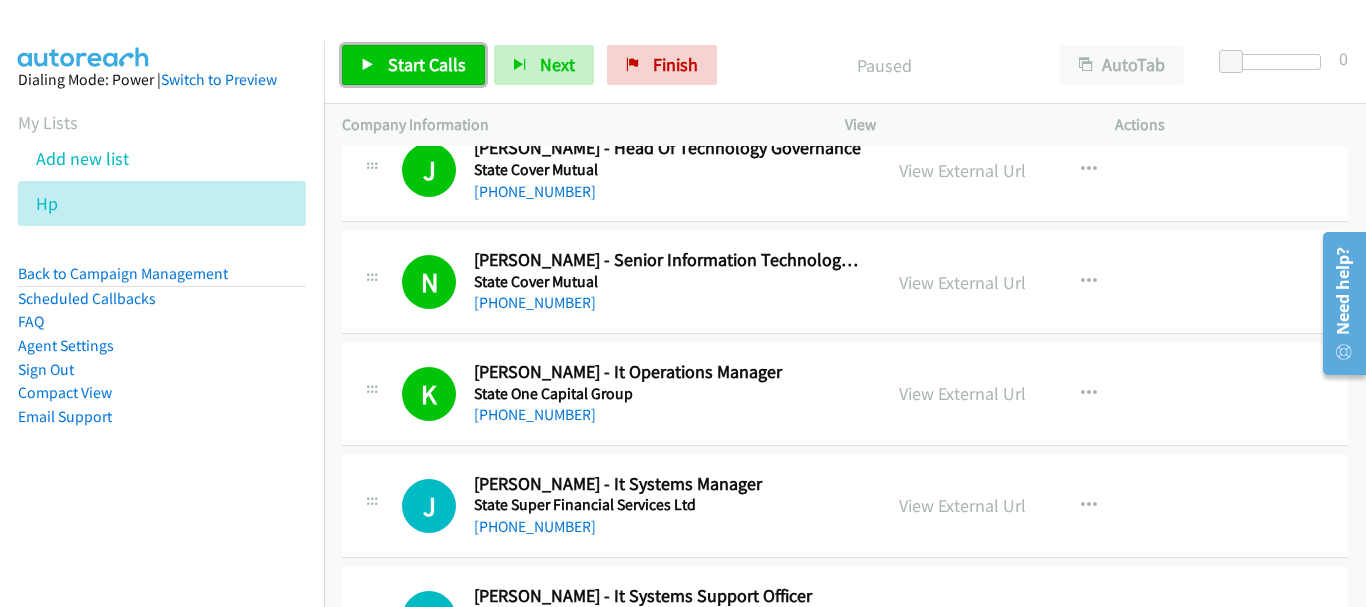 click on "Start Calls" at bounding box center (427, 64) 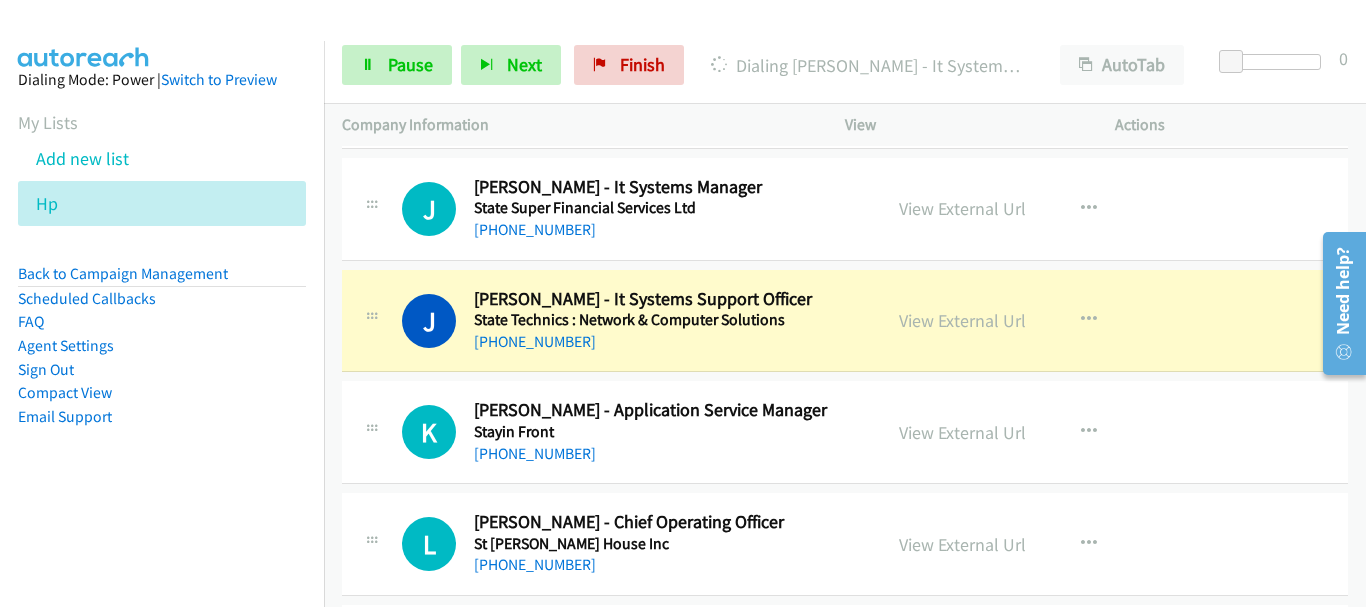 scroll, scrollTop: 11800, scrollLeft: 0, axis: vertical 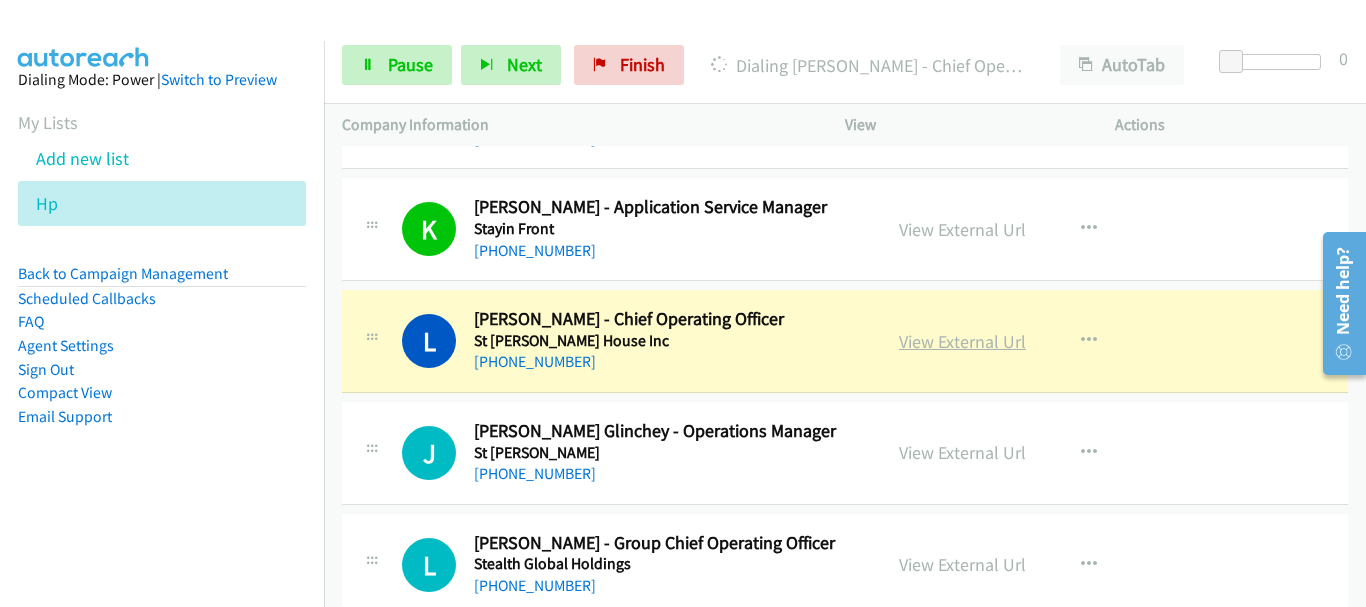 click on "View External Url" at bounding box center [962, 341] 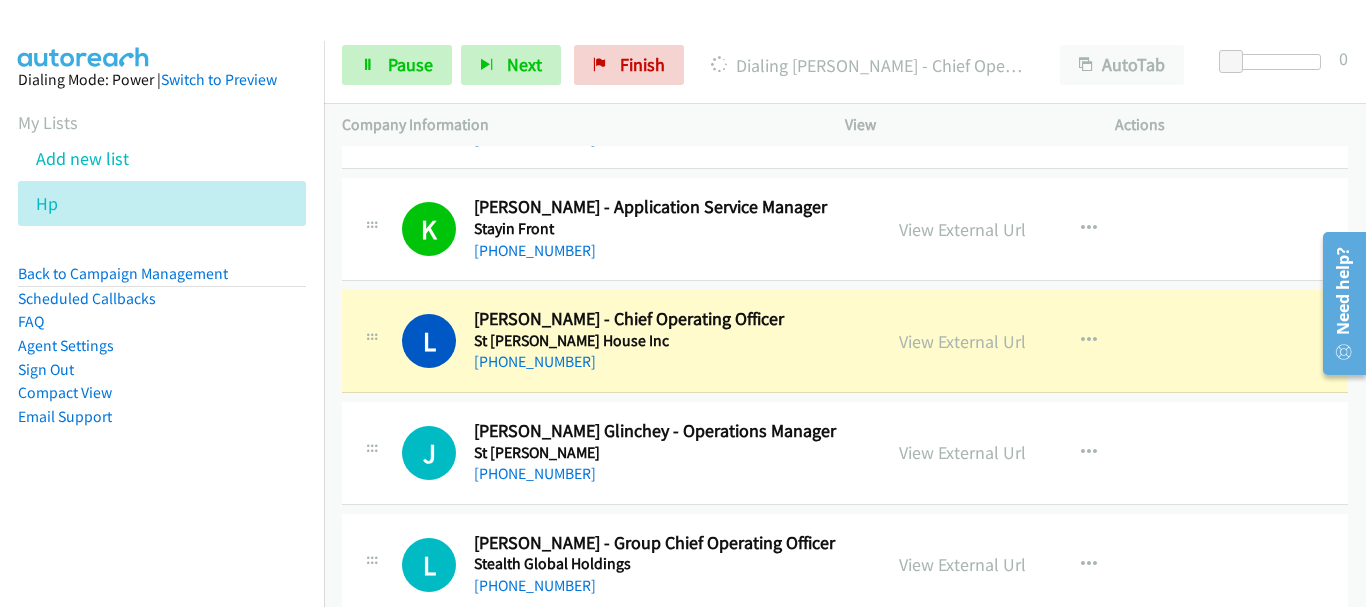 drag, startPoint x: 396, startPoint y: 91, endPoint x: 474, endPoint y: 19, distance: 106.15083 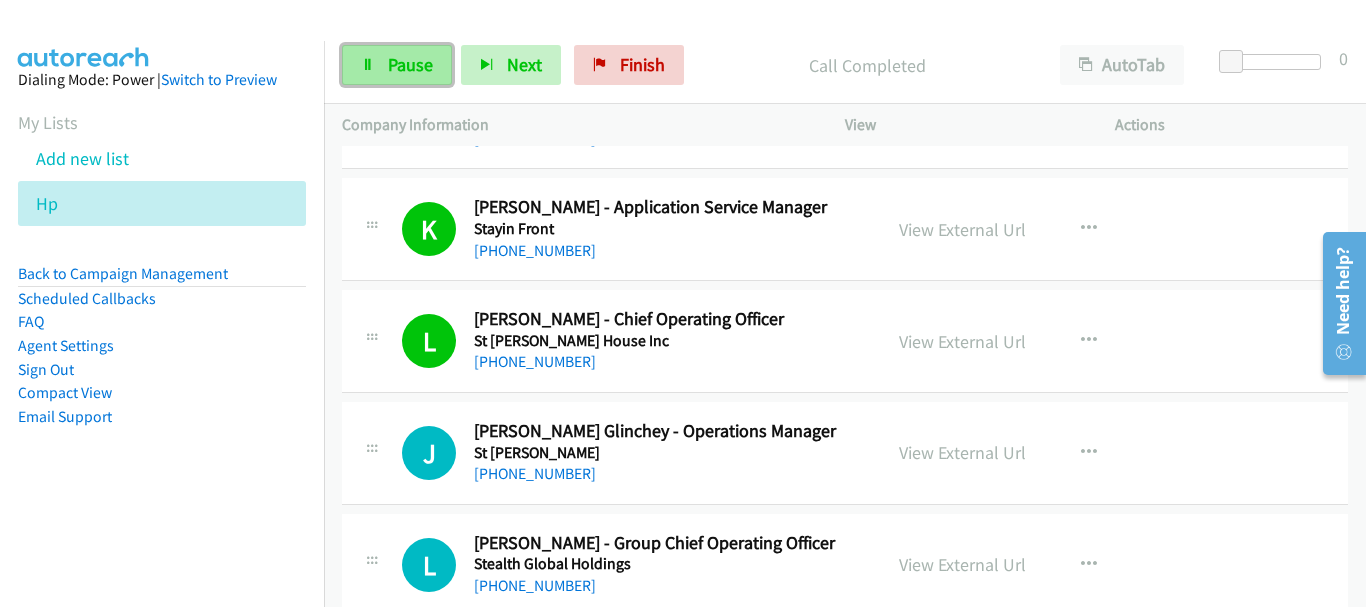 click on "Pause" at bounding box center [410, 64] 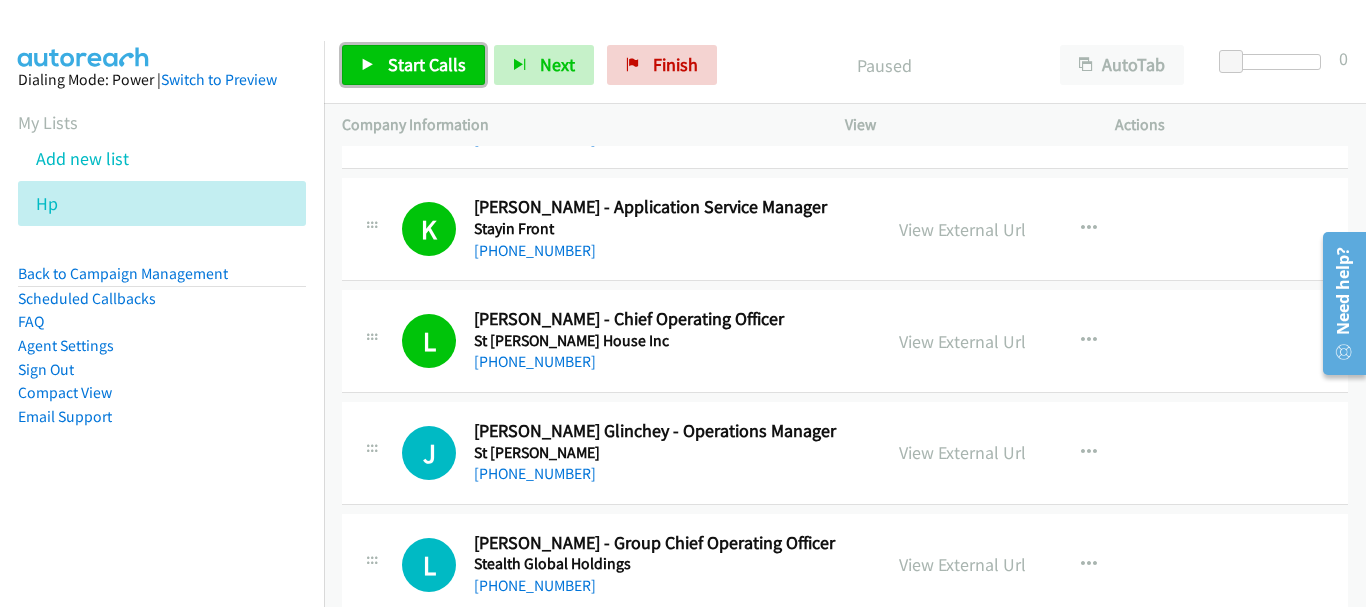 click on "Start Calls" at bounding box center (427, 64) 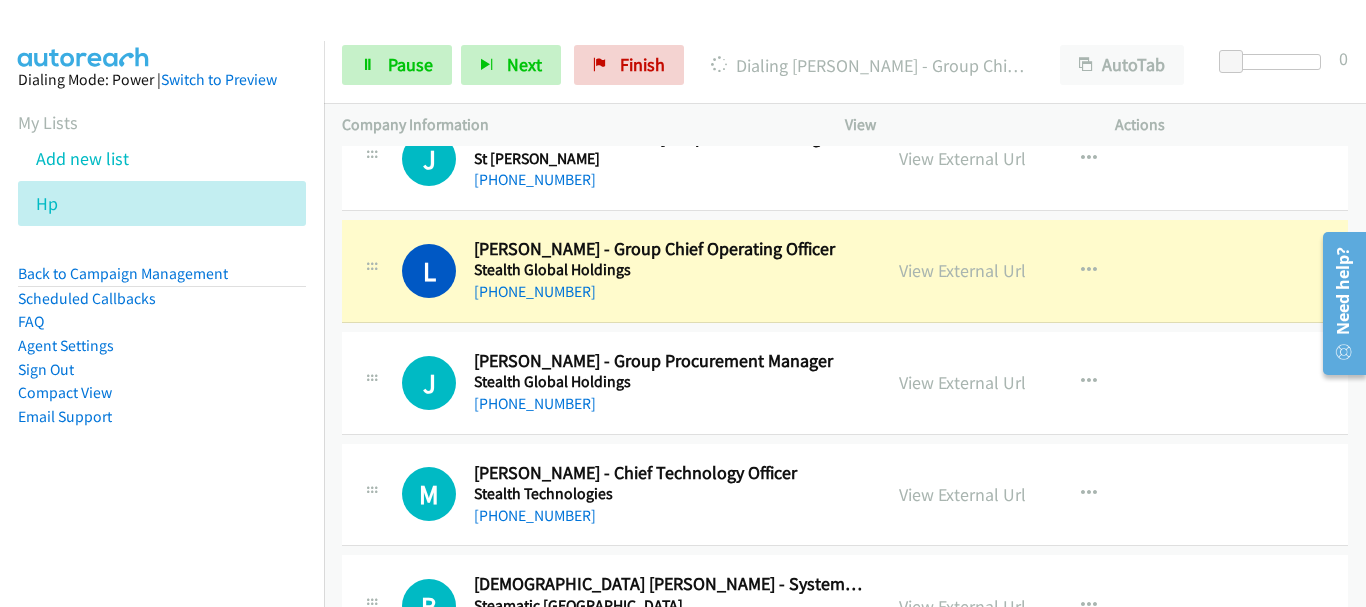 scroll, scrollTop: 12300, scrollLeft: 0, axis: vertical 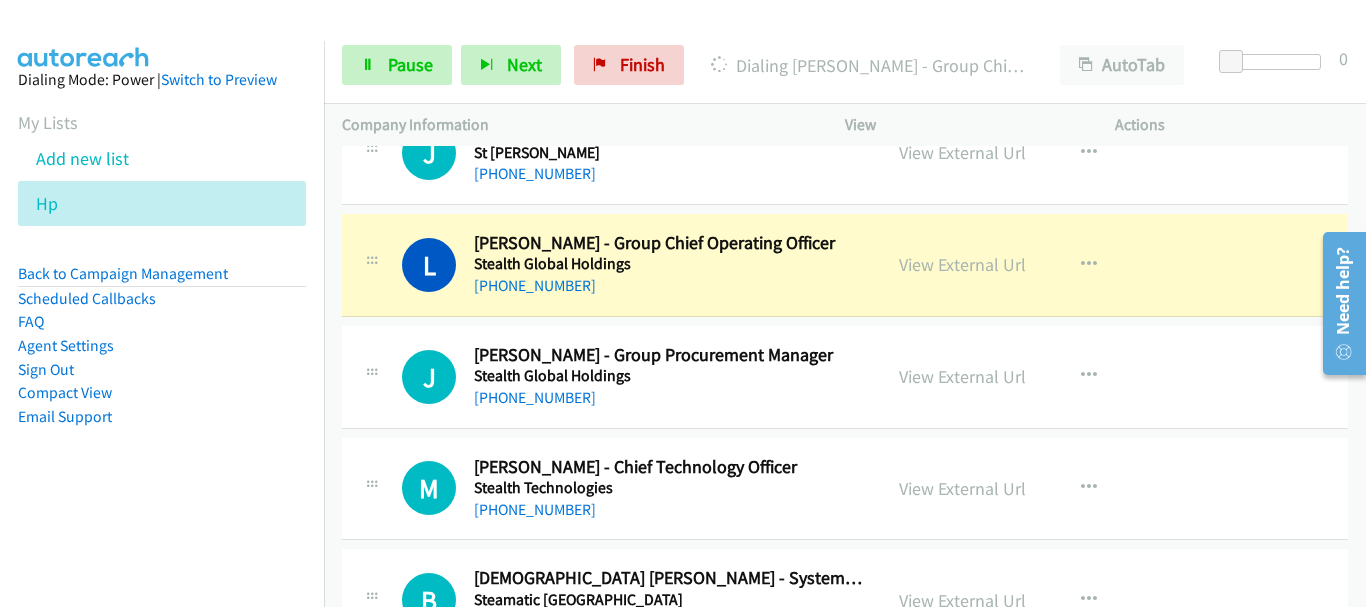 click at bounding box center [674, 38] 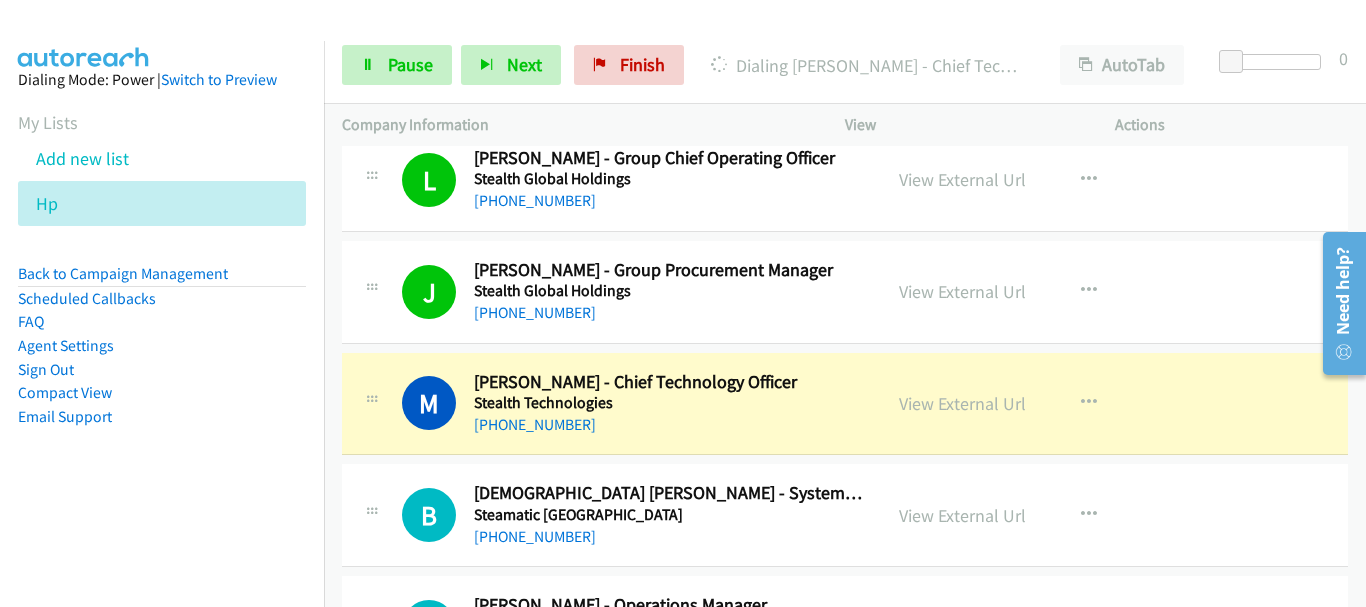 scroll, scrollTop: 12500, scrollLeft: 0, axis: vertical 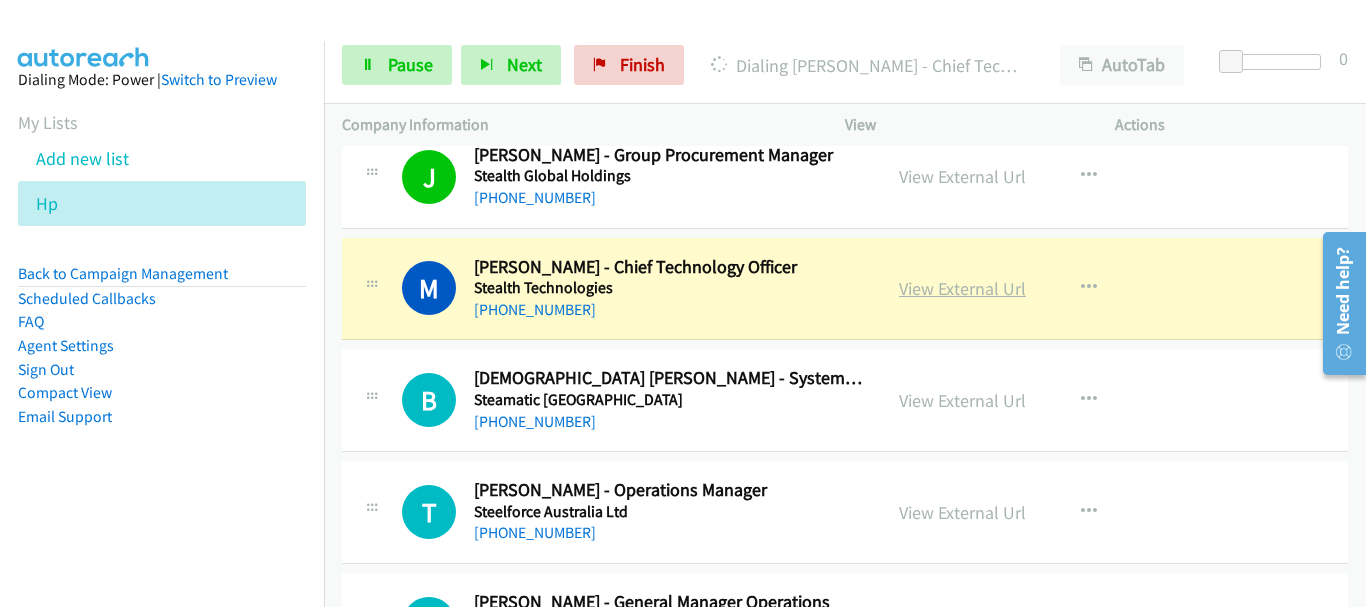click on "View External Url" at bounding box center [962, 288] 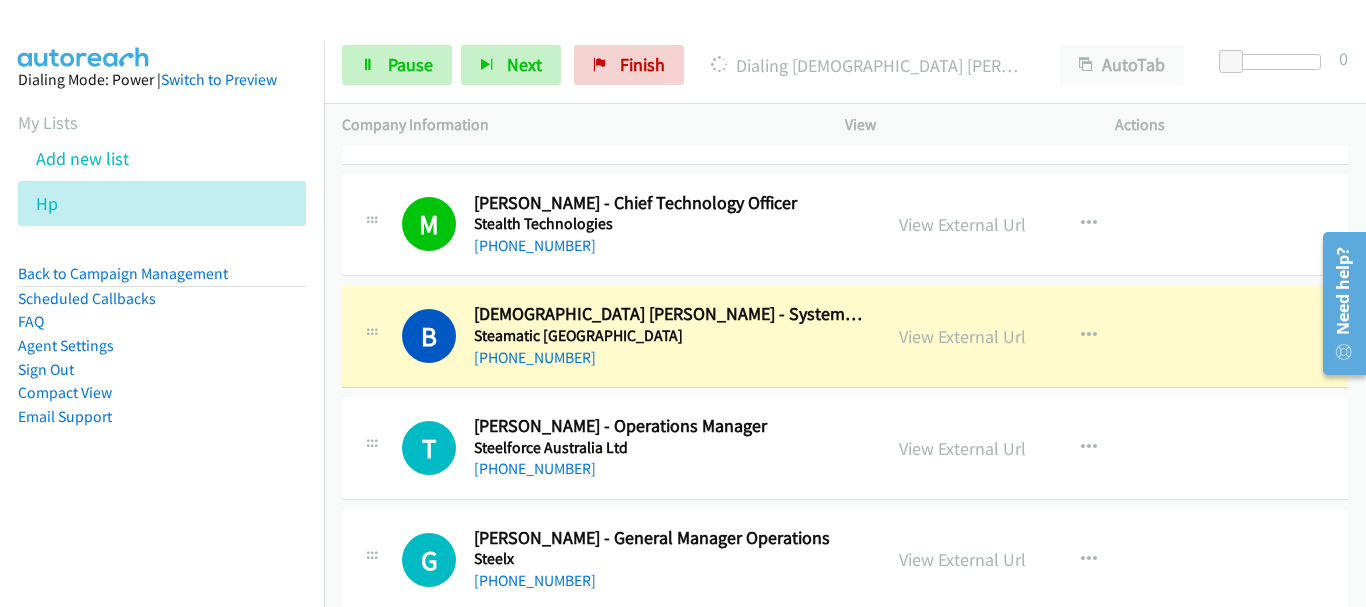 scroll, scrollTop: 12600, scrollLeft: 0, axis: vertical 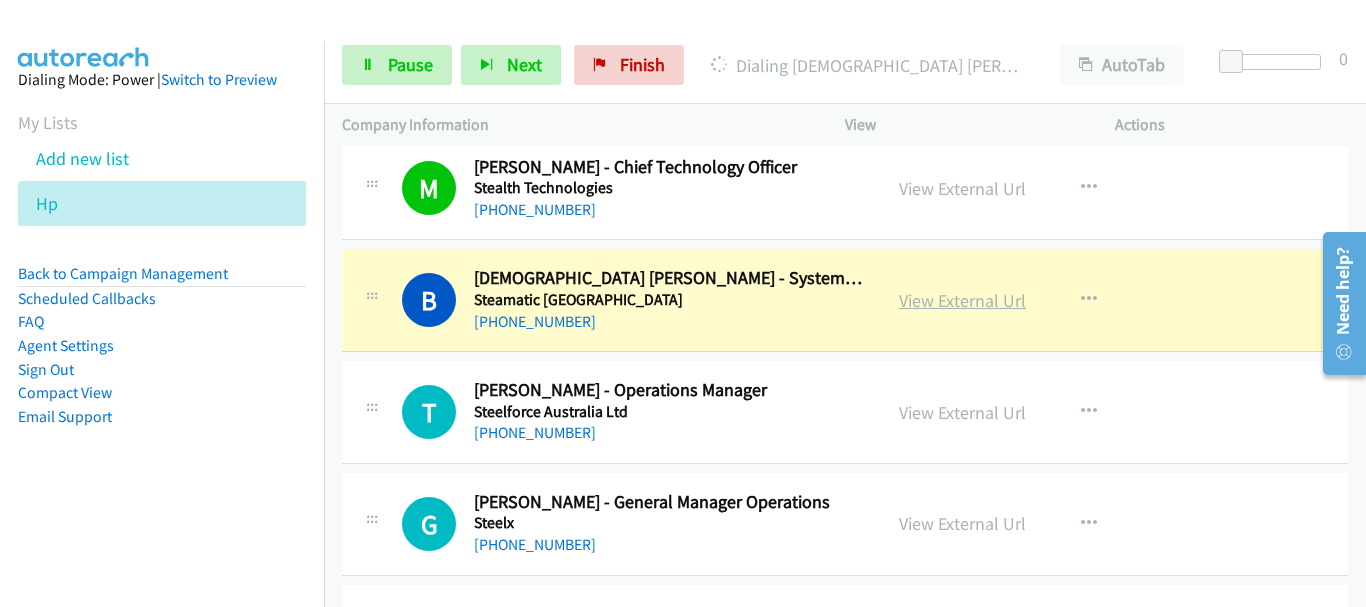 click on "View External Url" at bounding box center [962, 300] 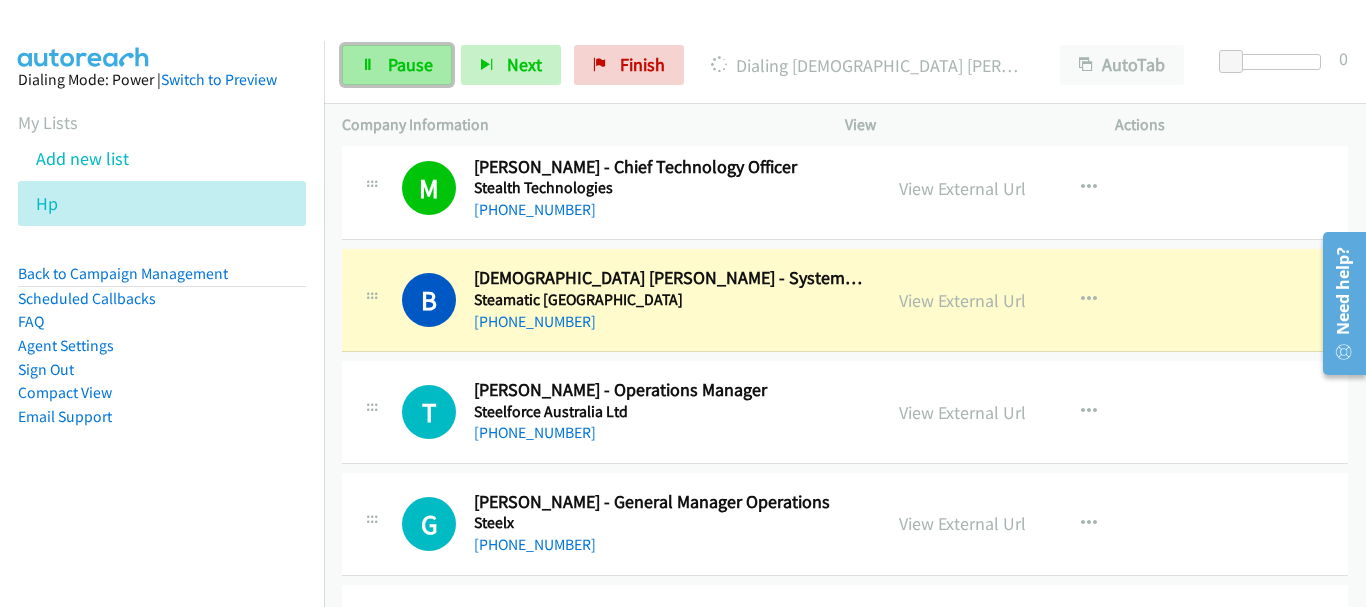 click on "Pause" at bounding box center [410, 64] 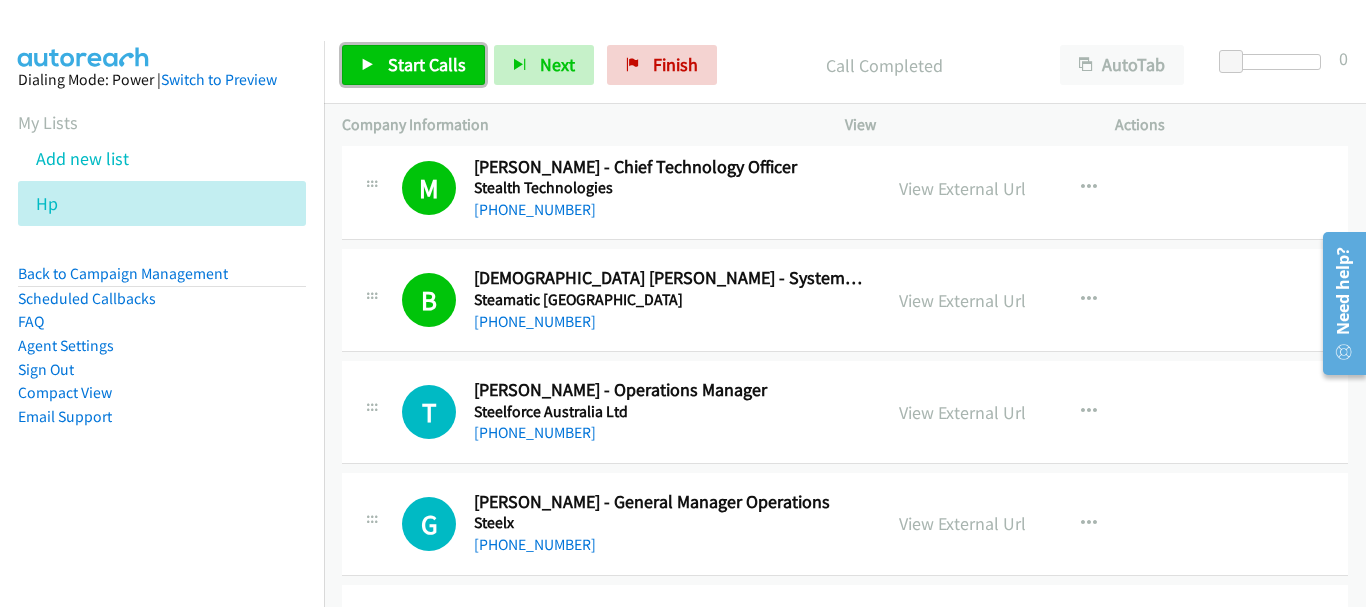 click on "Start Calls" at bounding box center (427, 64) 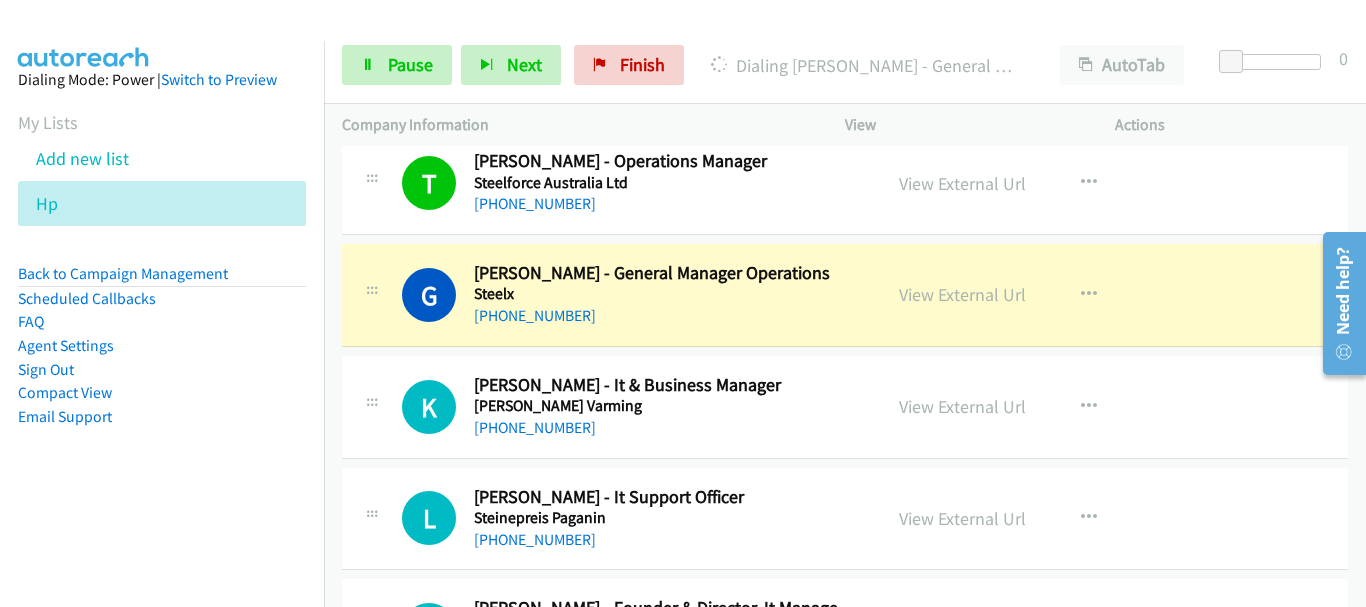 scroll, scrollTop: 12900, scrollLeft: 0, axis: vertical 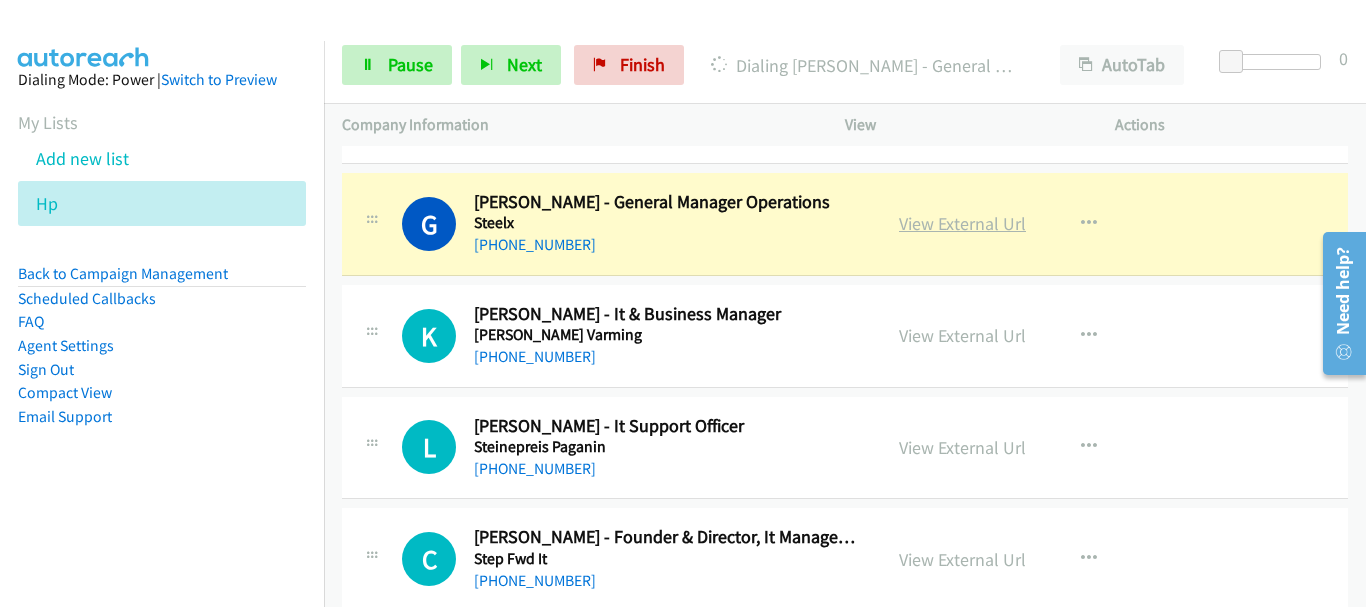 click on "View External Url" at bounding box center [962, 223] 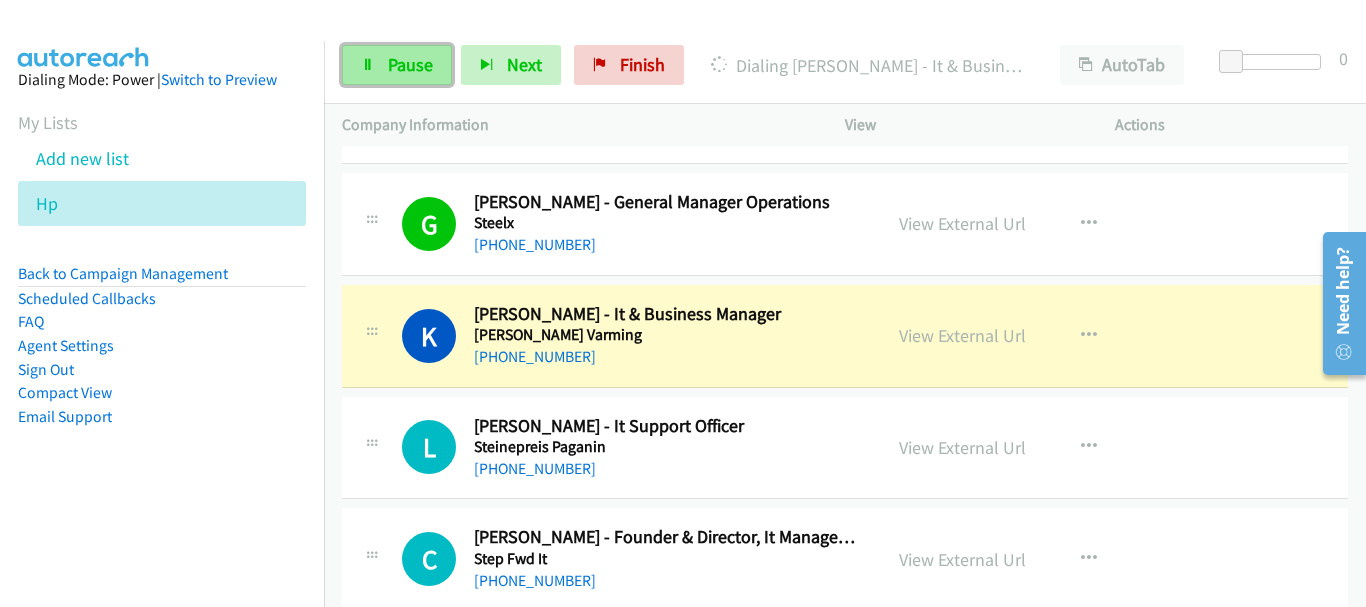 click on "Pause" at bounding box center [397, 65] 